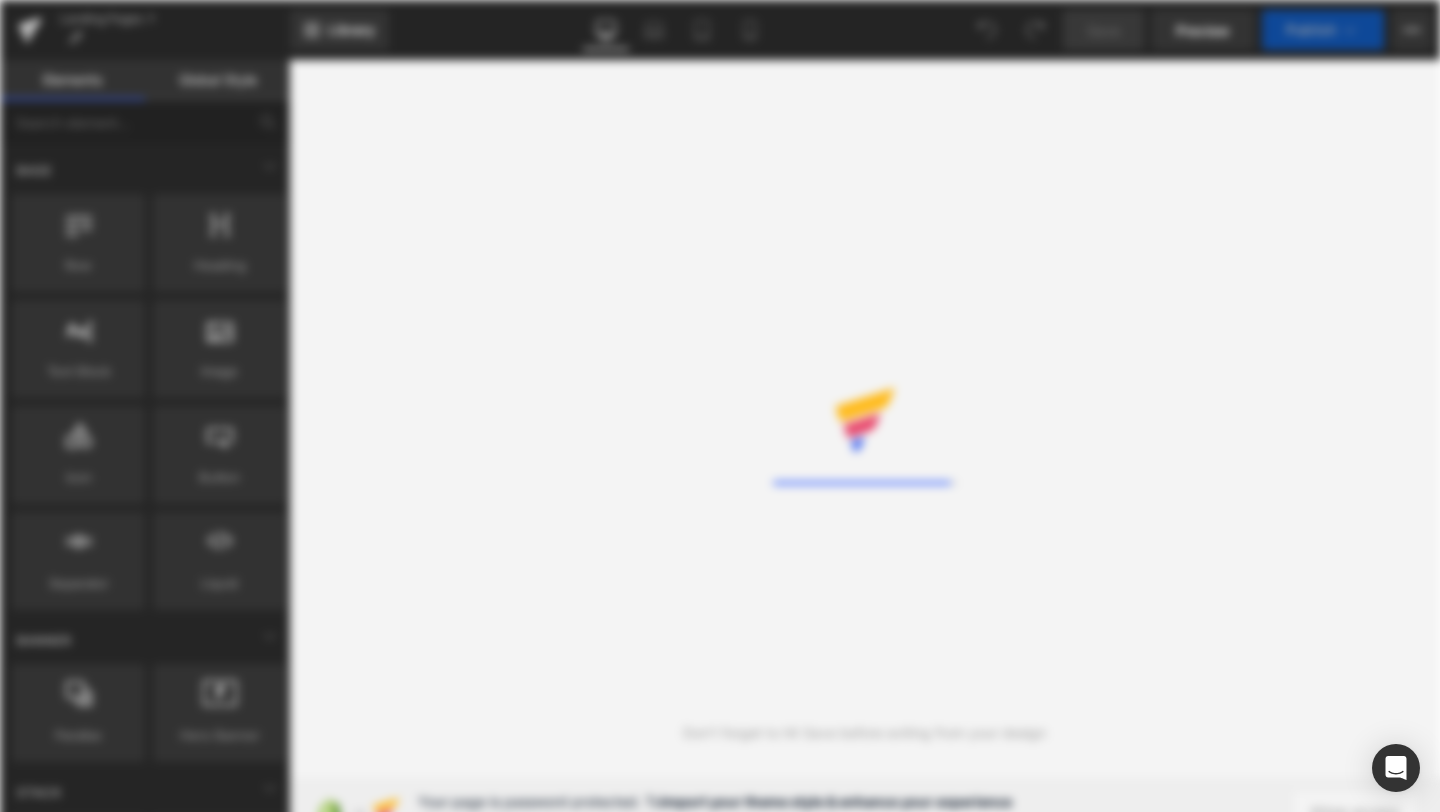 scroll, scrollTop: 0, scrollLeft: 0, axis: both 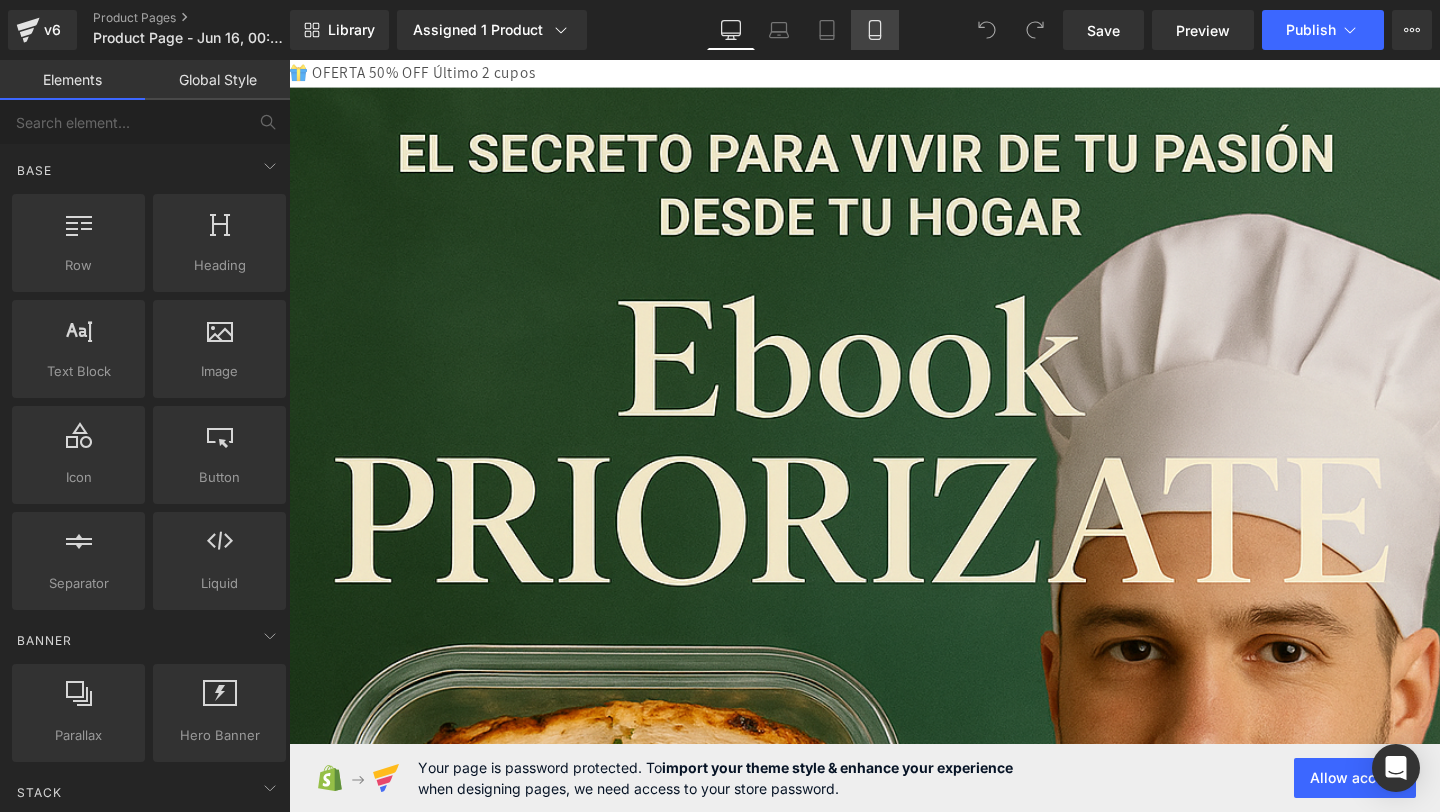click 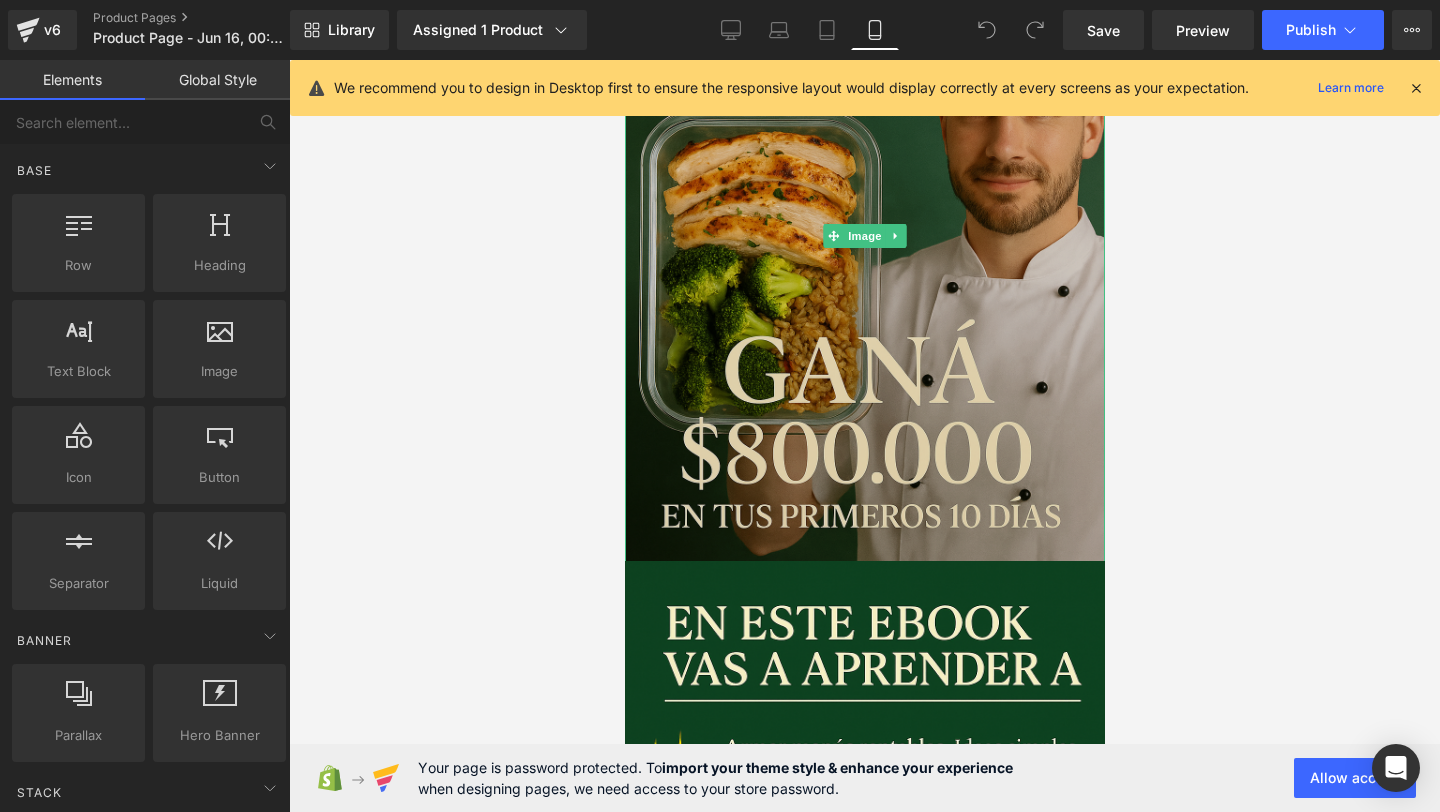 scroll, scrollTop: 0, scrollLeft: 0, axis: both 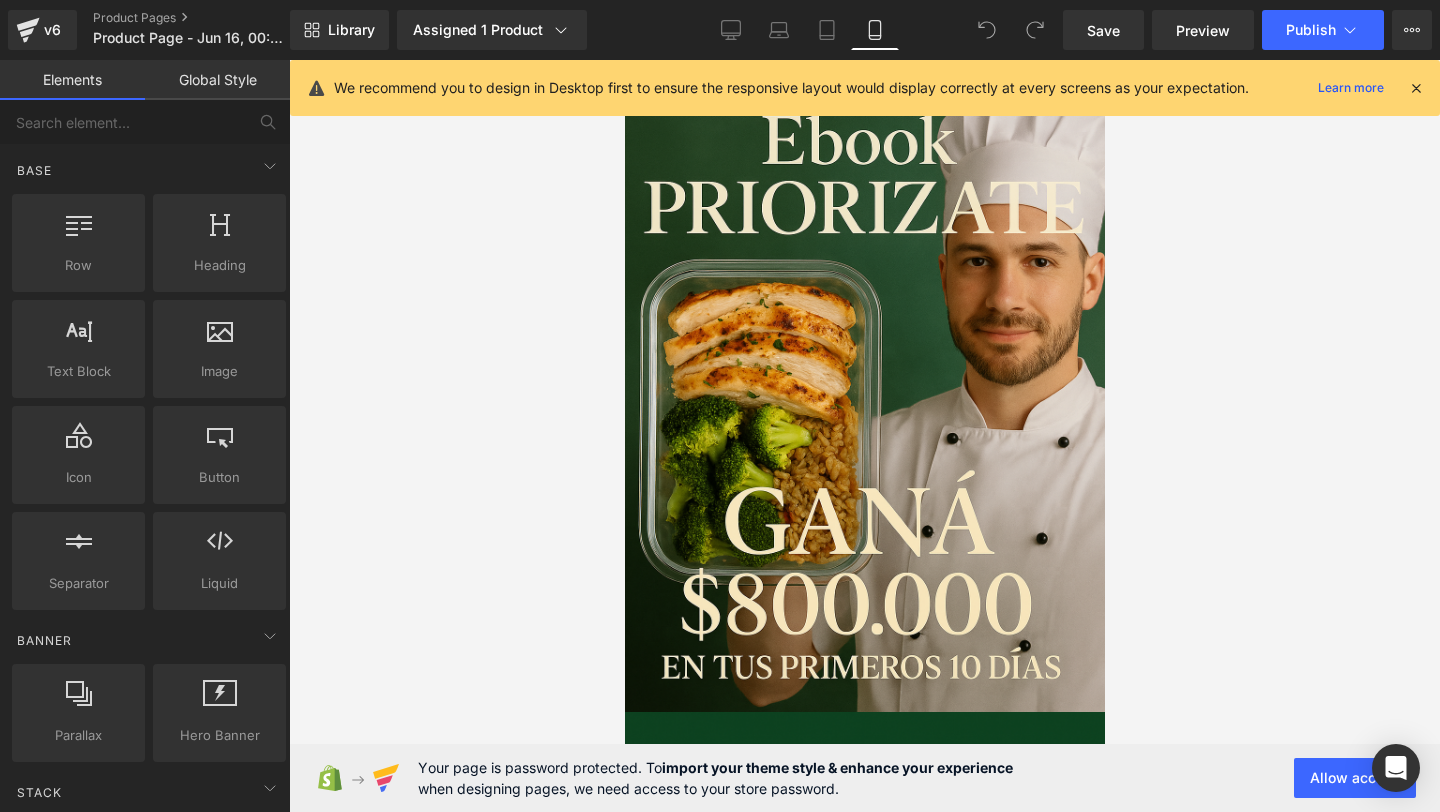 click on "We recommend you to design in Desktop first to ensure the responsive layout would display correctly at every screens as your expectation. Learn more" at bounding box center [865, 88] 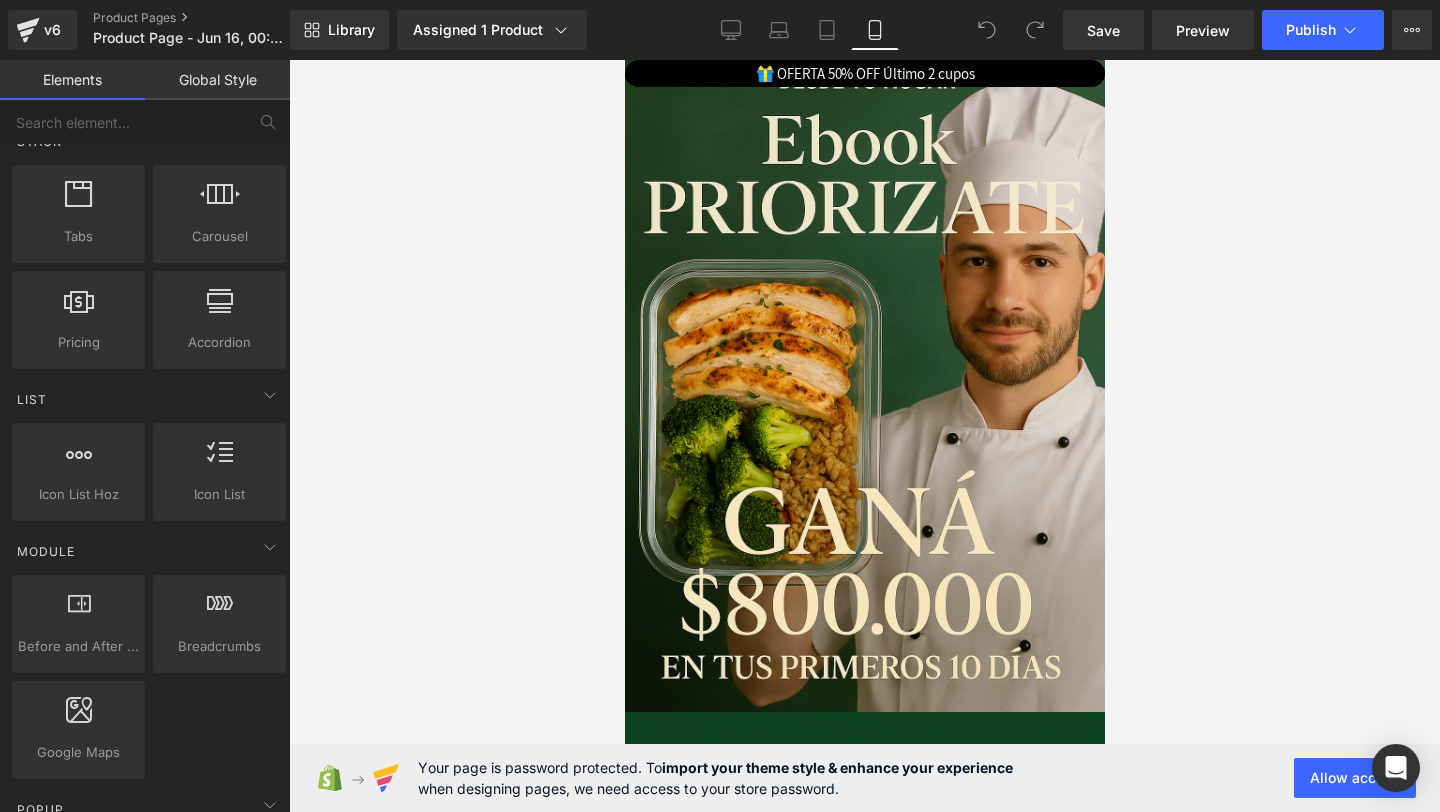 scroll, scrollTop: 0, scrollLeft: 0, axis: both 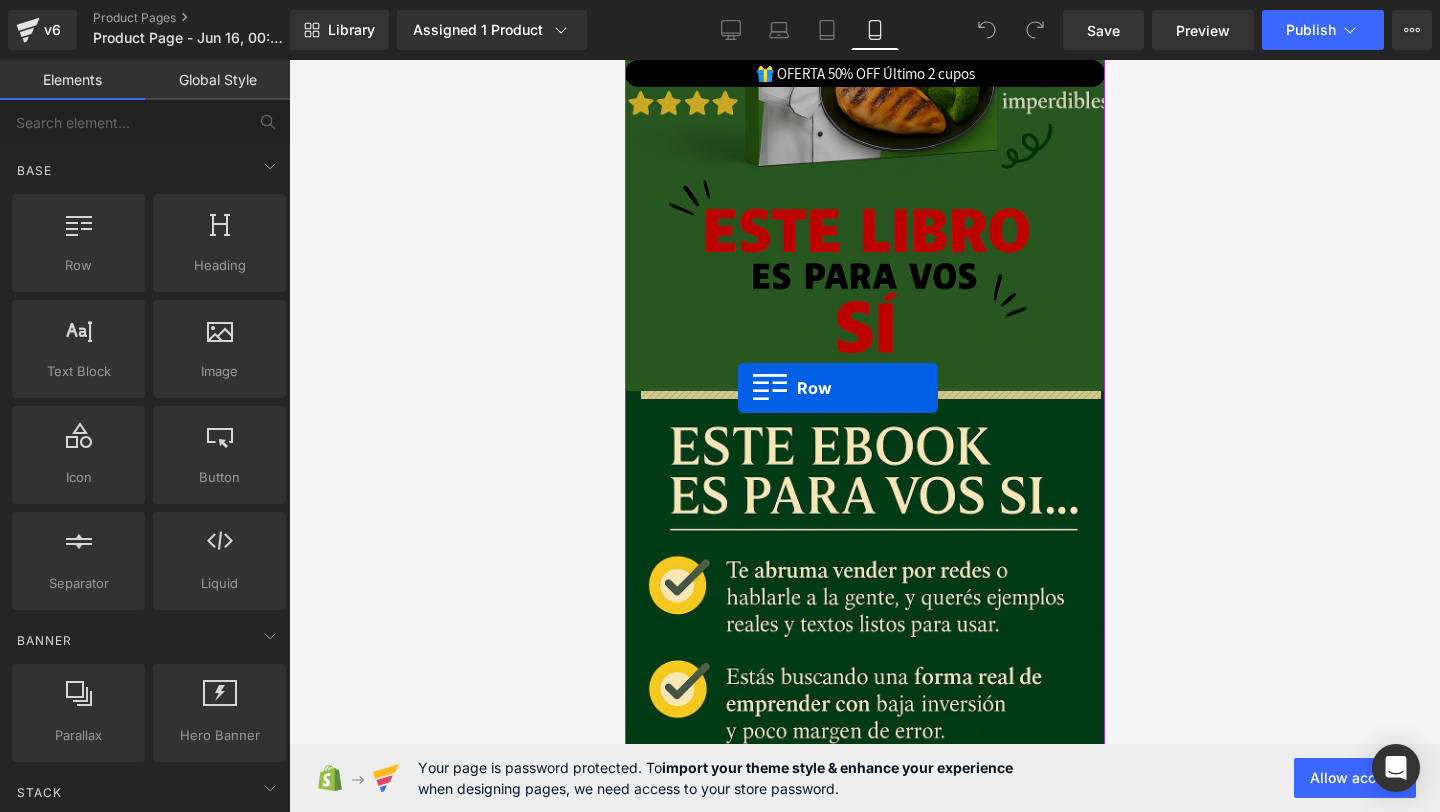 drag, startPoint x: 688, startPoint y: 341, endPoint x: 737, endPoint y: 388, distance: 67.89698 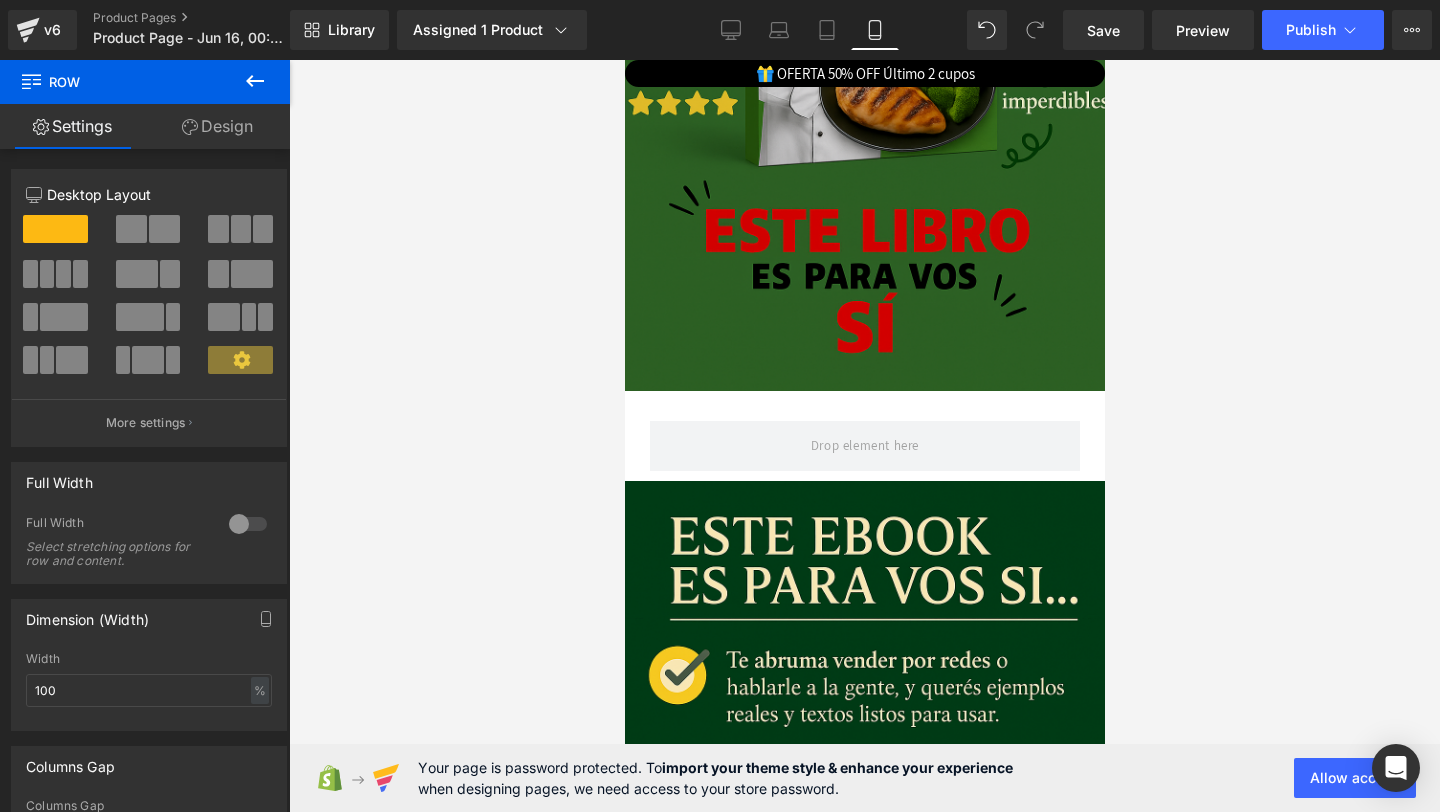 click 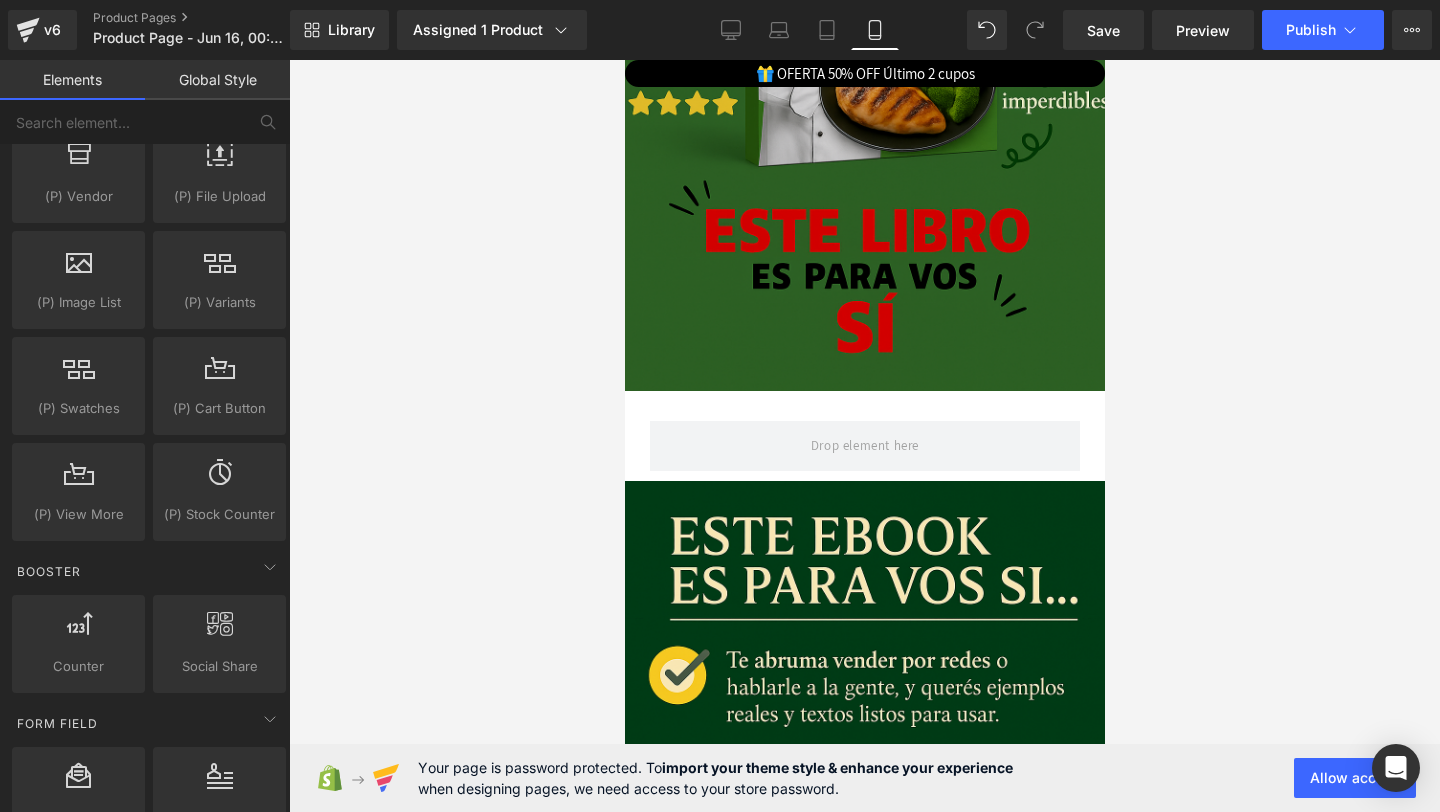 scroll, scrollTop: 2300, scrollLeft: 0, axis: vertical 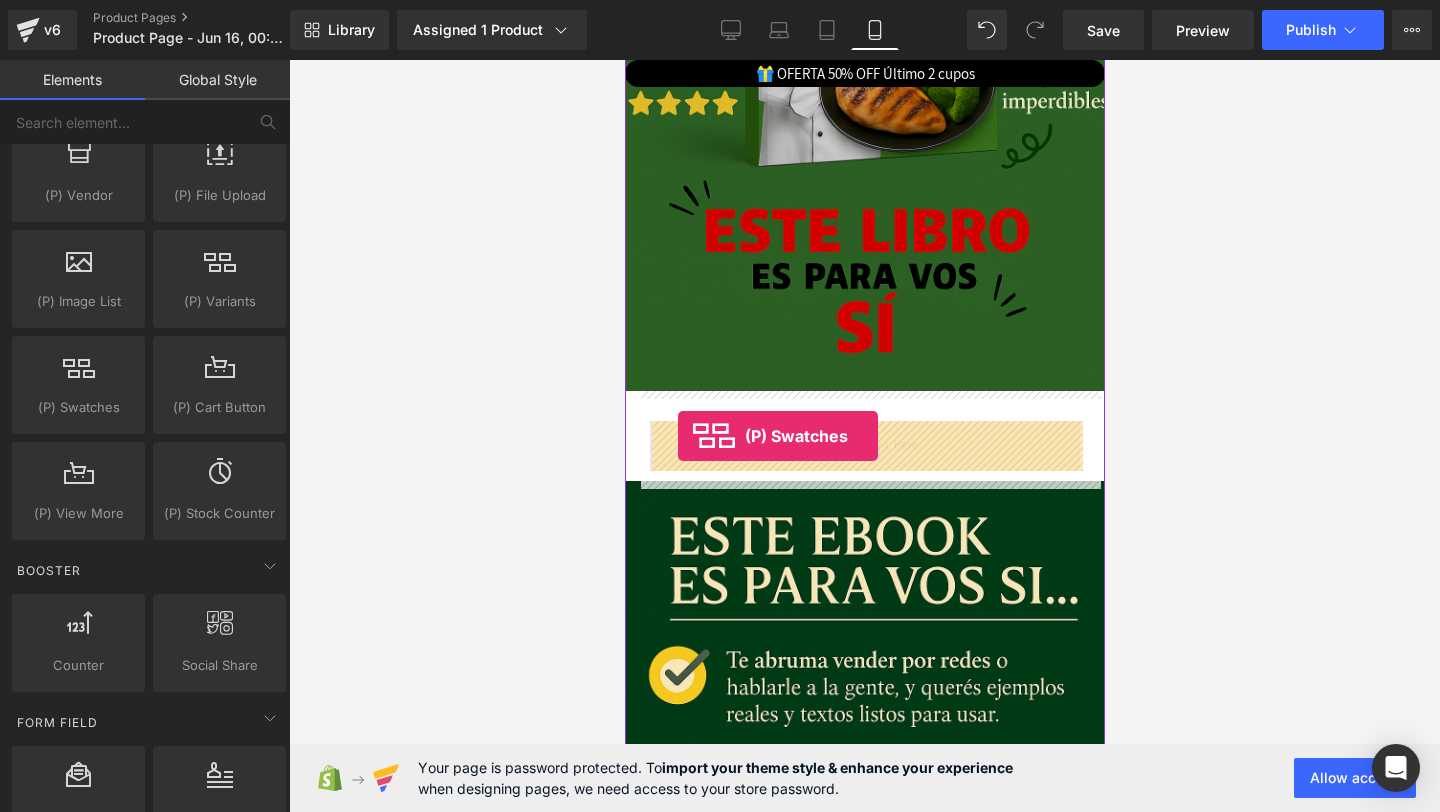 drag, startPoint x: 725, startPoint y: 463, endPoint x: 677, endPoint y: 436, distance: 55.072678 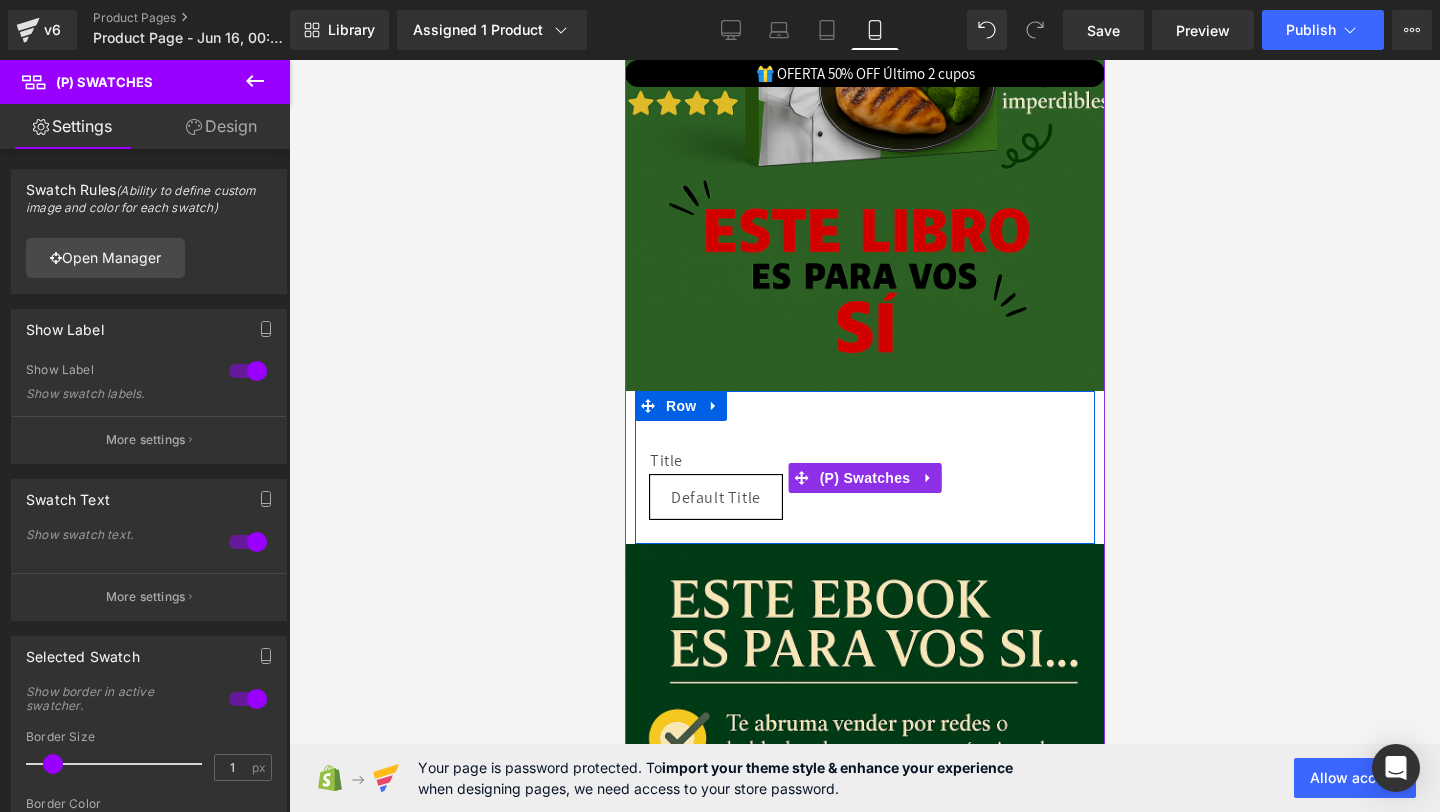 click on "Default Title" at bounding box center (715, 497) 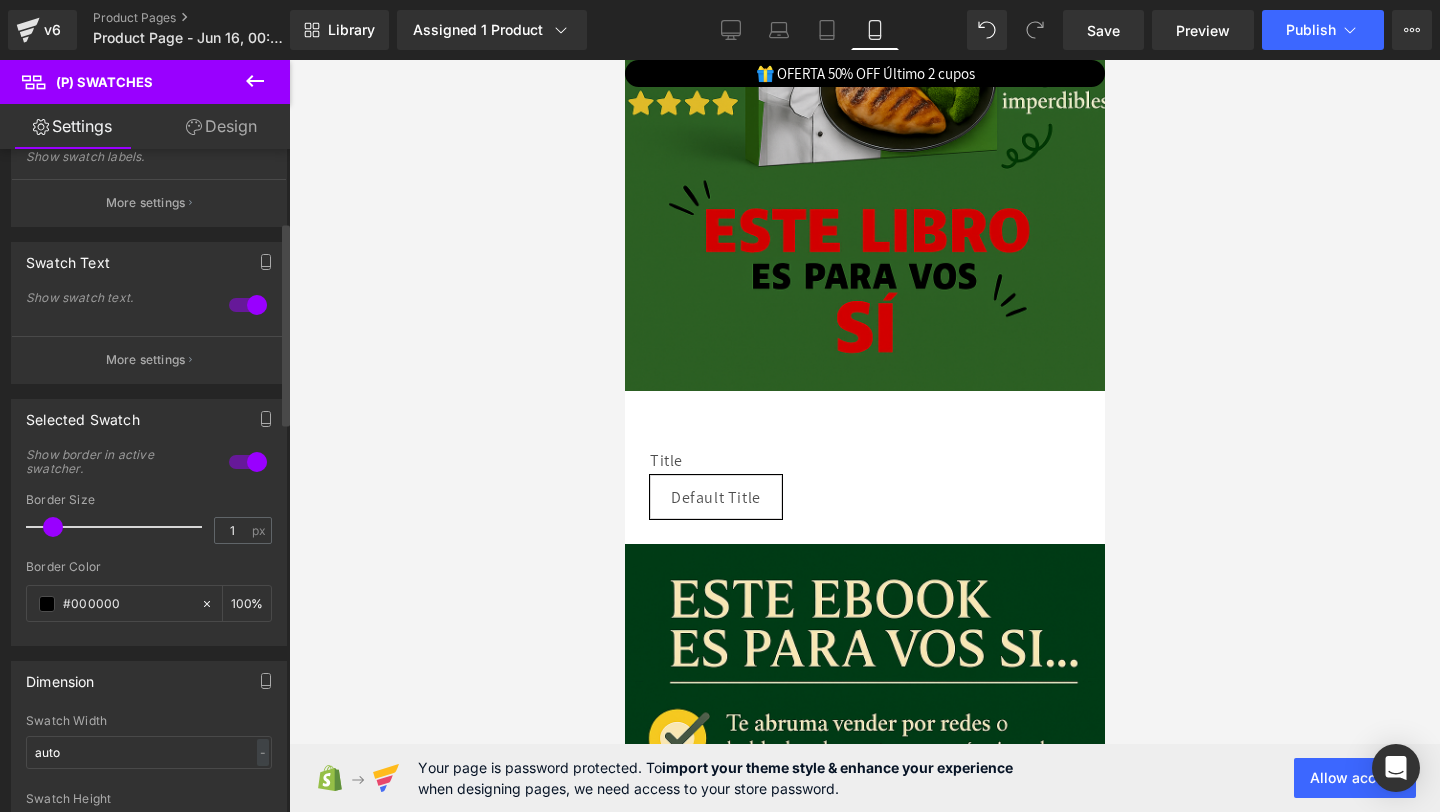 scroll, scrollTop: 217, scrollLeft: 0, axis: vertical 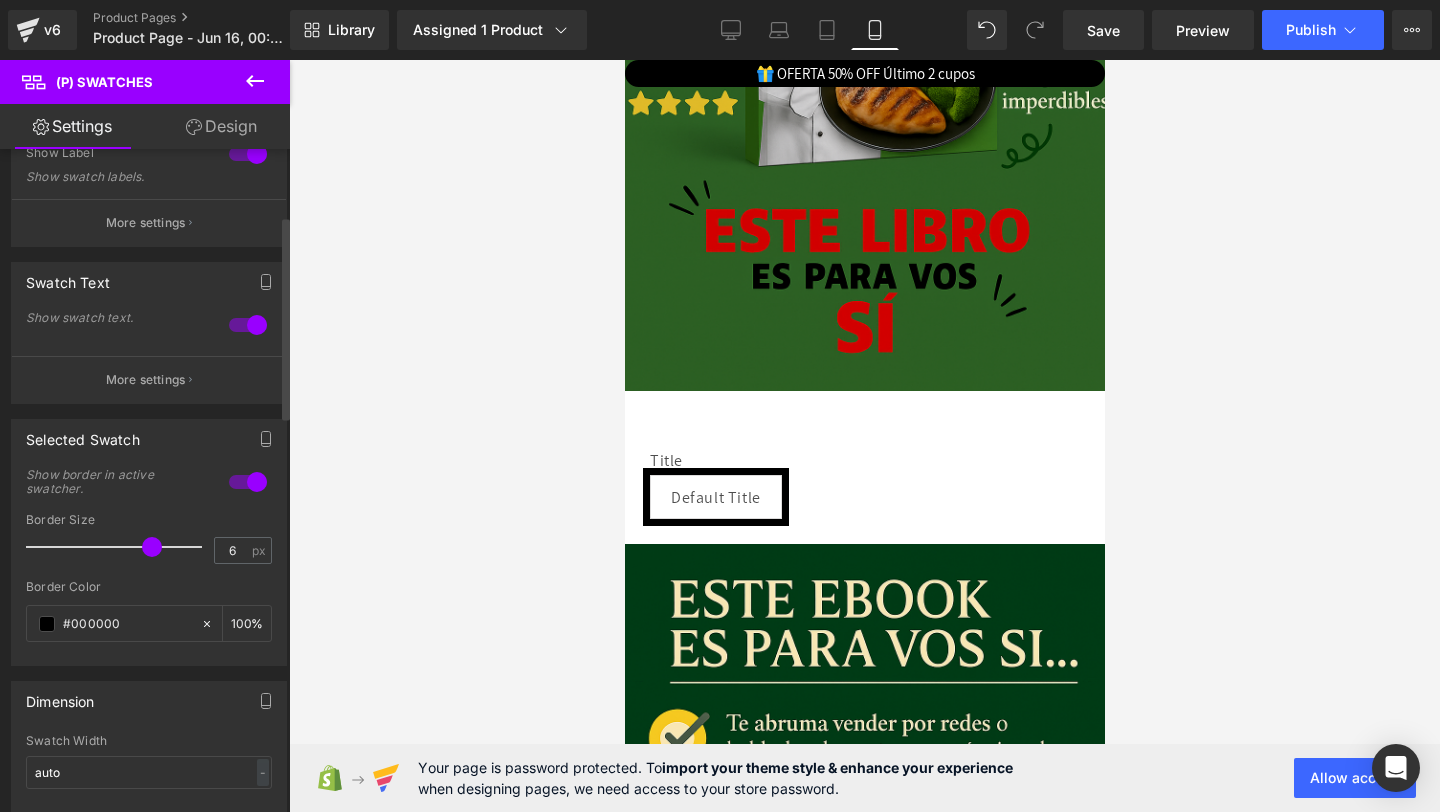 type on "5" 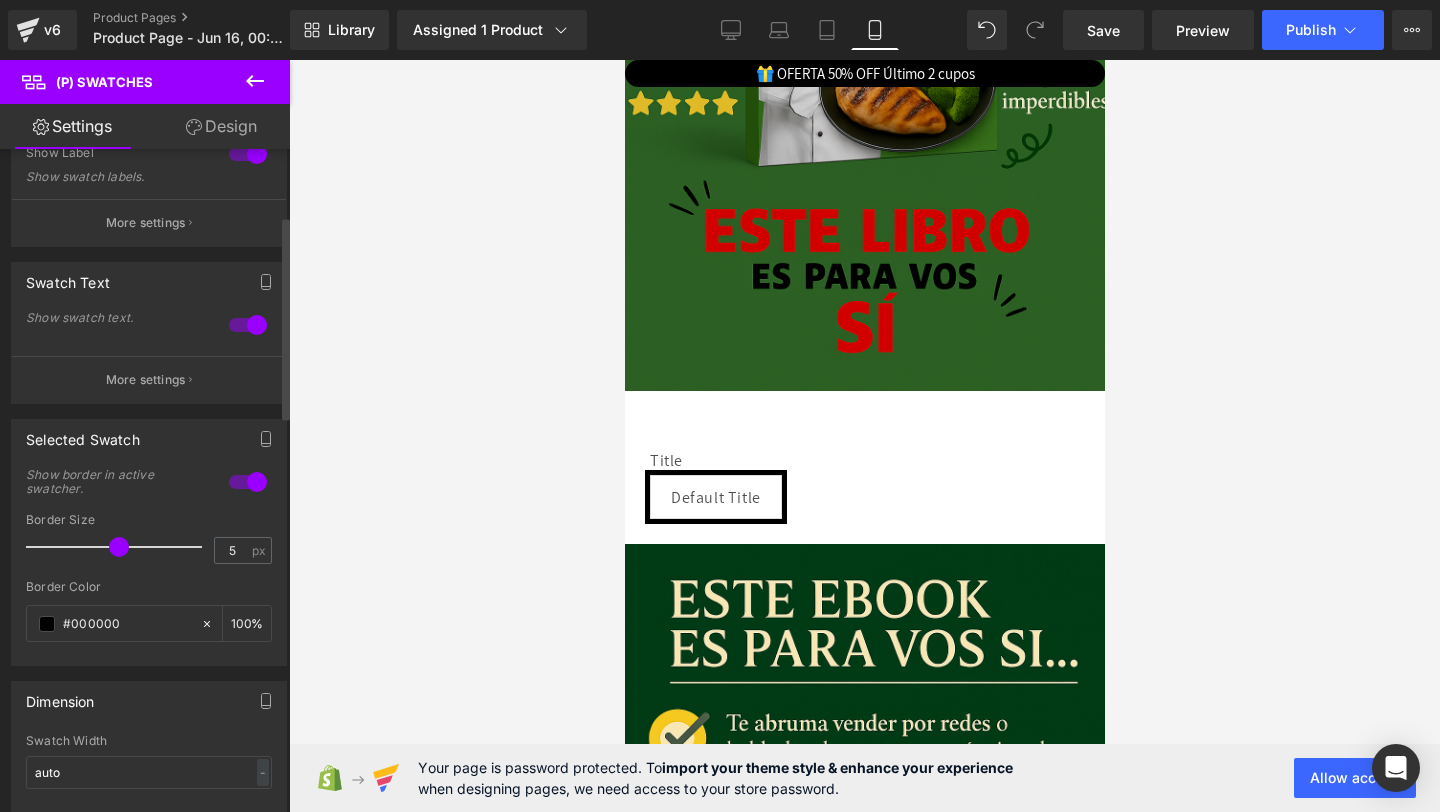 drag, startPoint x: 60, startPoint y: 545, endPoint x: 115, endPoint y: 541, distance: 55.145264 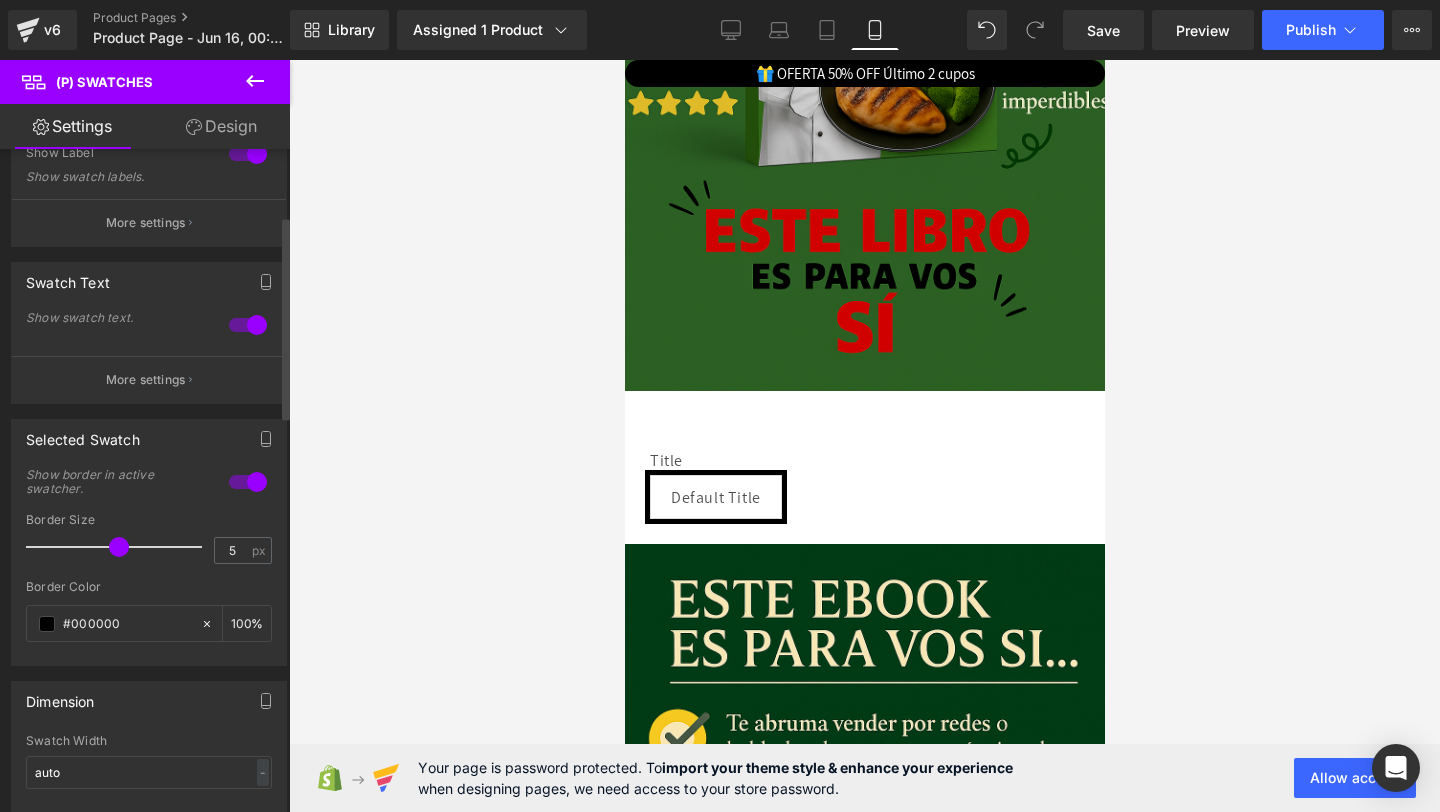 click at bounding box center [119, 547] 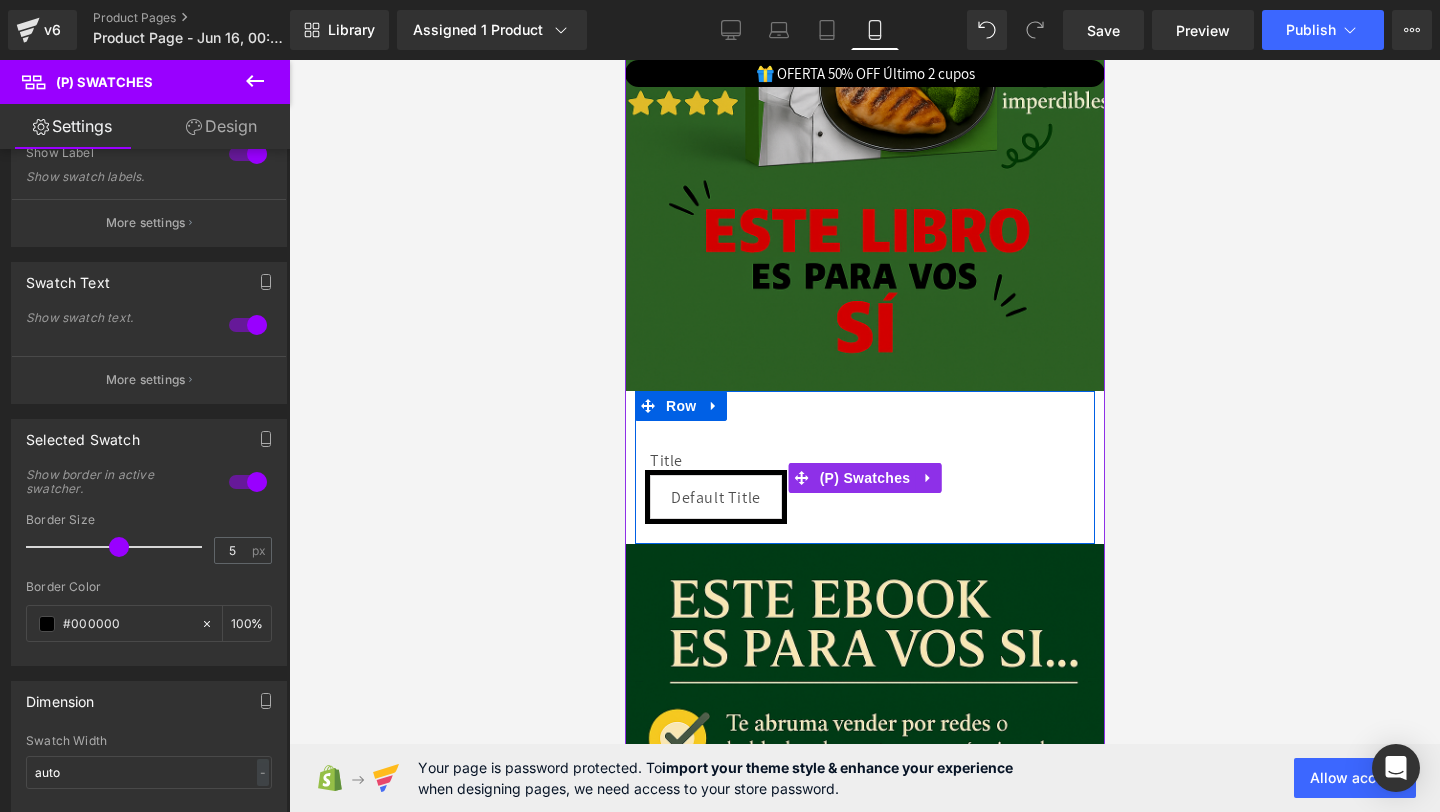click on "Title
Default Title" at bounding box center (864, 492) 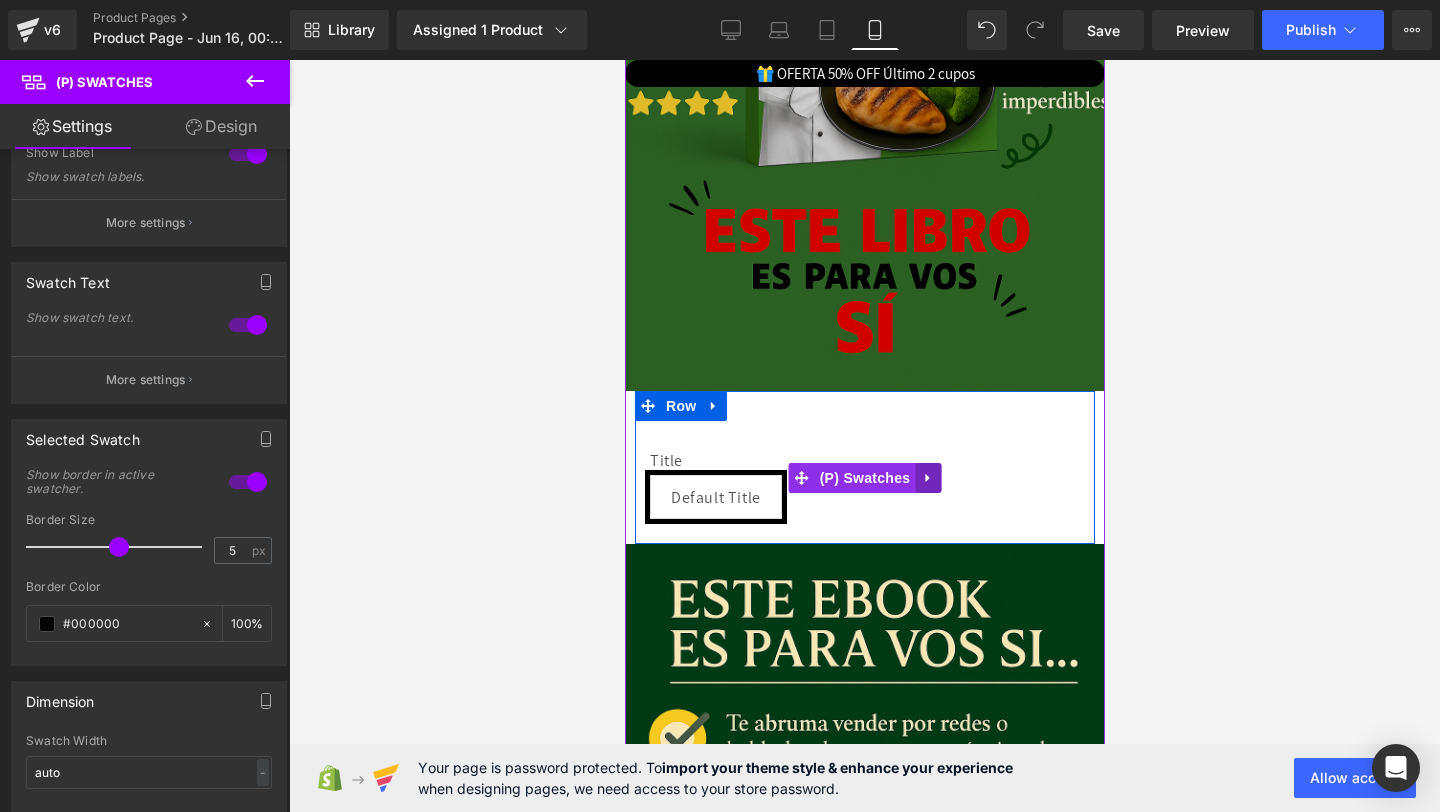 click at bounding box center (927, 478) 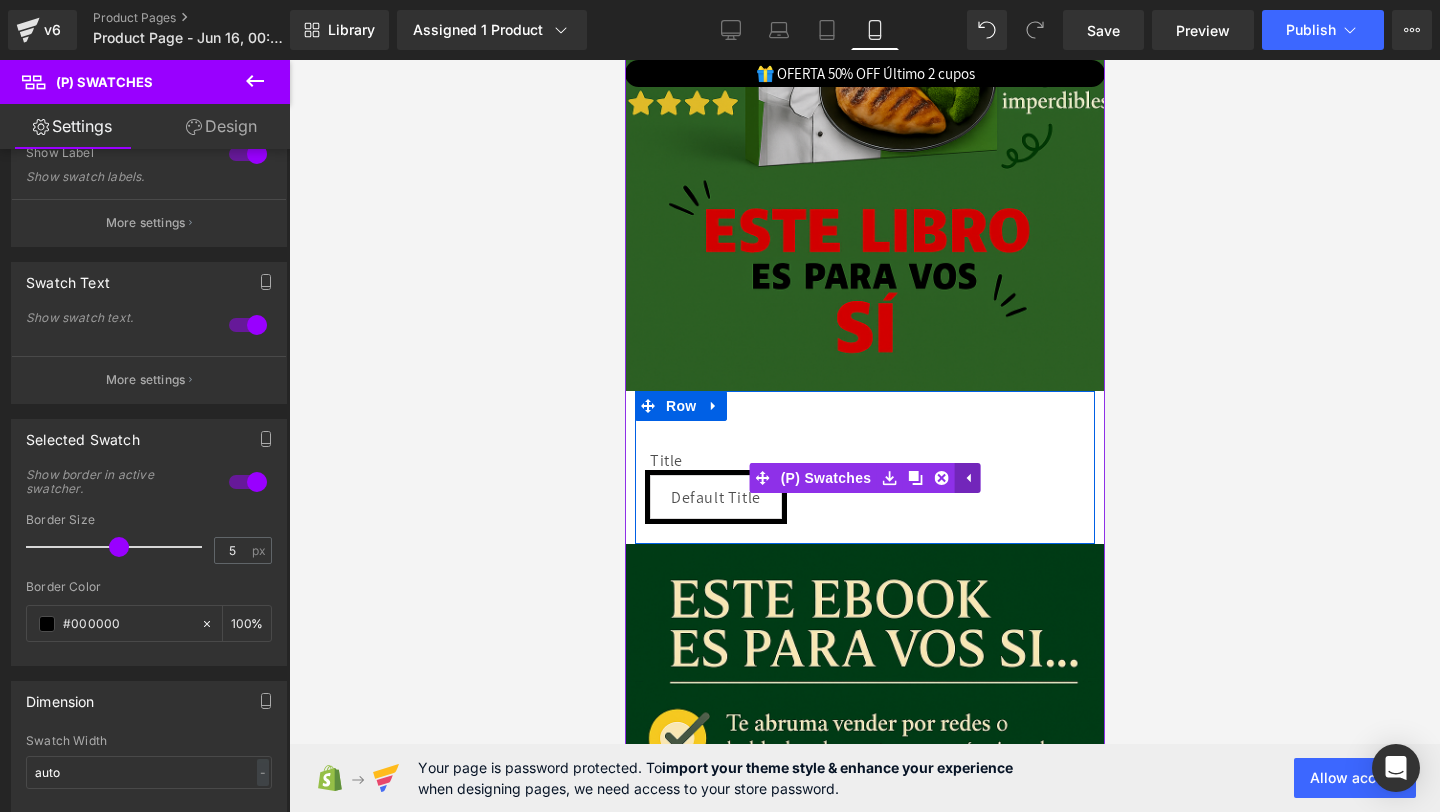 click 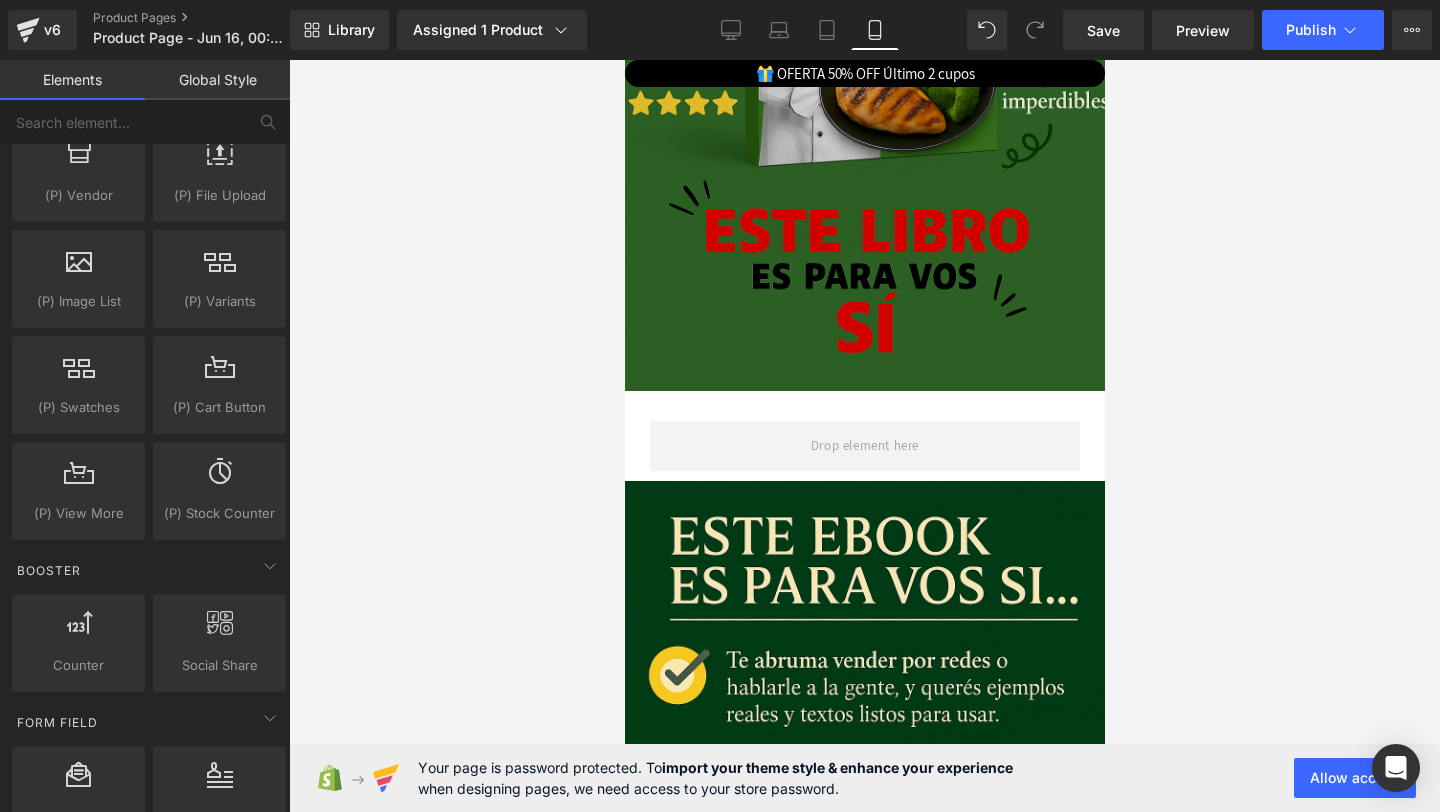 click on "Elements" at bounding box center [72, 80] 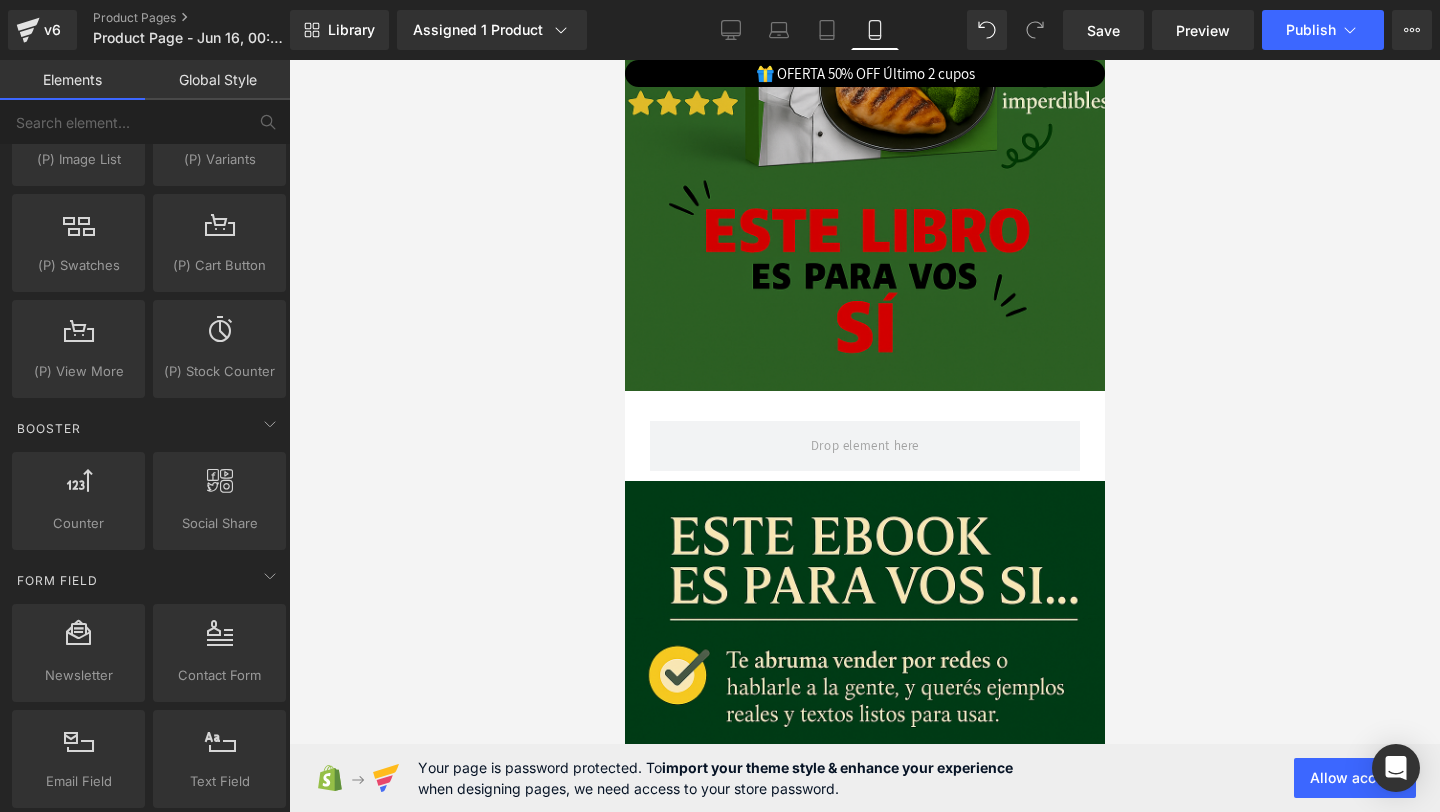 scroll, scrollTop: 2453, scrollLeft: 0, axis: vertical 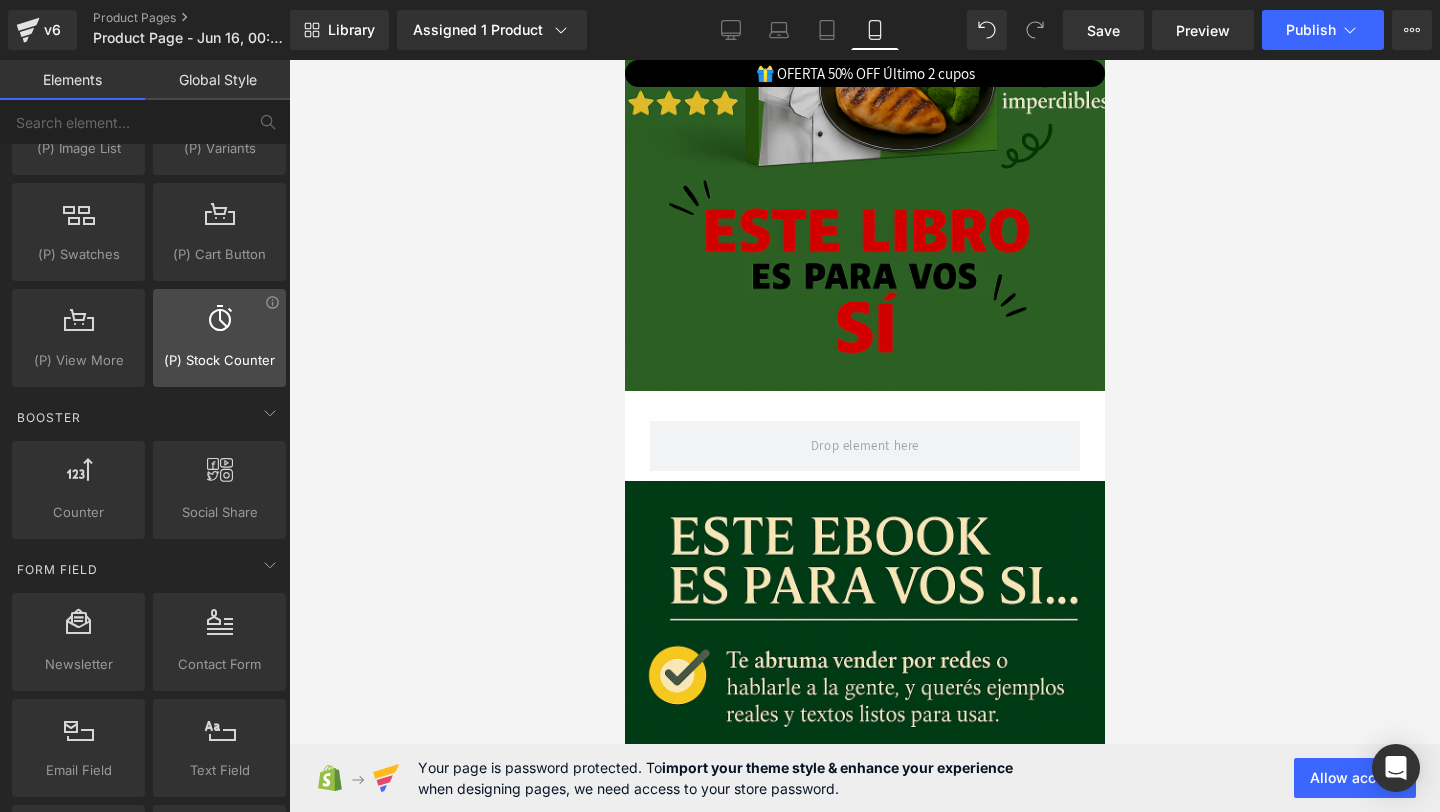 click at bounding box center (219, 327) 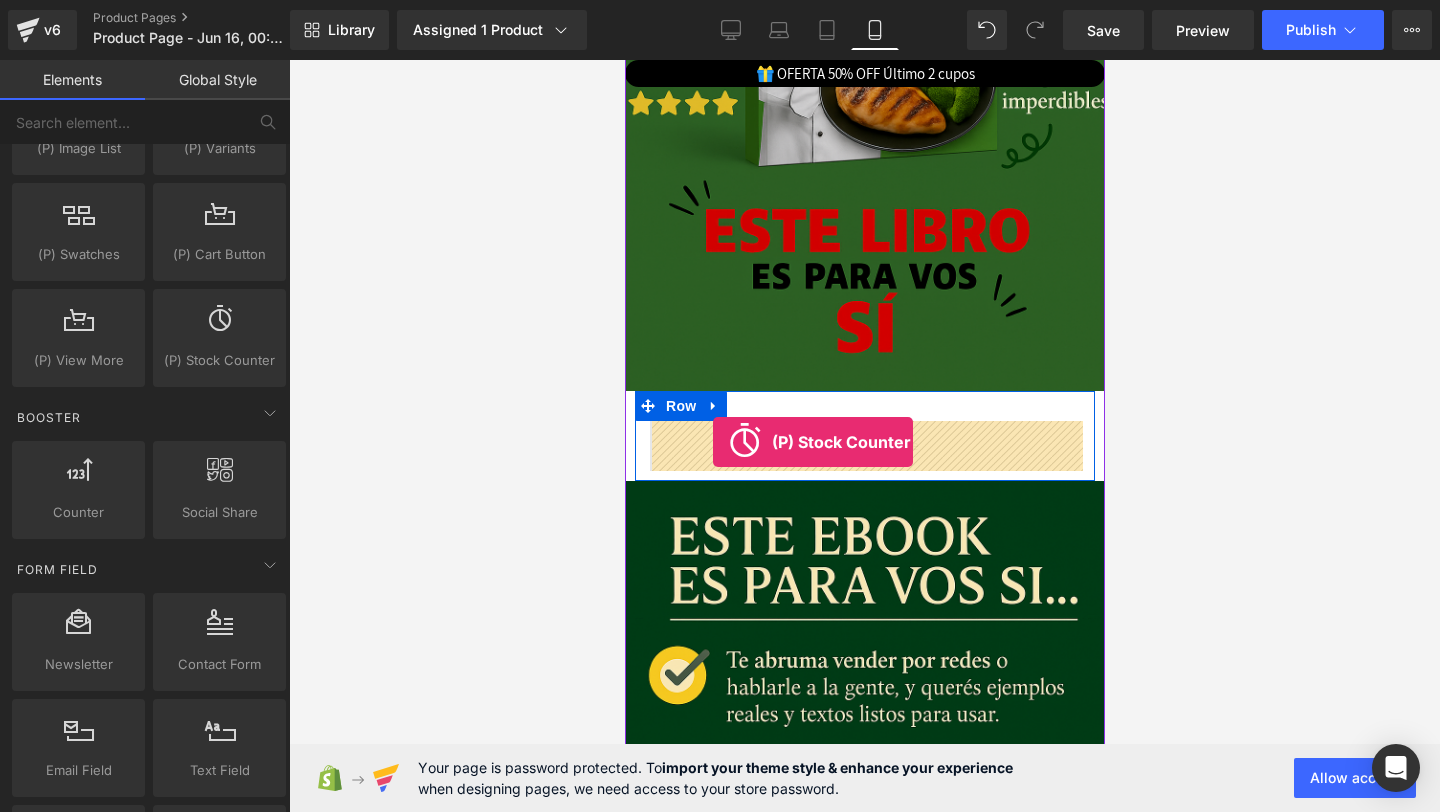 drag, startPoint x: 833, startPoint y: 403, endPoint x: 712, endPoint y: 442, distance: 127.12985 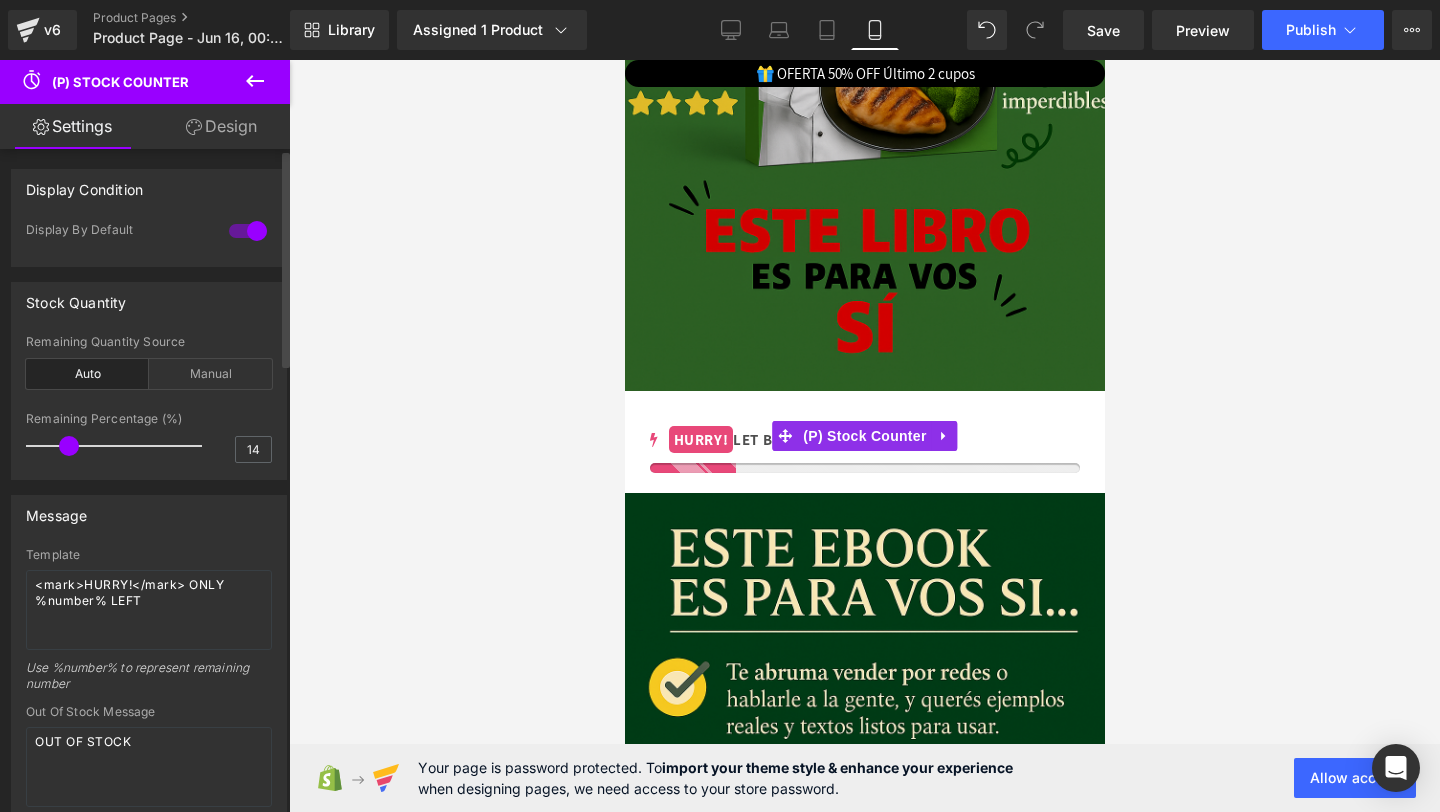 click at bounding box center [119, 446] 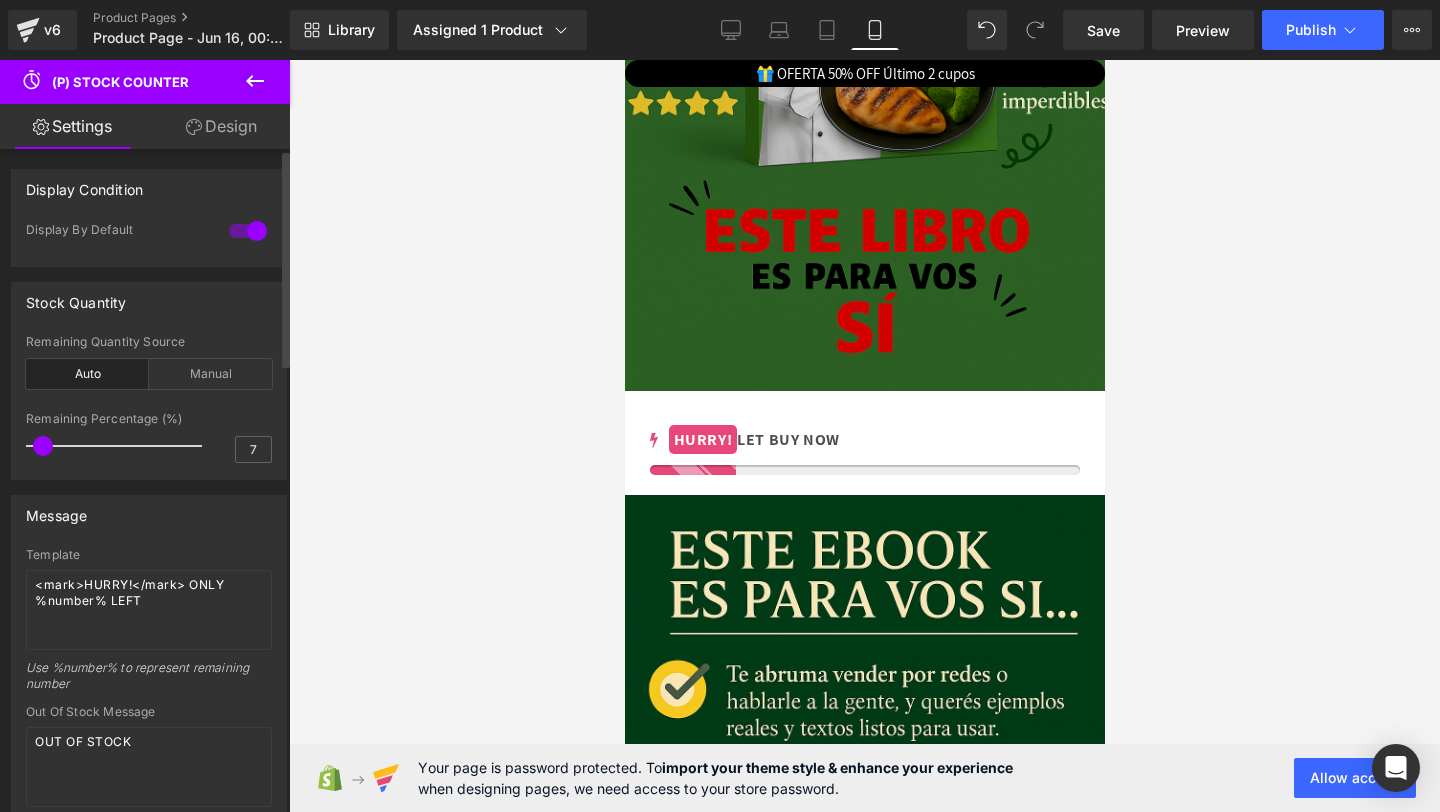type on "6" 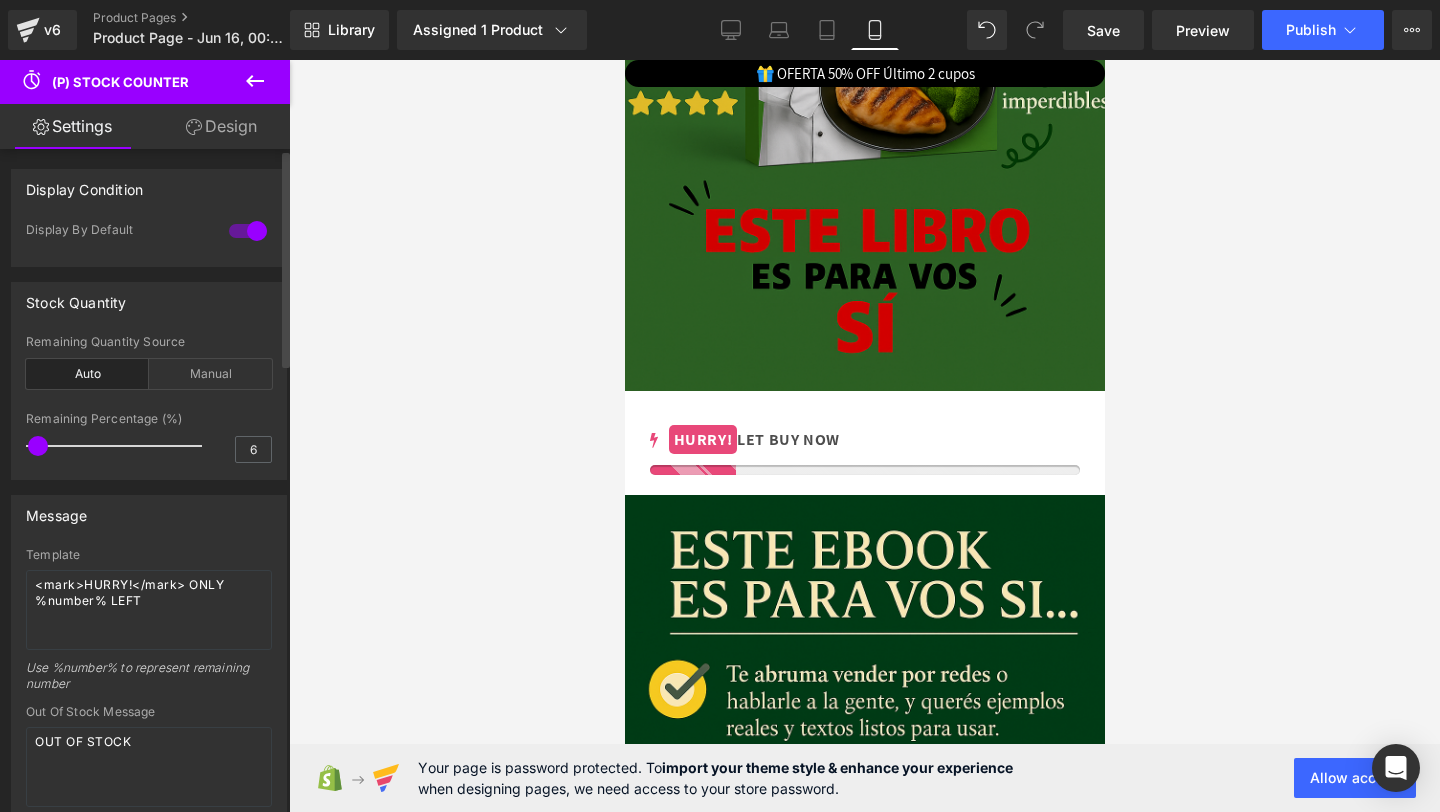 drag, startPoint x: 56, startPoint y: 446, endPoint x: 40, endPoint y: 444, distance: 16.124516 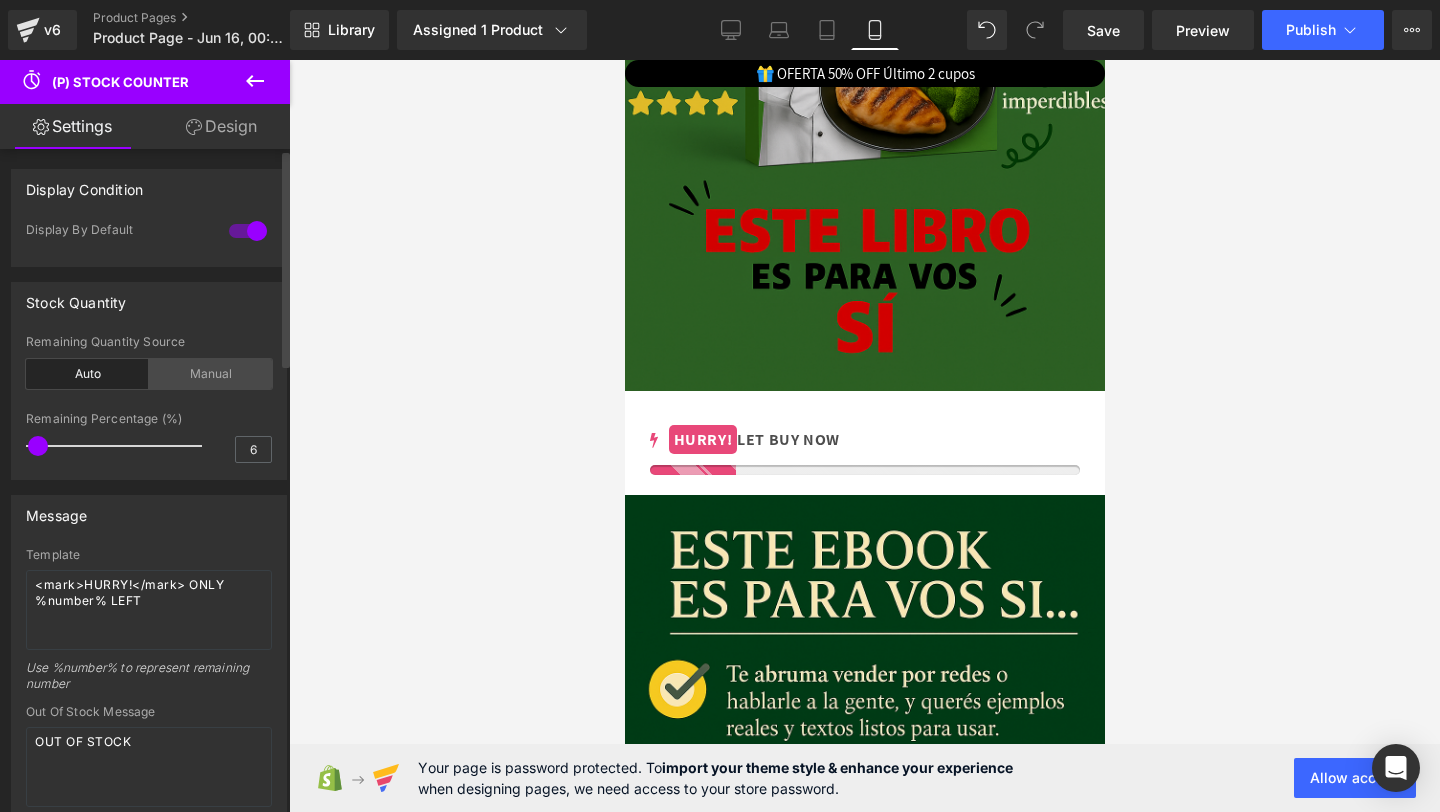 click on "Manual" at bounding box center (210, 374) 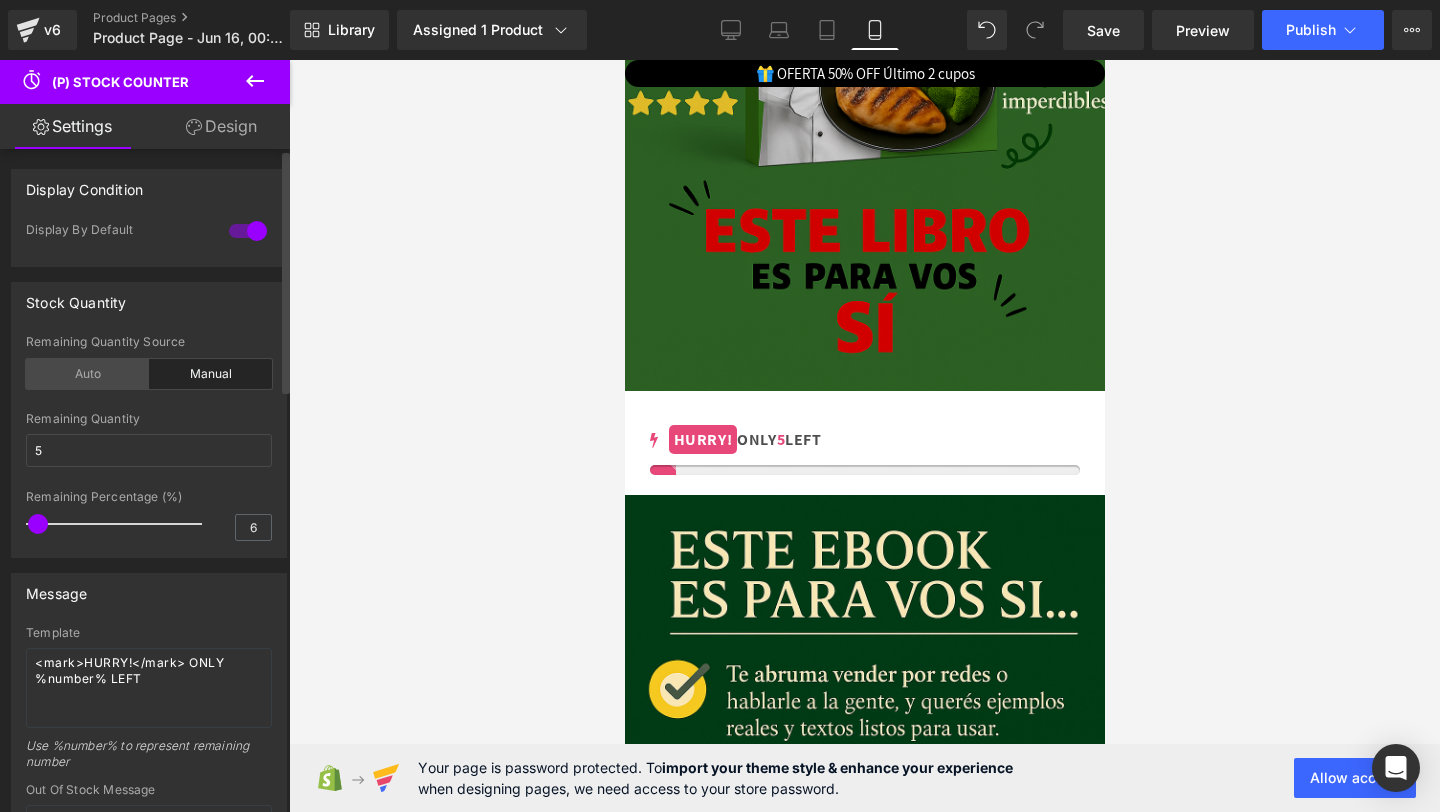 click on "Auto" at bounding box center [87, 374] 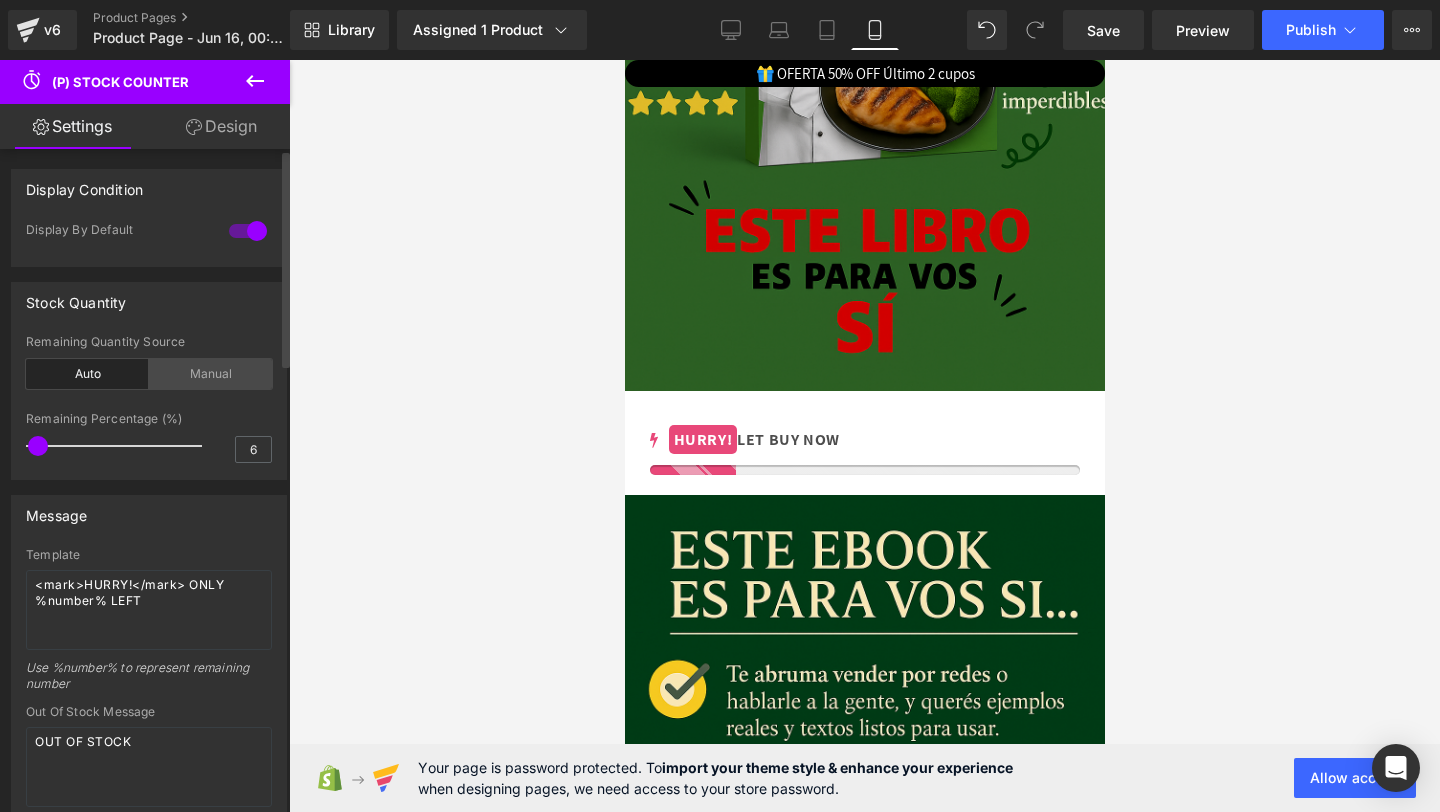 click on "Manual" at bounding box center (210, 374) 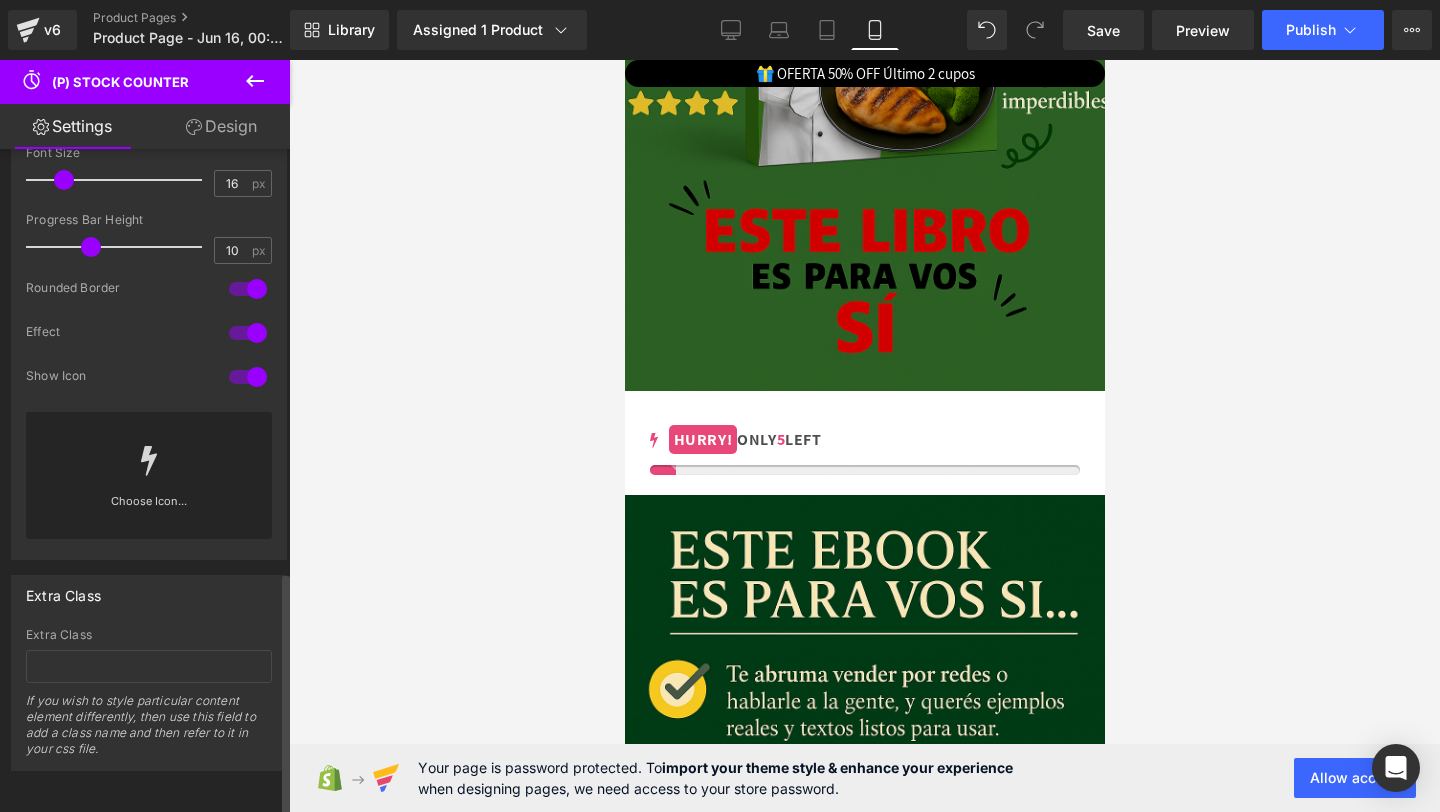 scroll, scrollTop: 0, scrollLeft: 0, axis: both 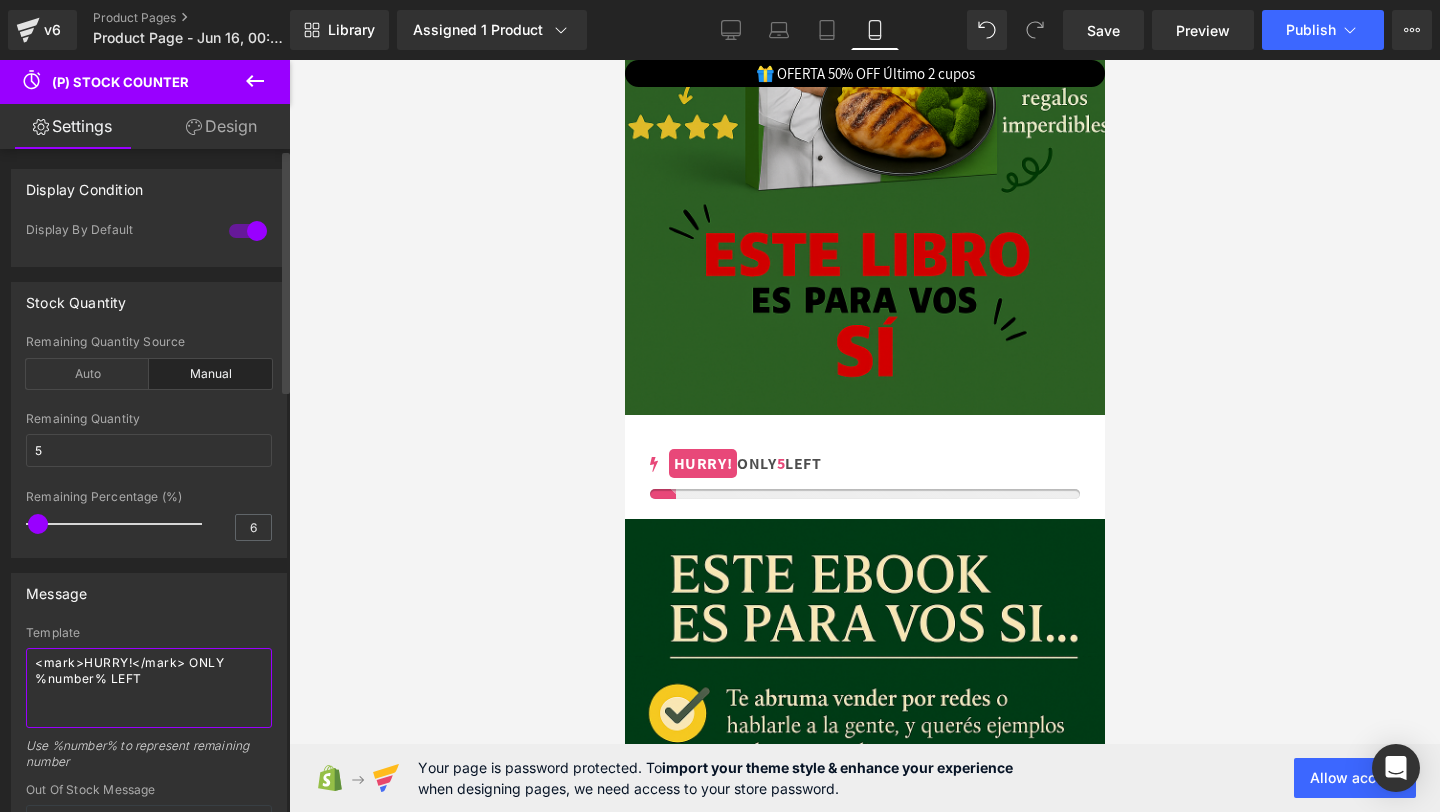 click on "<mark>HURRY!</mark> ONLY %number% LEFT" at bounding box center (149, 688) 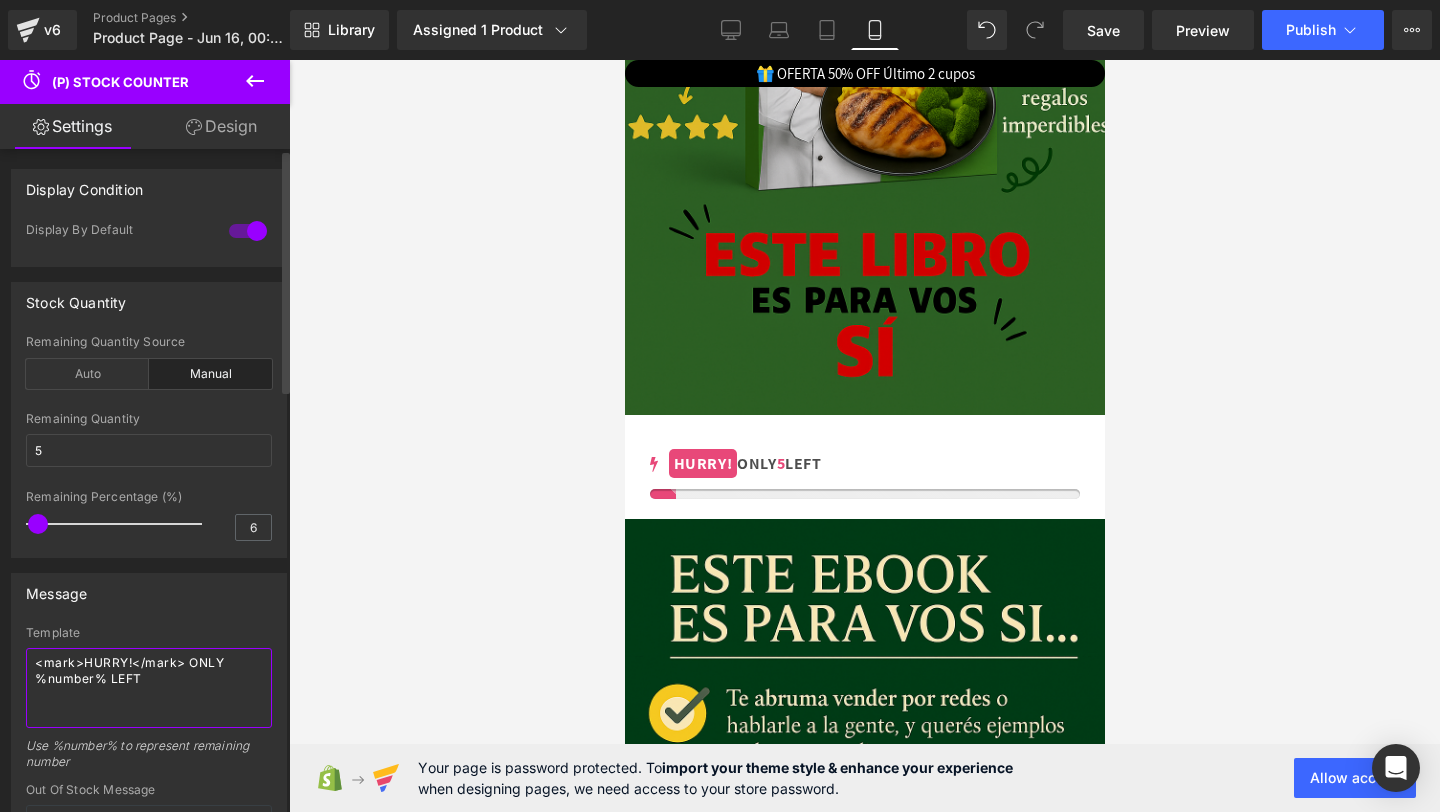 drag, startPoint x: 225, startPoint y: 668, endPoint x: 190, endPoint y: 668, distance: 35 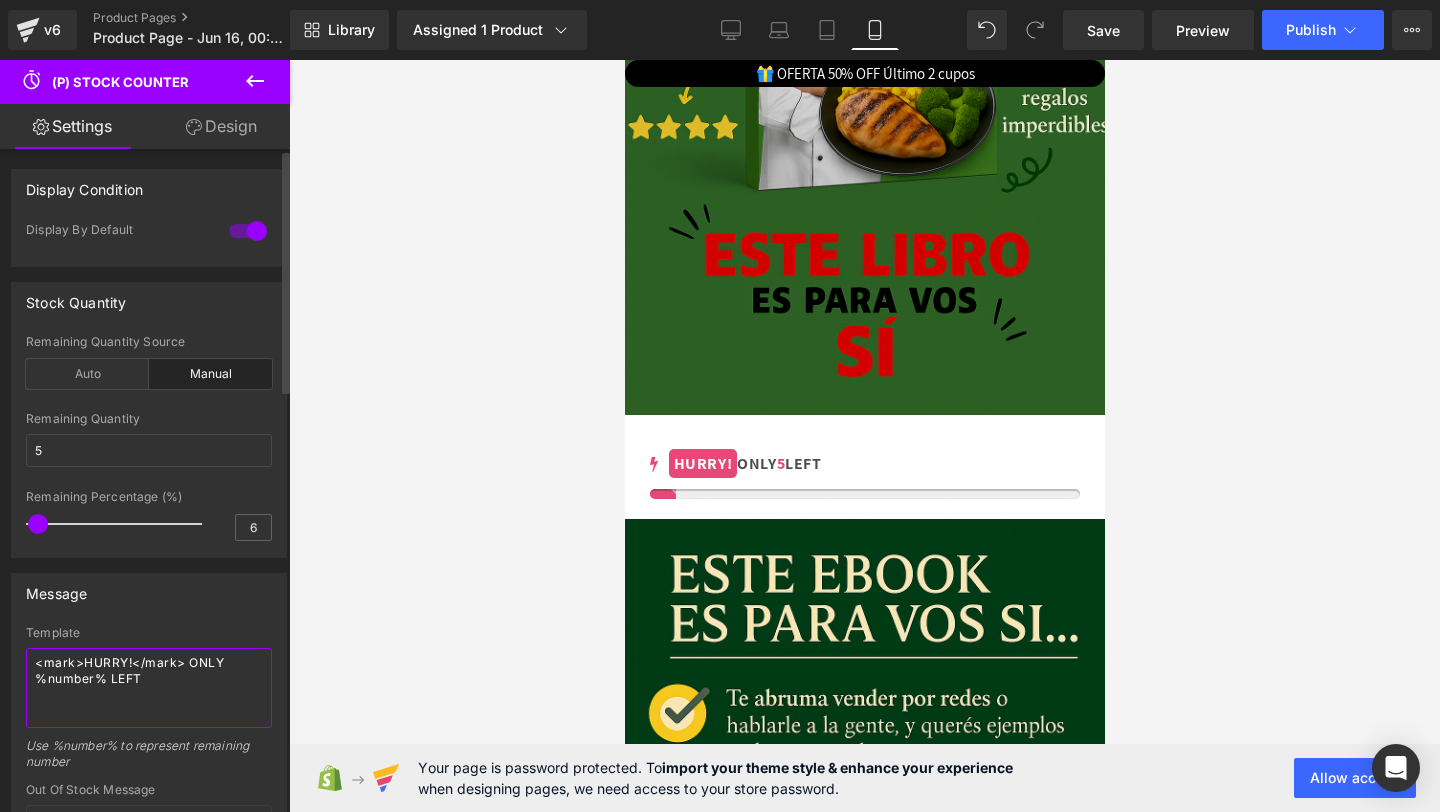 click on "<mark>HURRY!</mark> ONLY %number% LEFT" at bounding box center (149, 688) 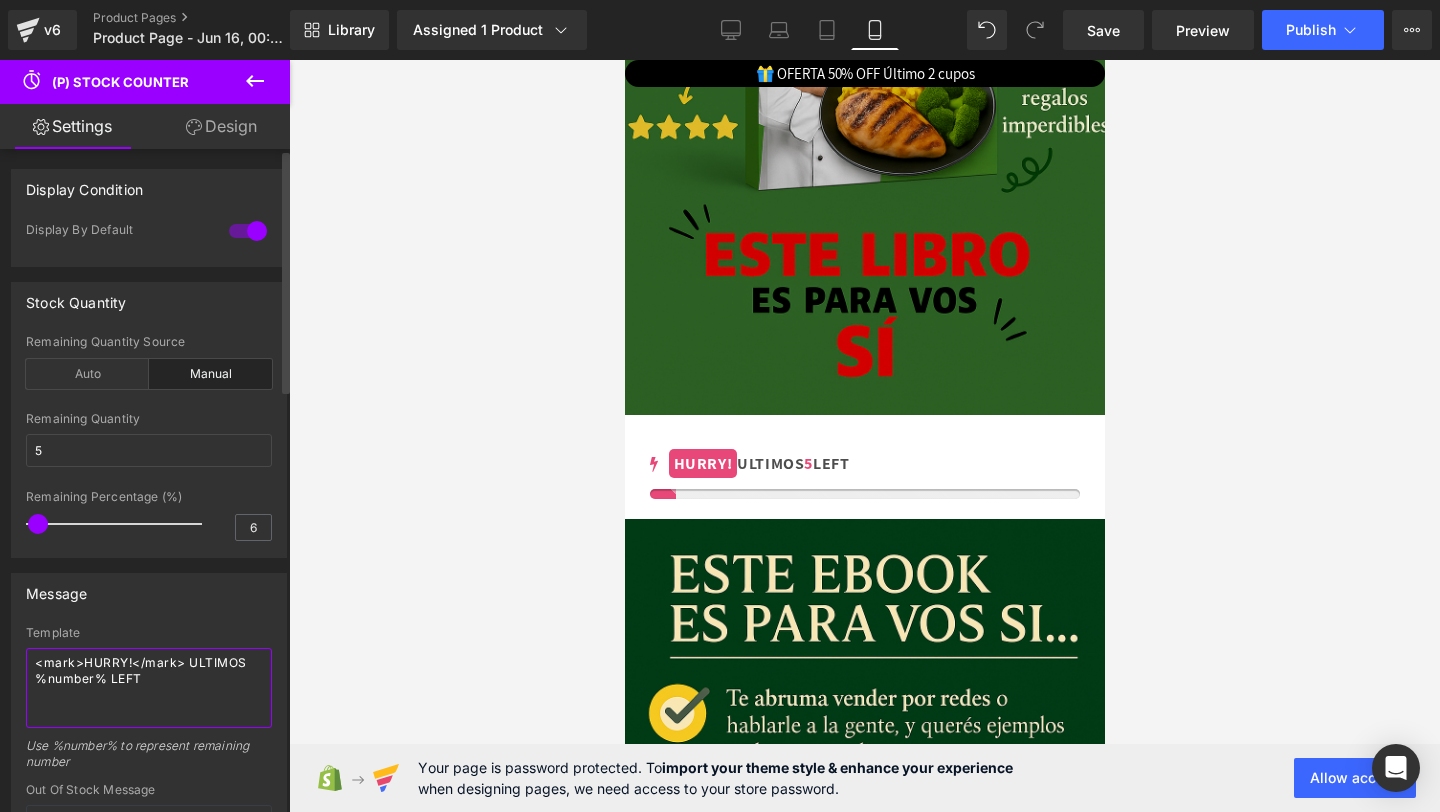click on "<mark>HURRY!</mark> ULTIMOS %number% LEFT" at bounding box center [149, 688] 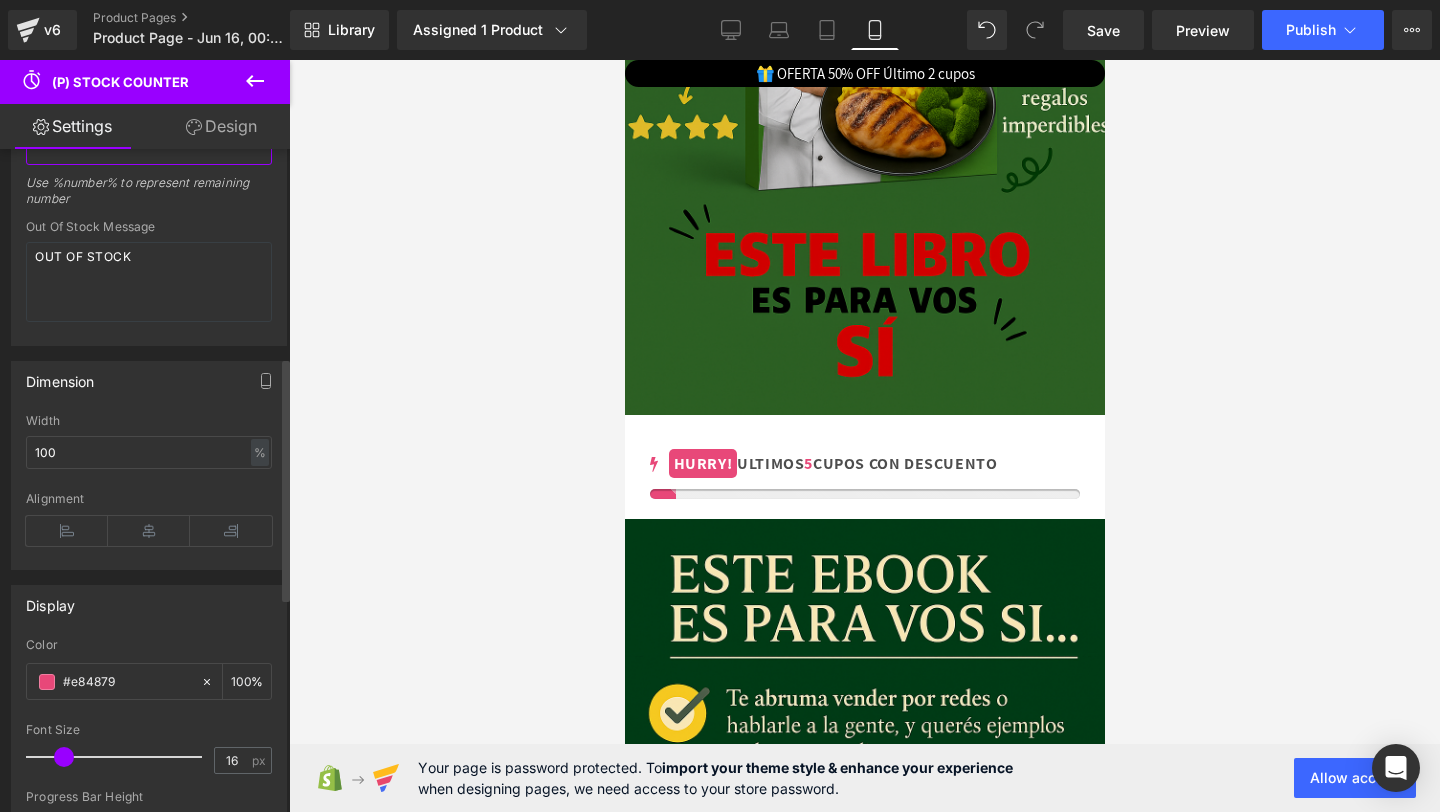scroll, scrollTop: 568, scrollLeft: 0, axis: vertical 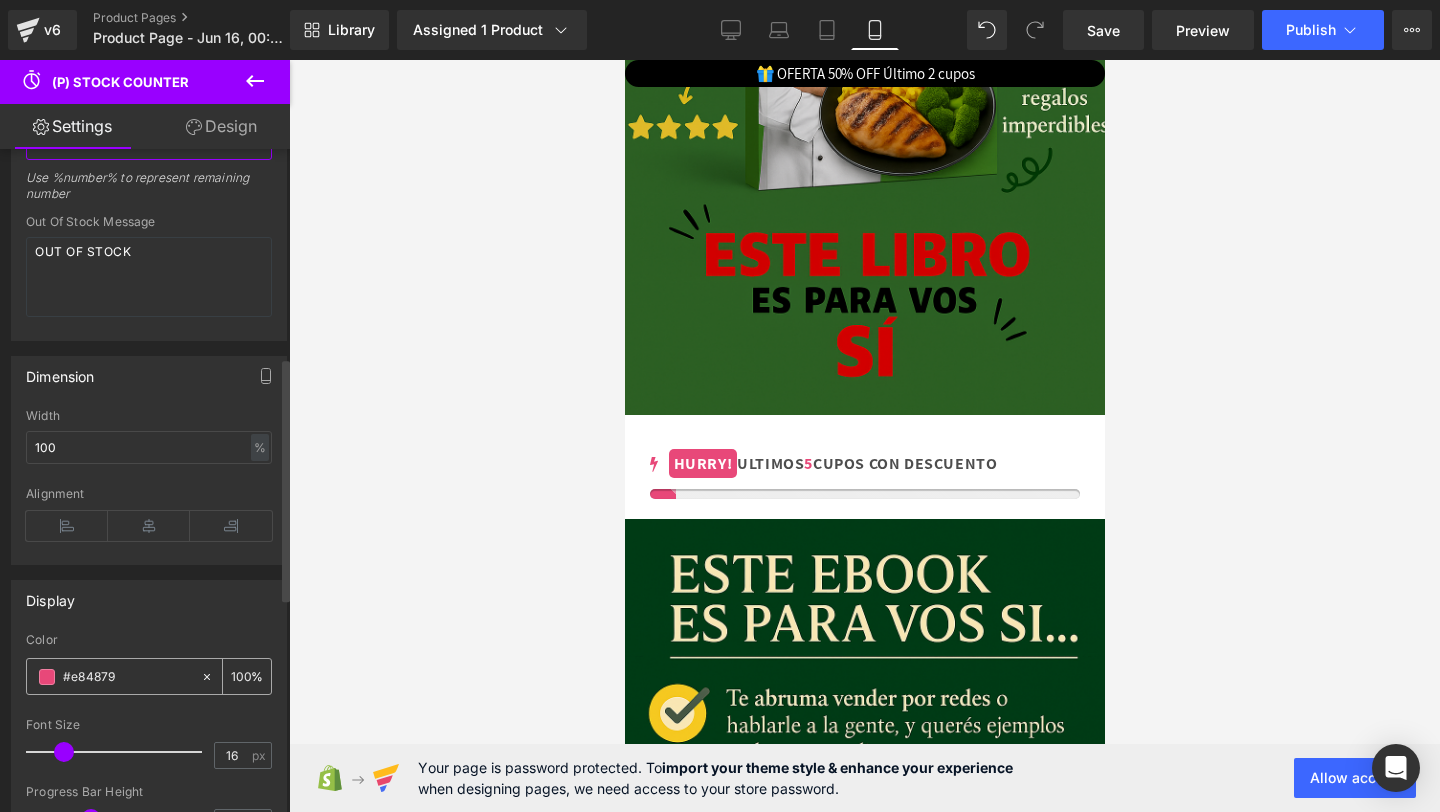 type on "<mark>HURRY!</mark> ULTIMOS %number% CUPOS CON DESCUENTO" 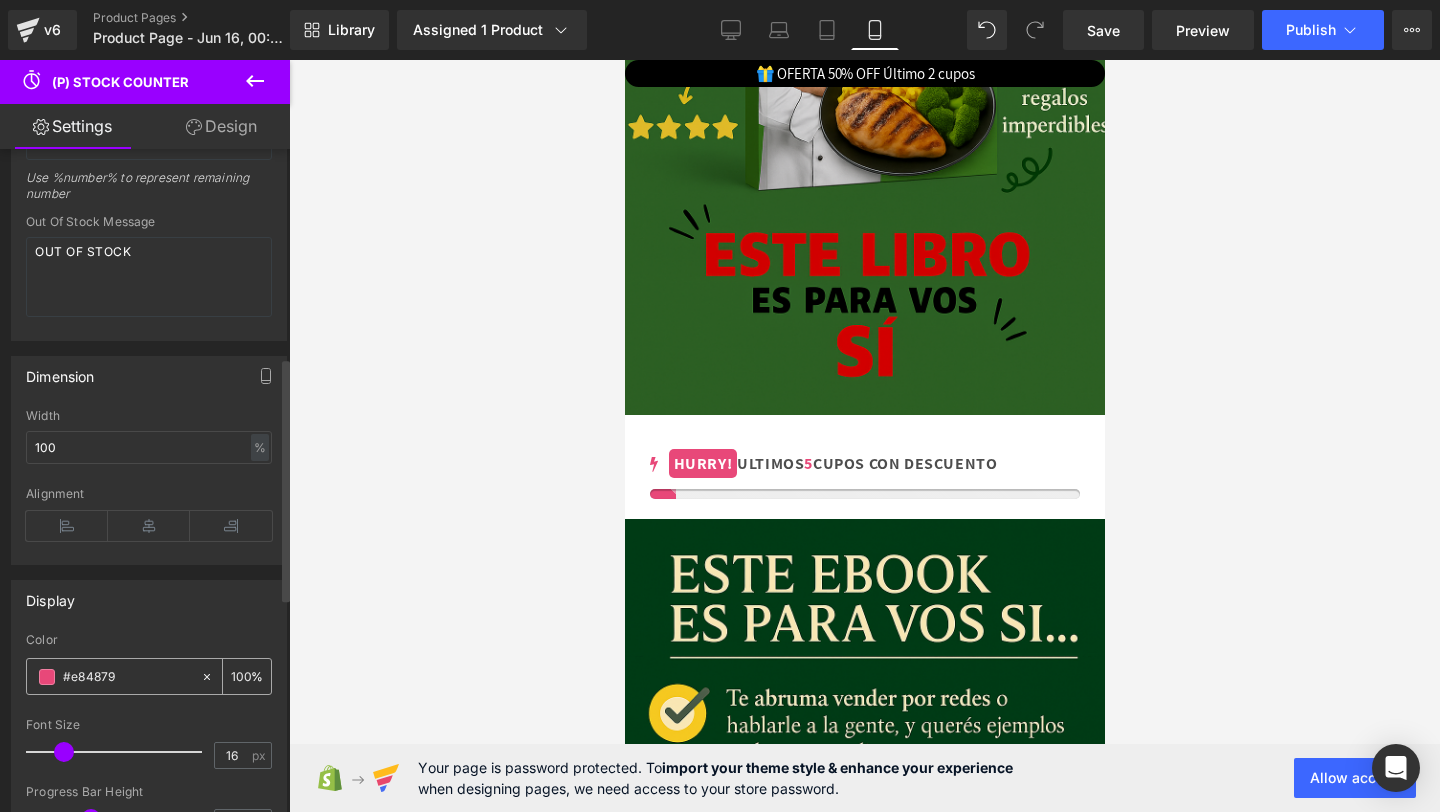click at bounding box center [47, 677] 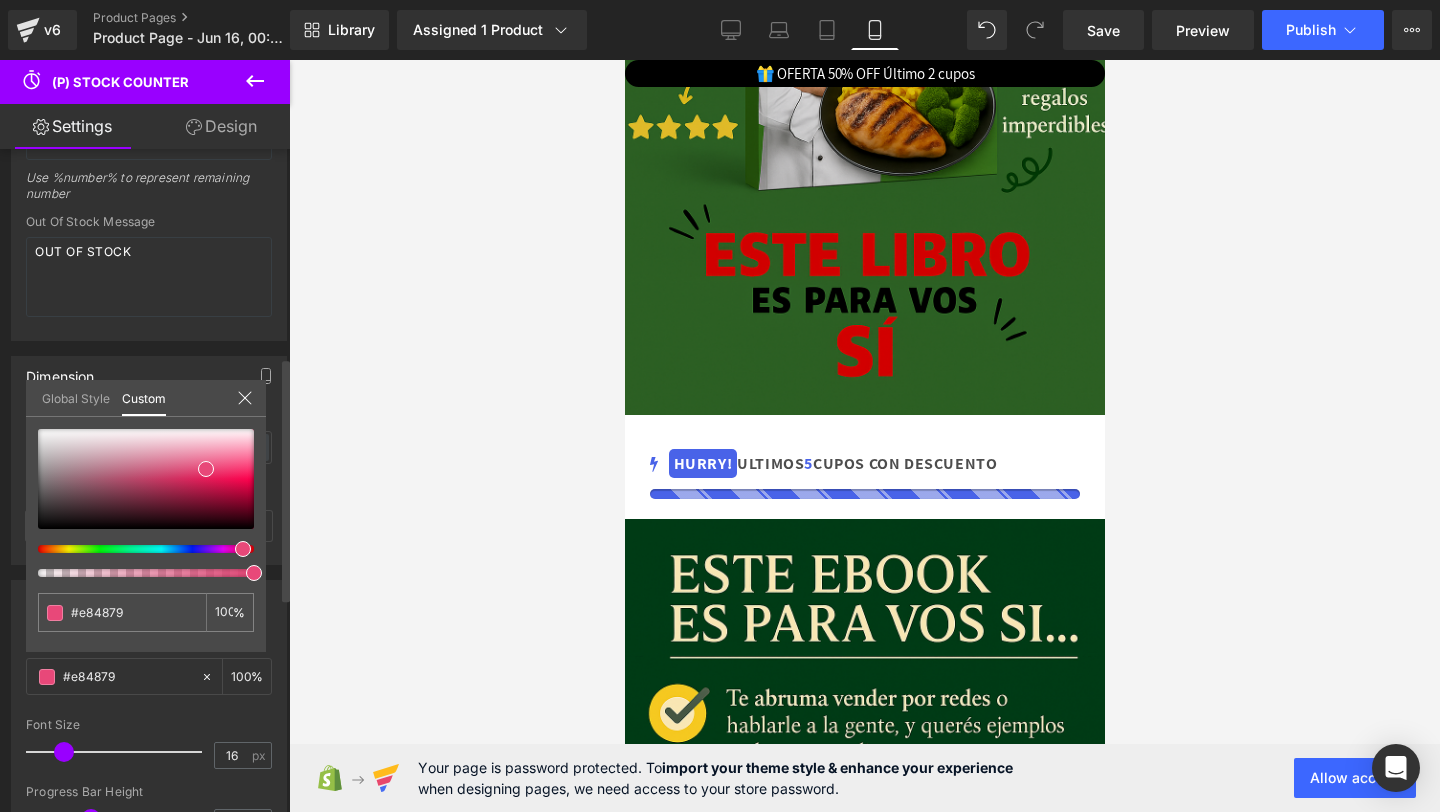 type on "#4963e8" 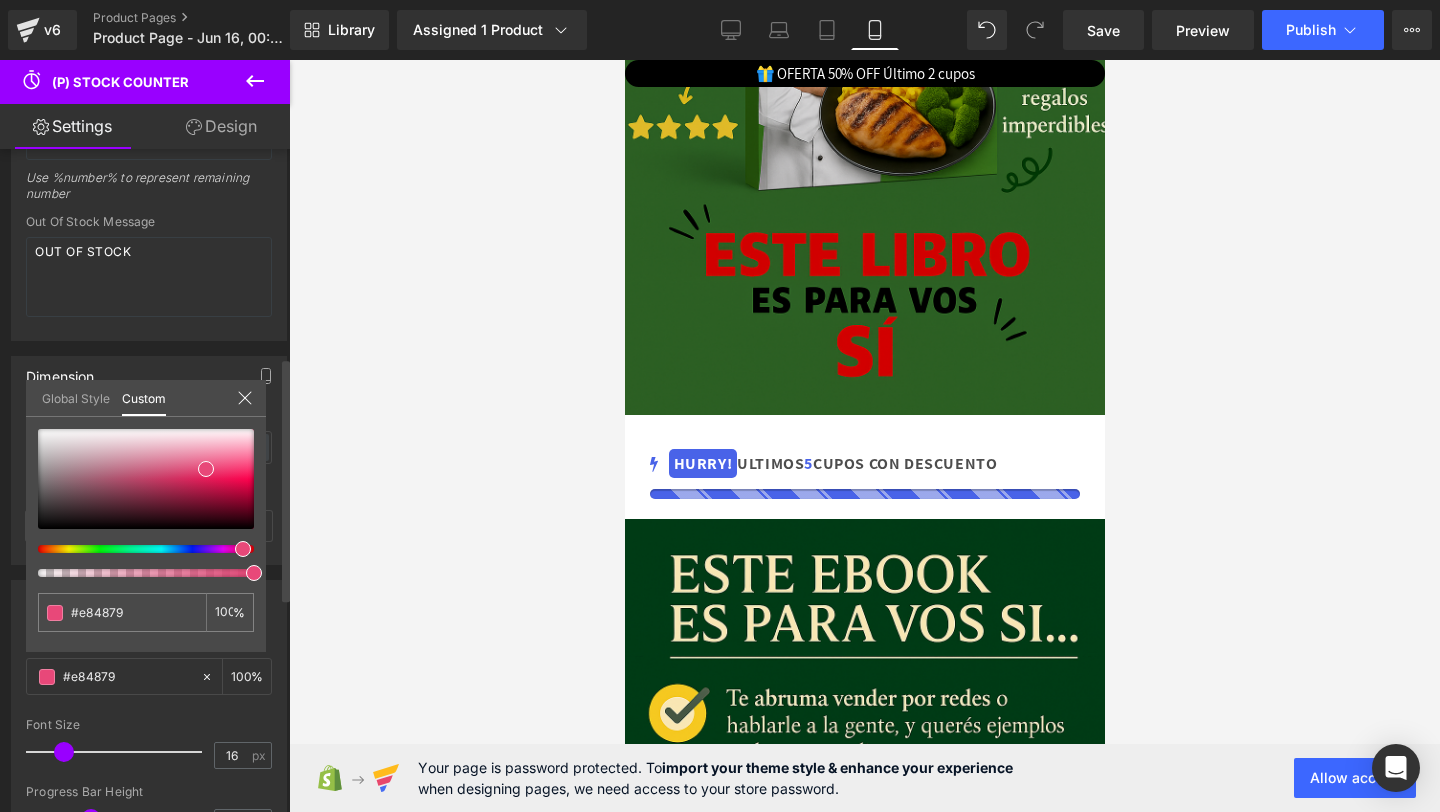 type on "#4963e8" 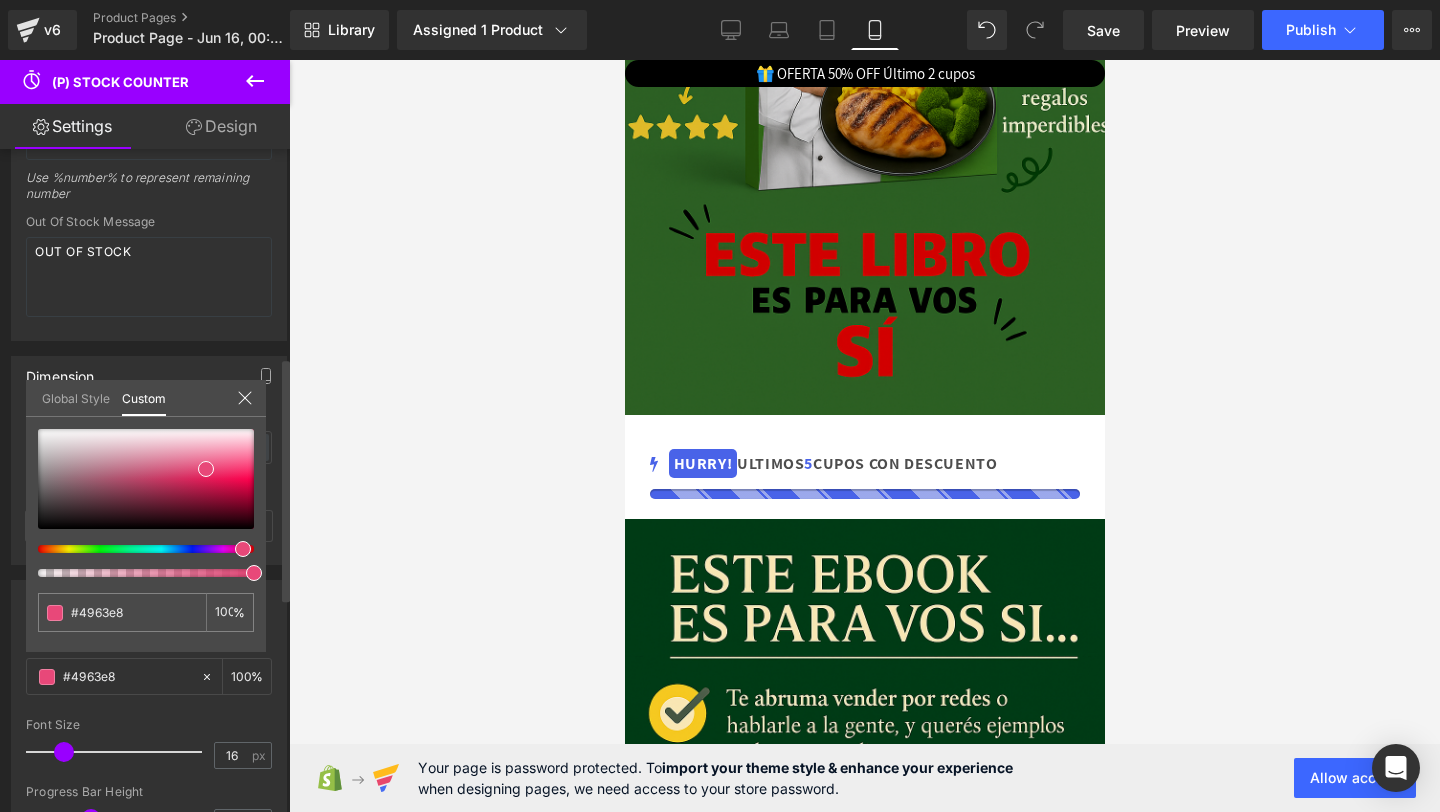 click at bounding box center (138, 549) 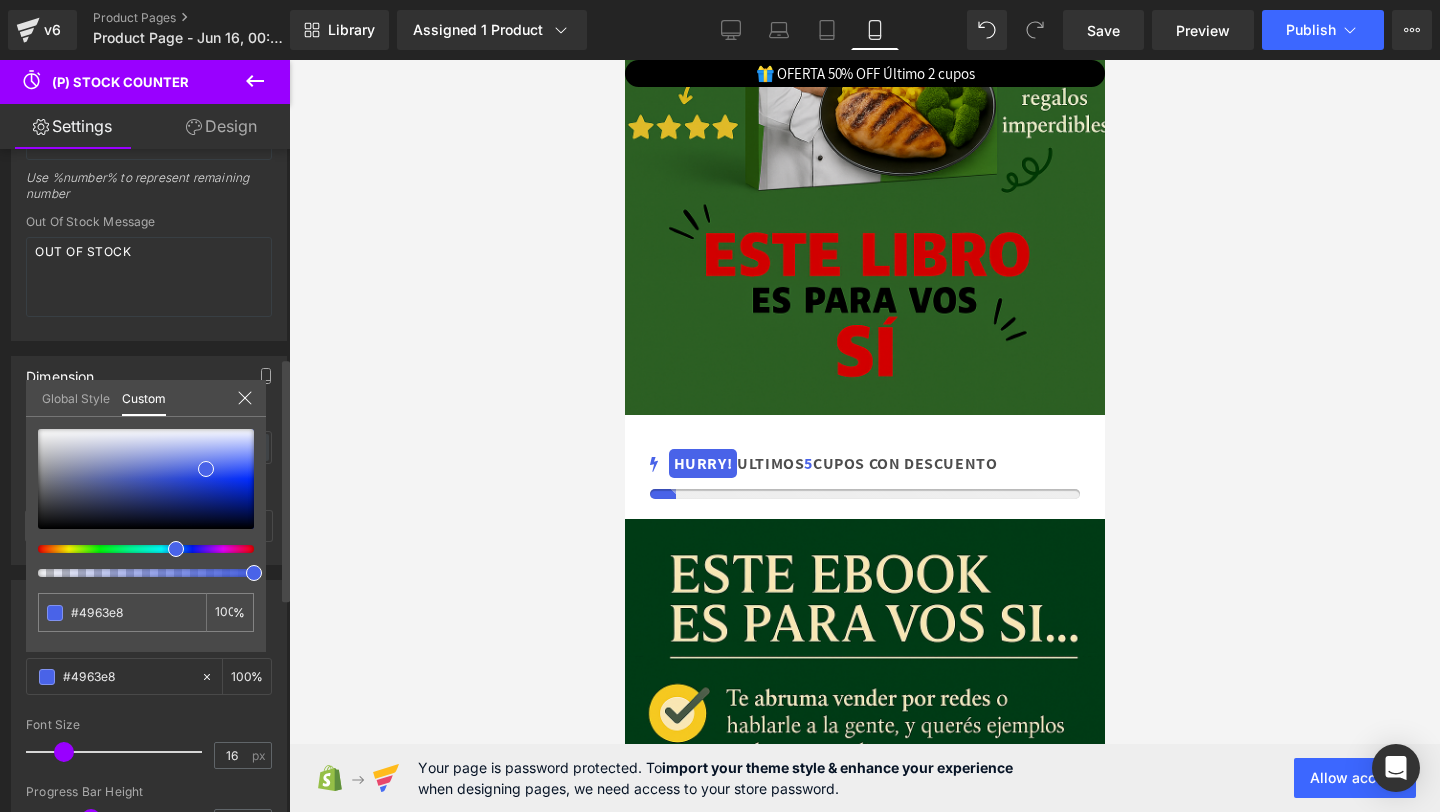 type on "#4e49e8" 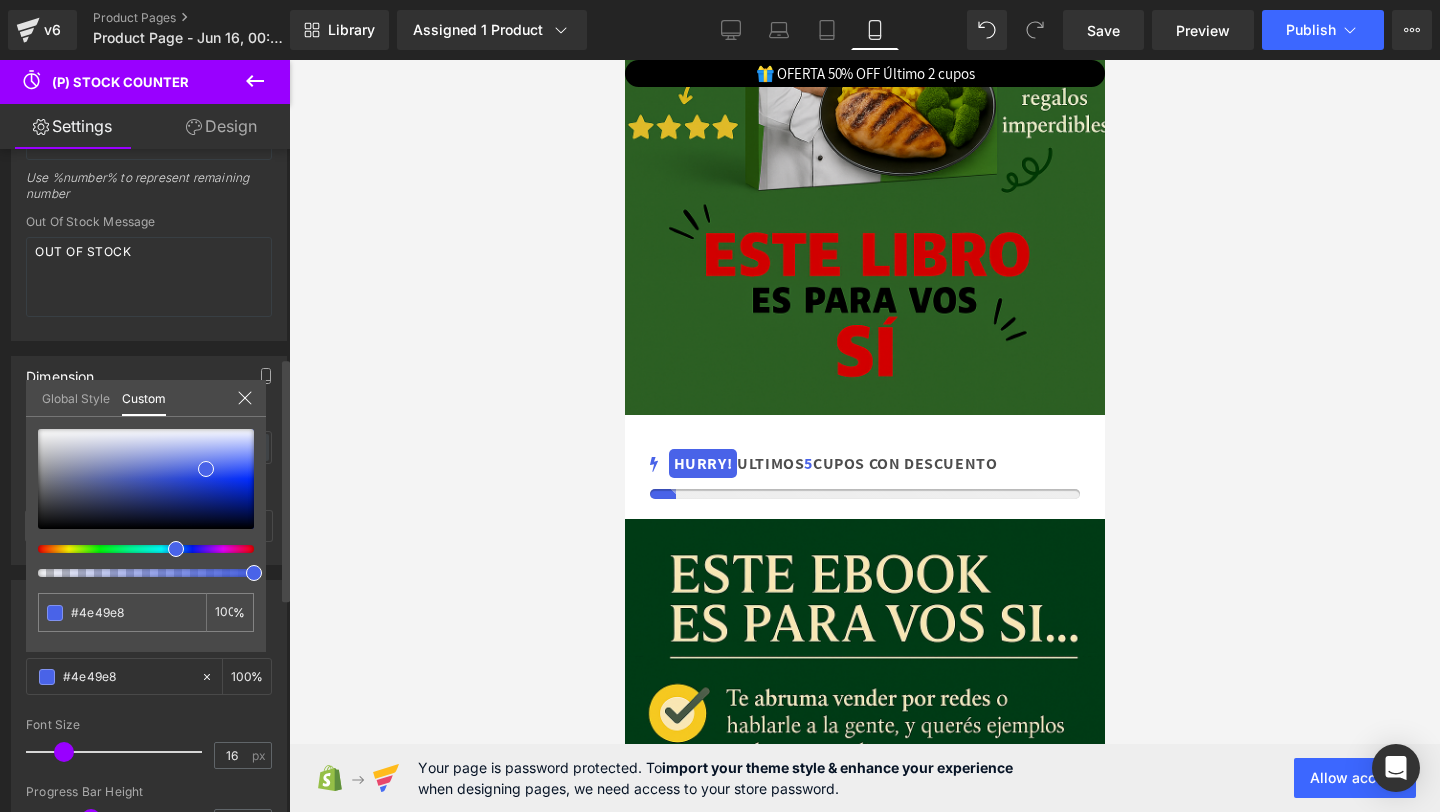 type on "#4951e8" 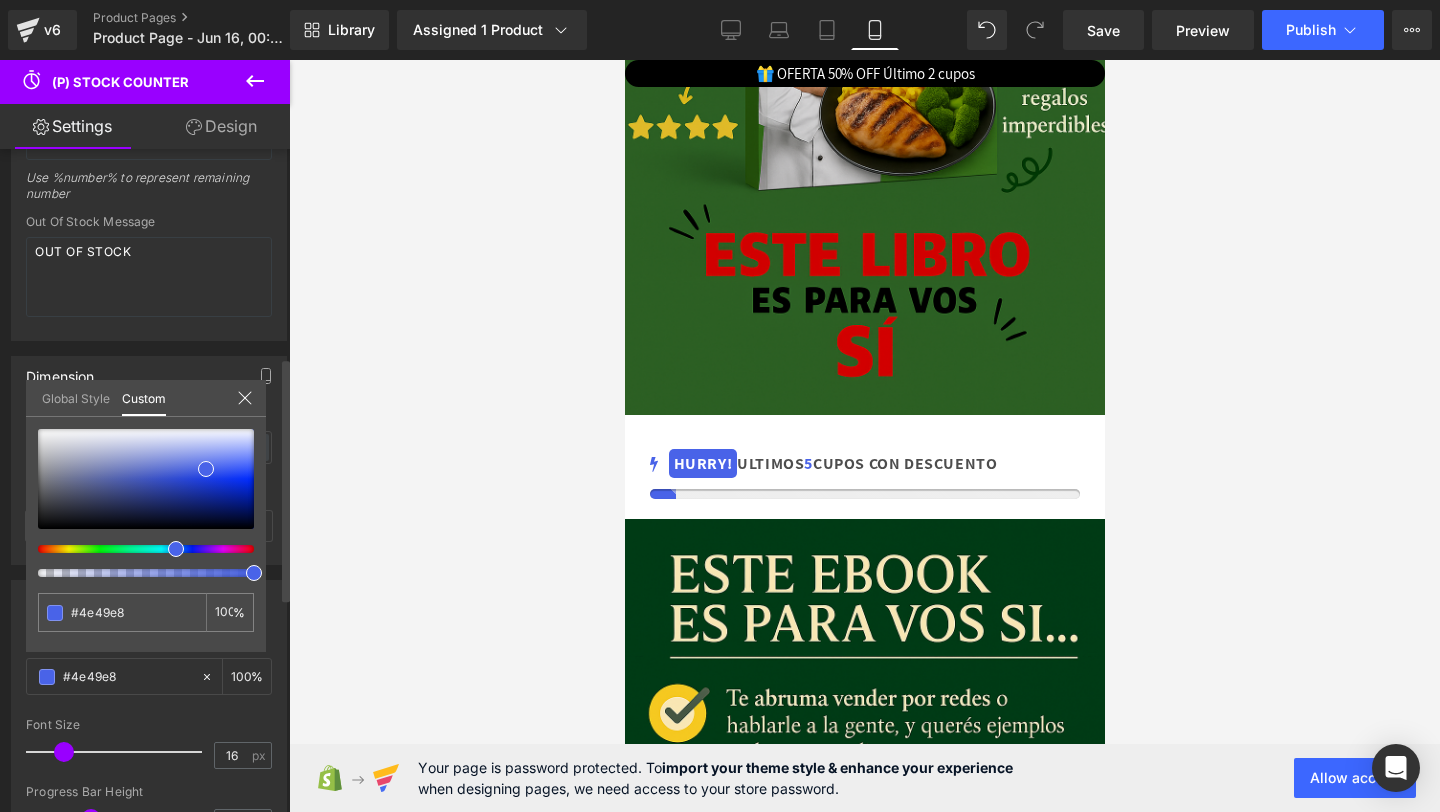 type on "#4951e8" 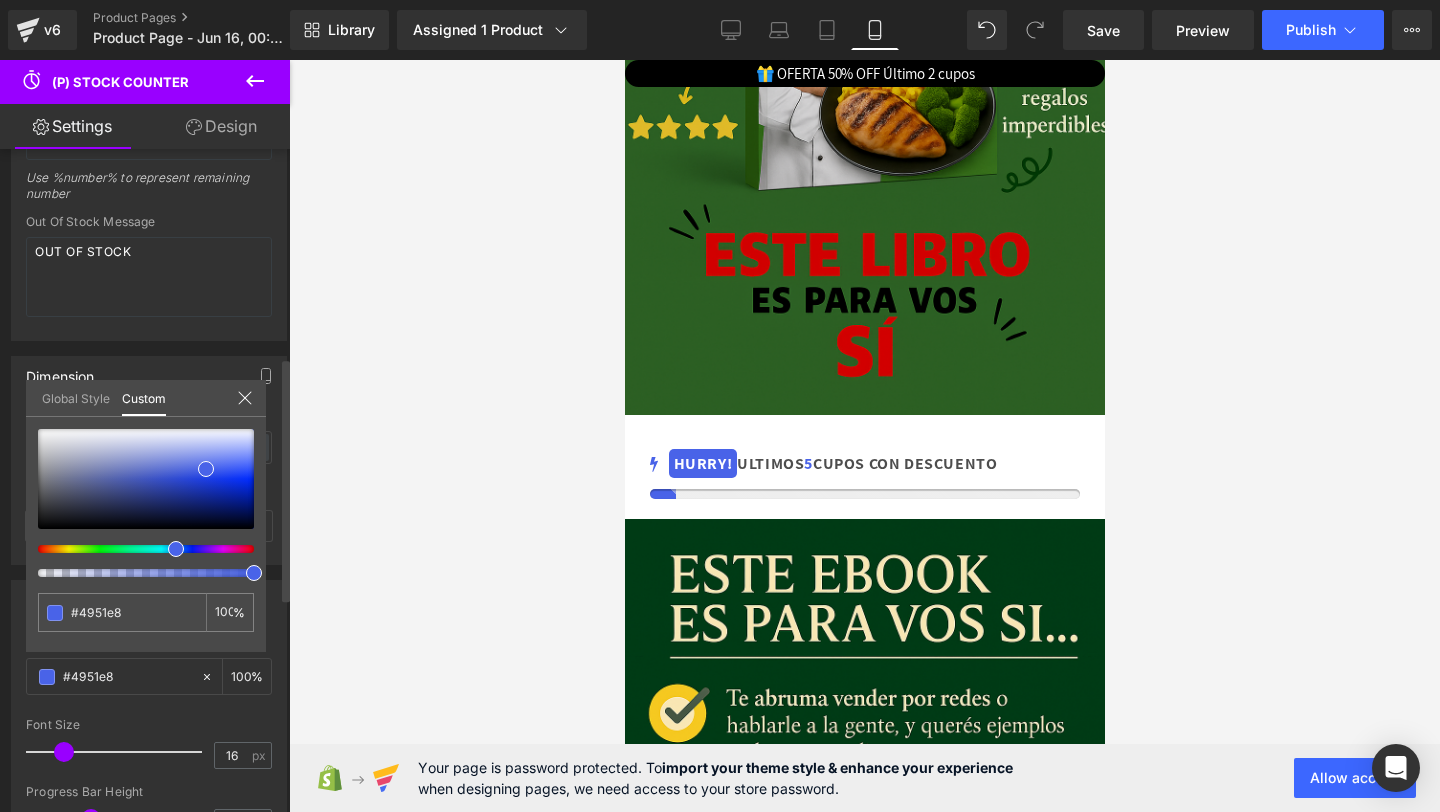 type on "#4979e8" 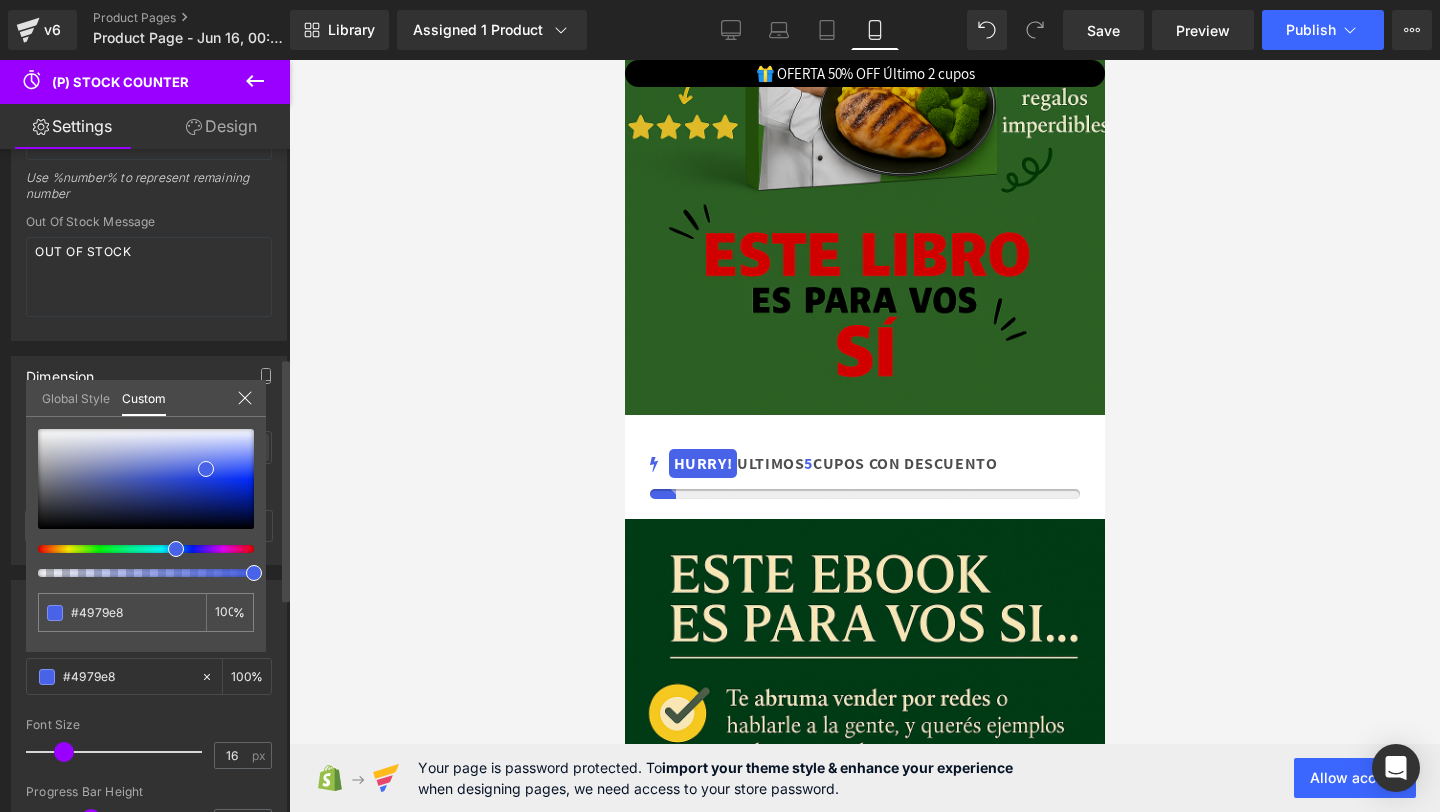 type on "#49a6e8" 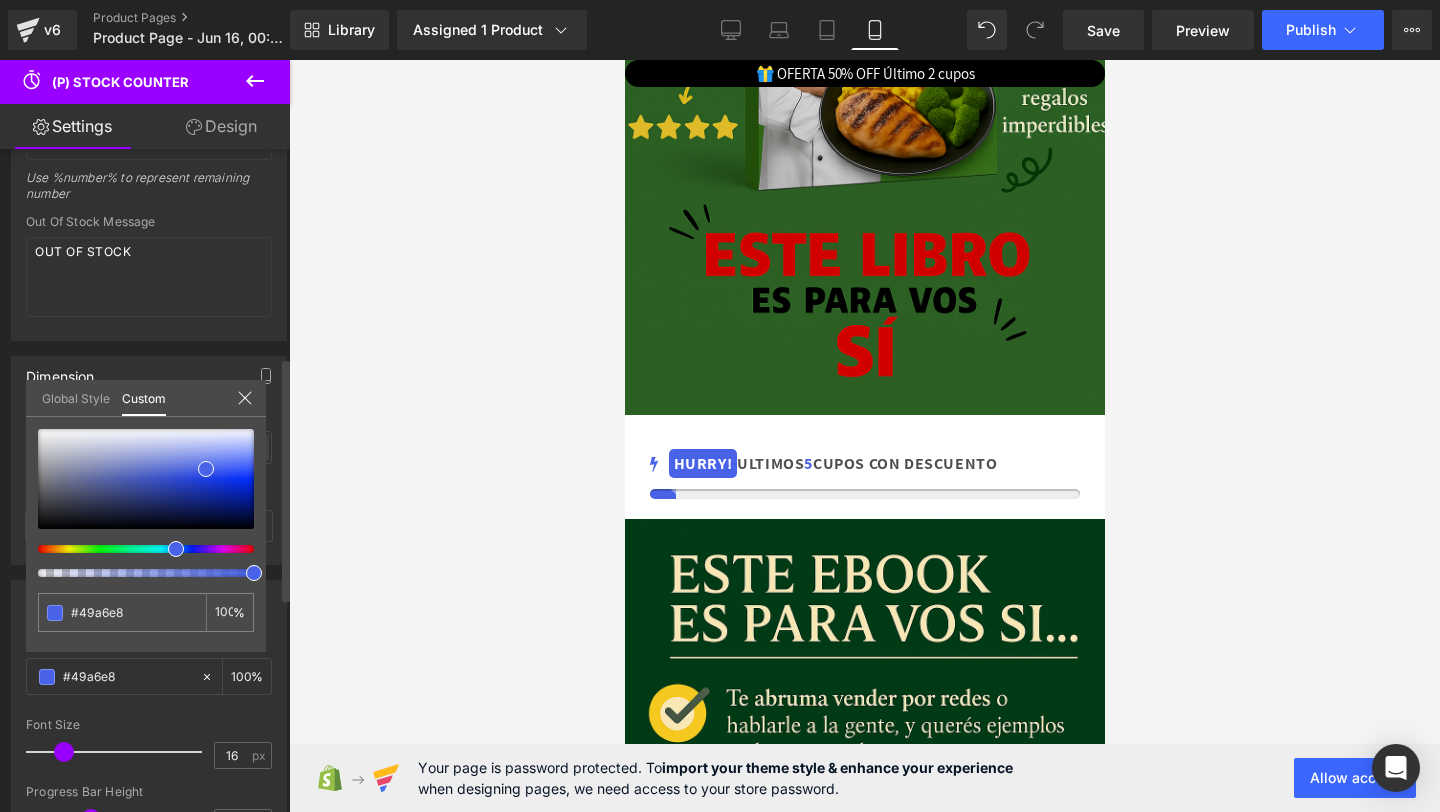 type on "#49d5e8" 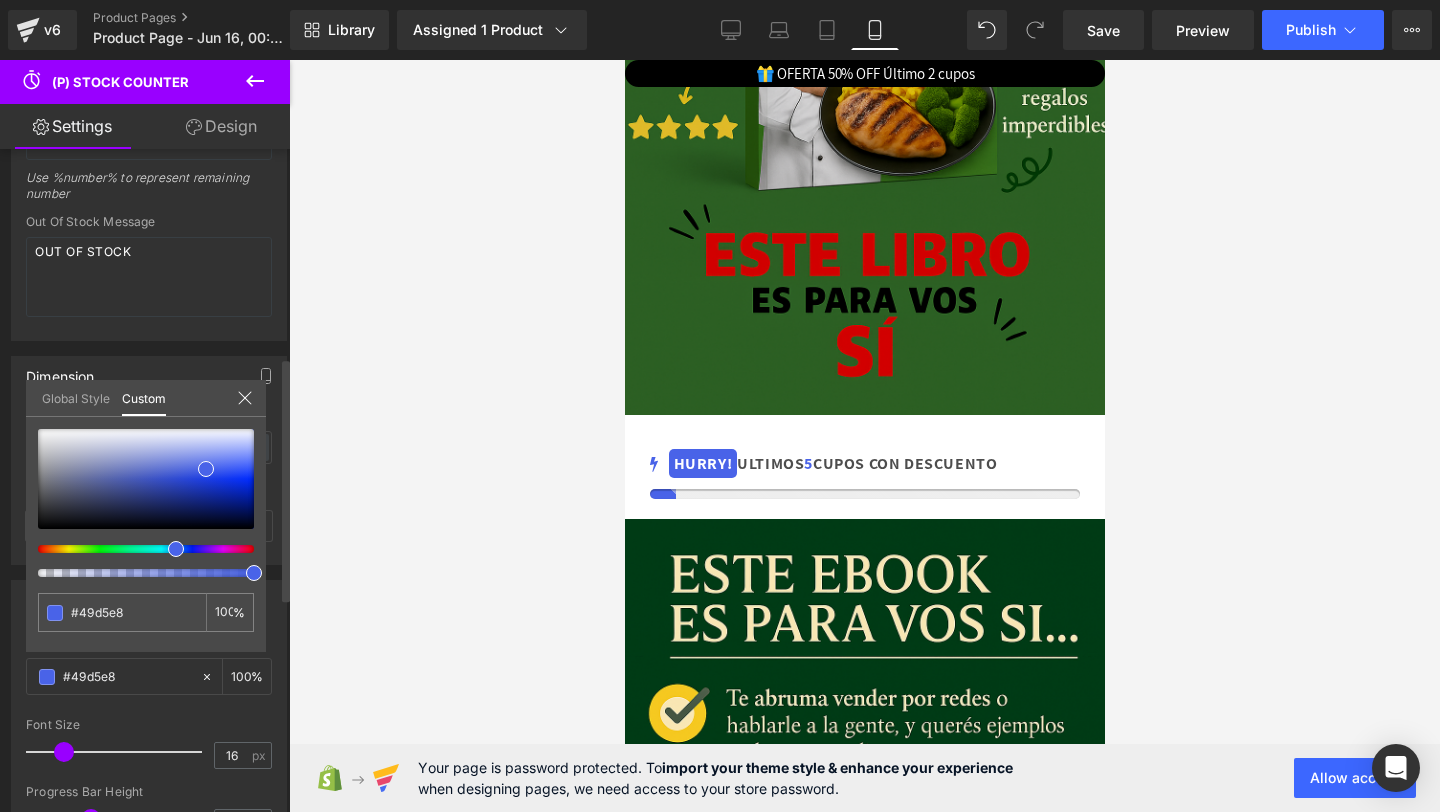 type on "#49e8c0" 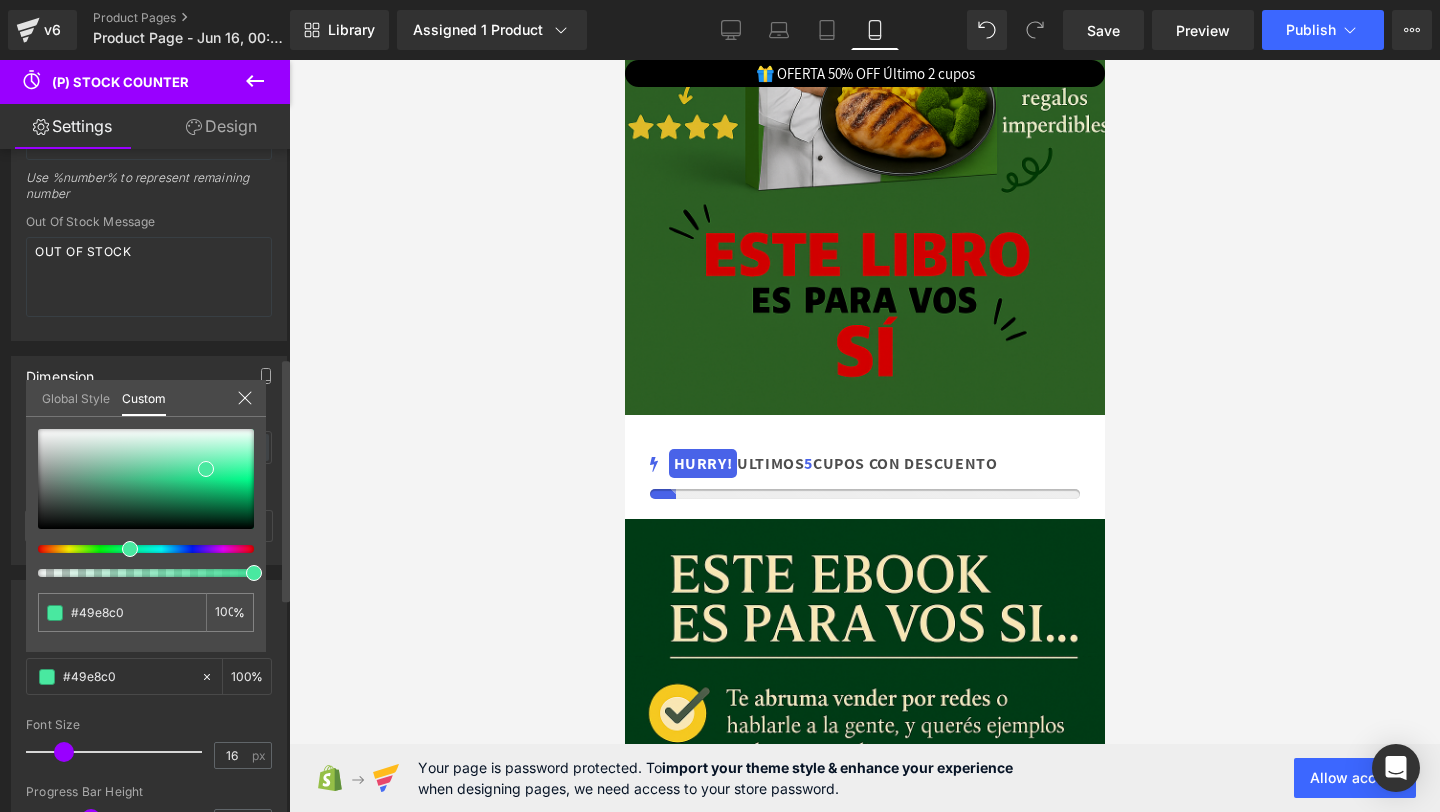 type on "#49e886" 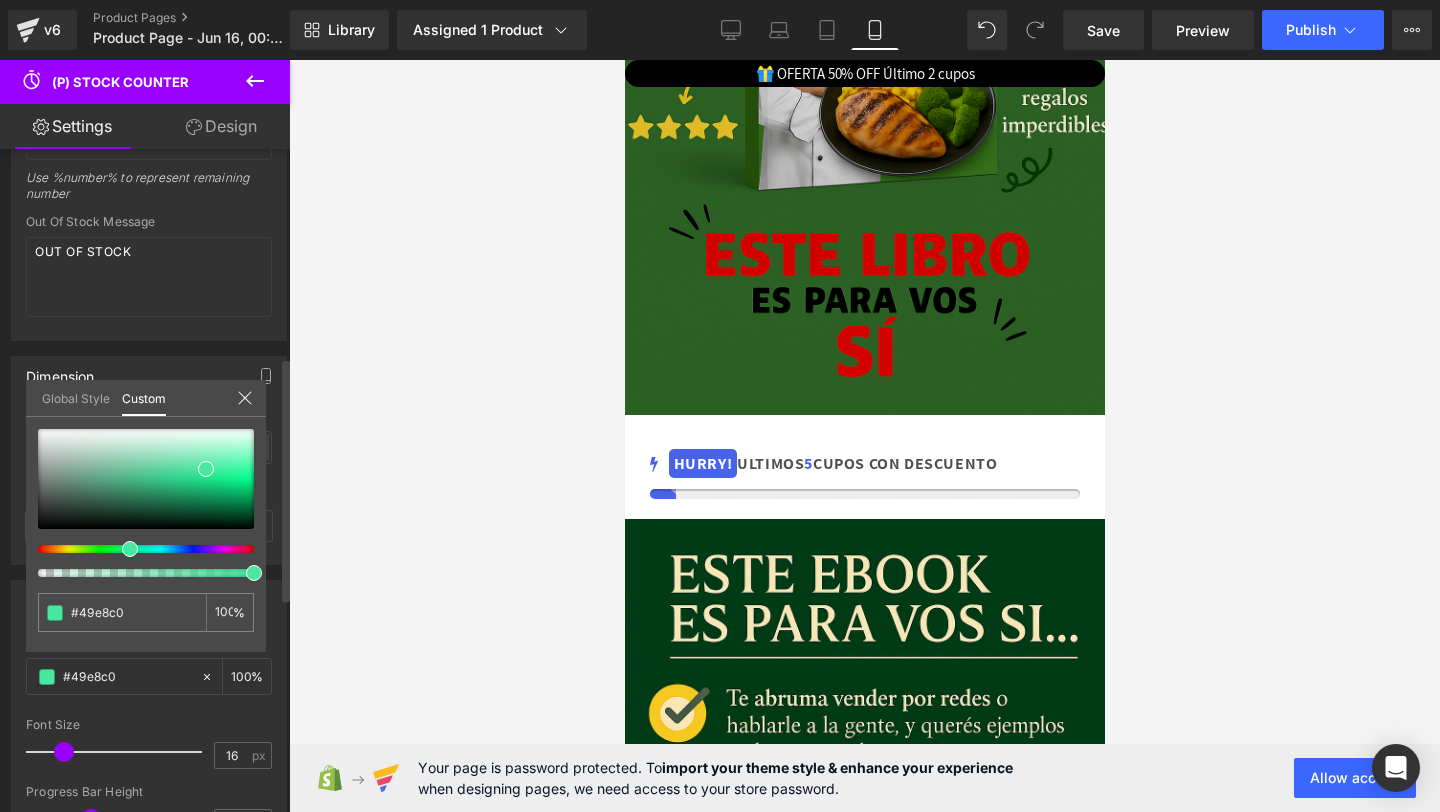 type on "#49e886" 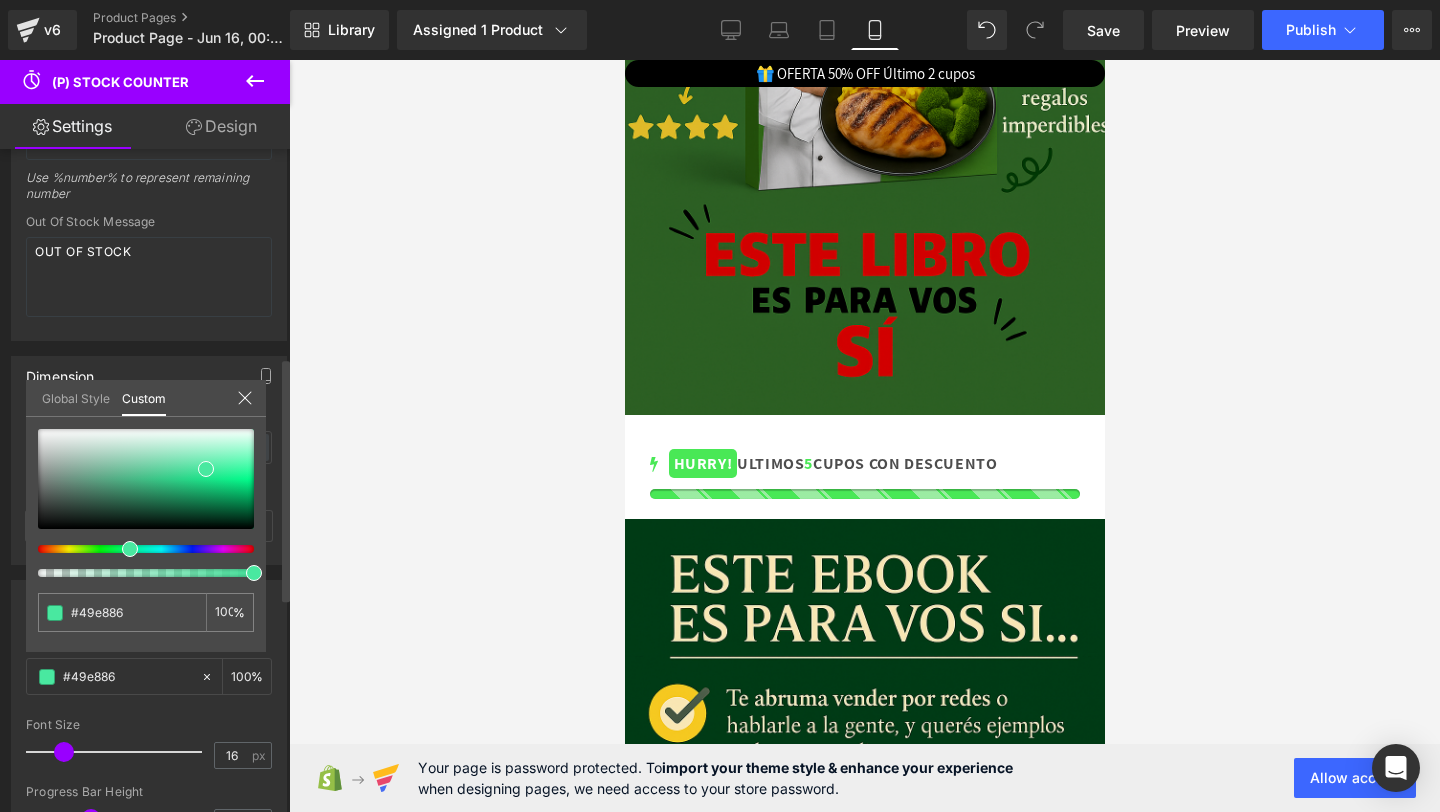 type on "#49e856" 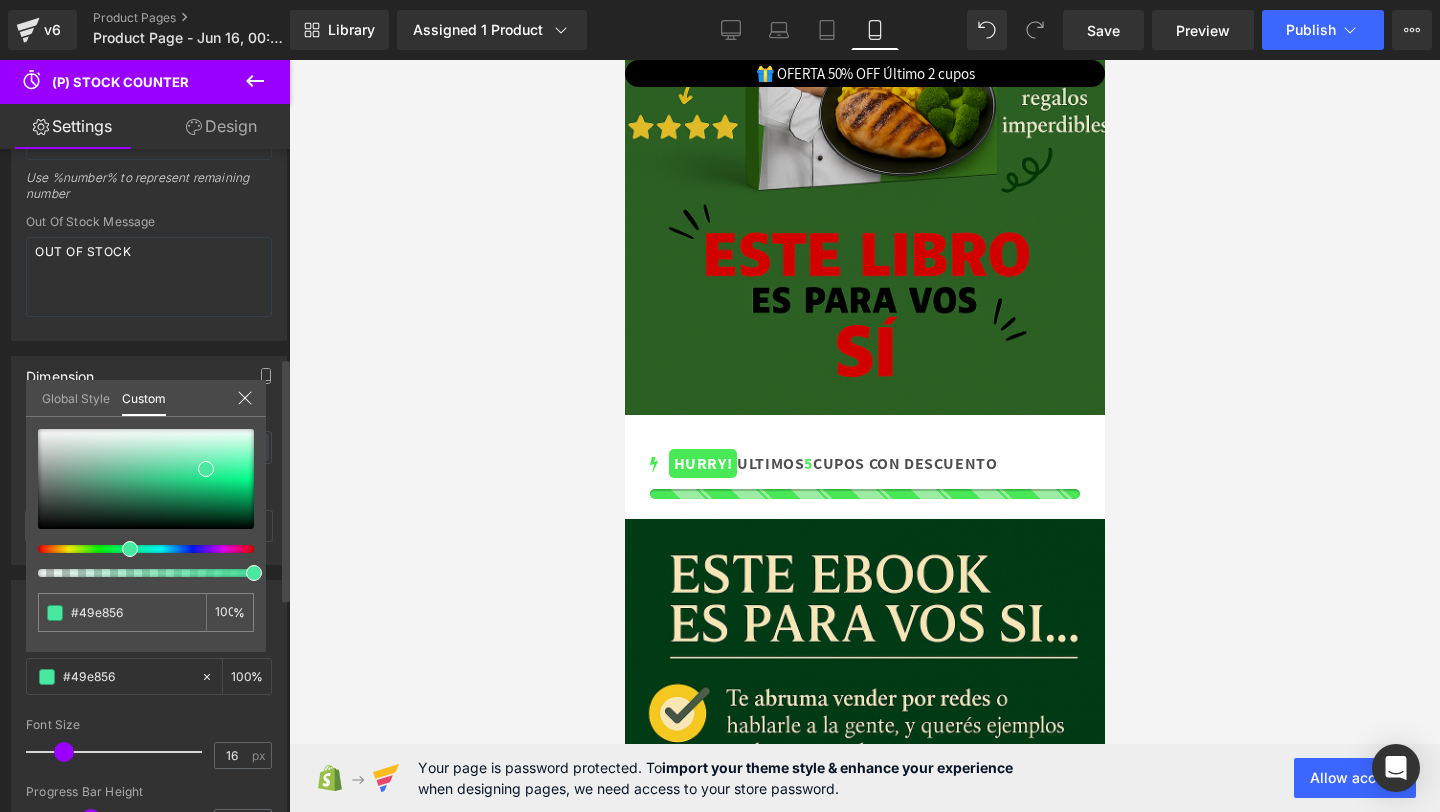 type on "#56e849" 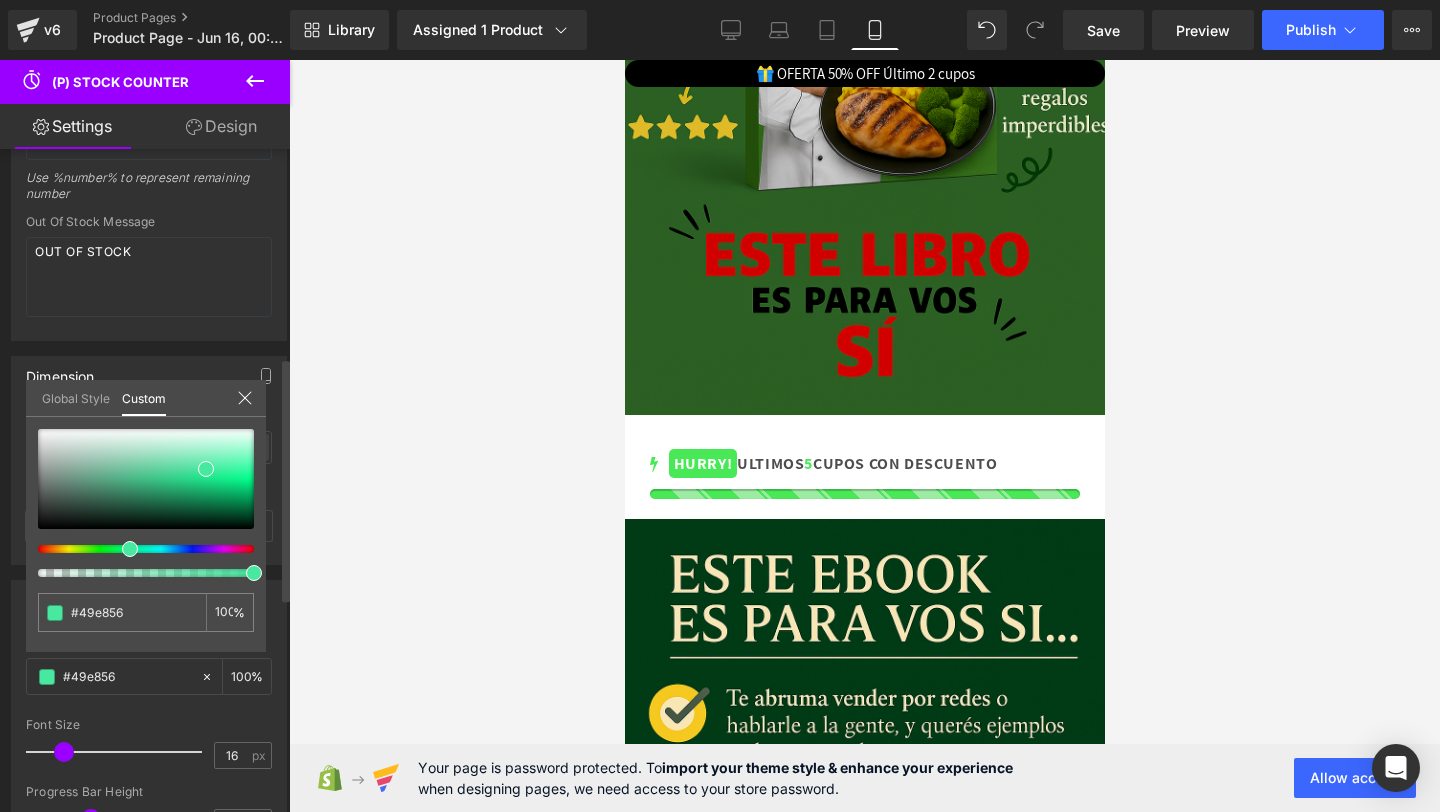 type on "#56e849" 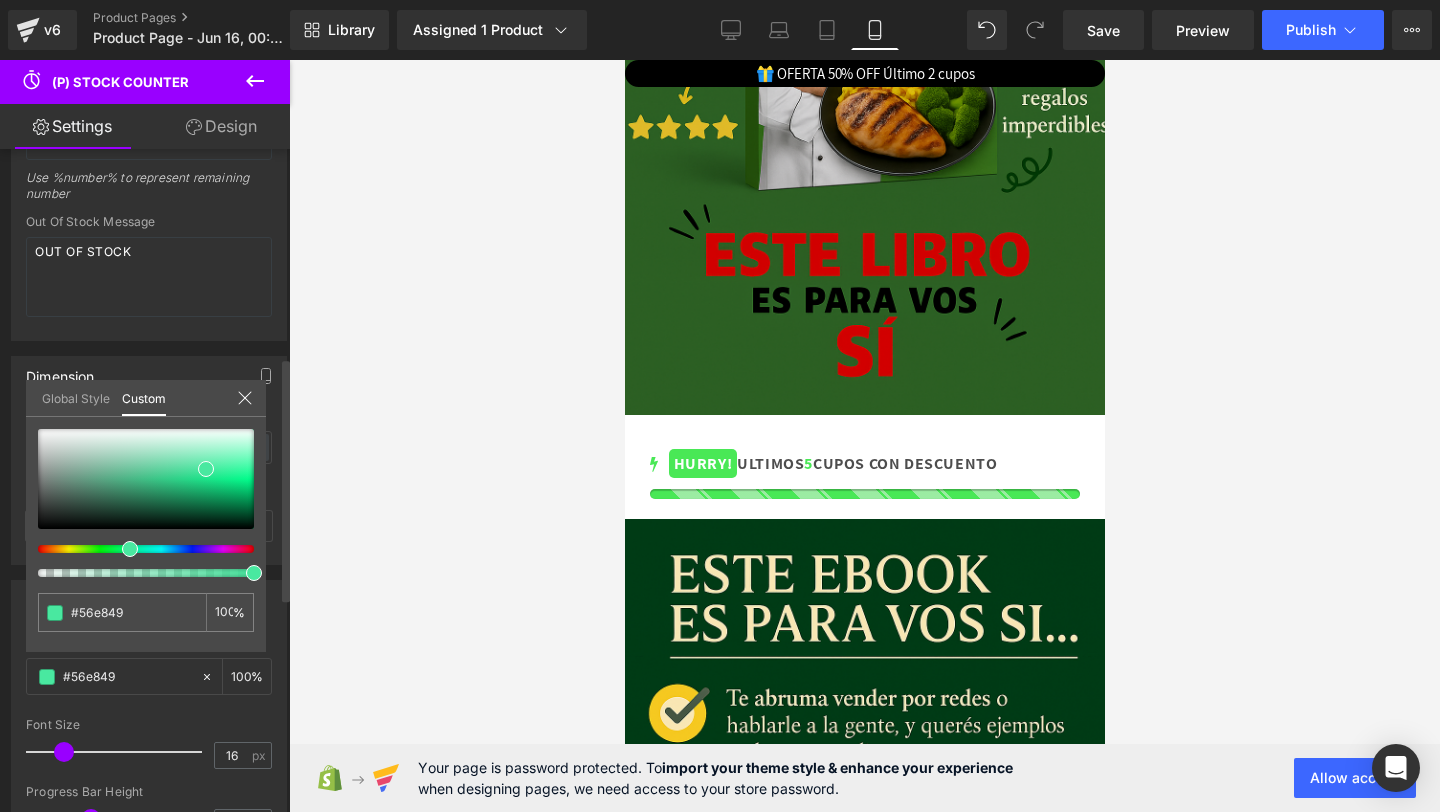 type on "#63e849" 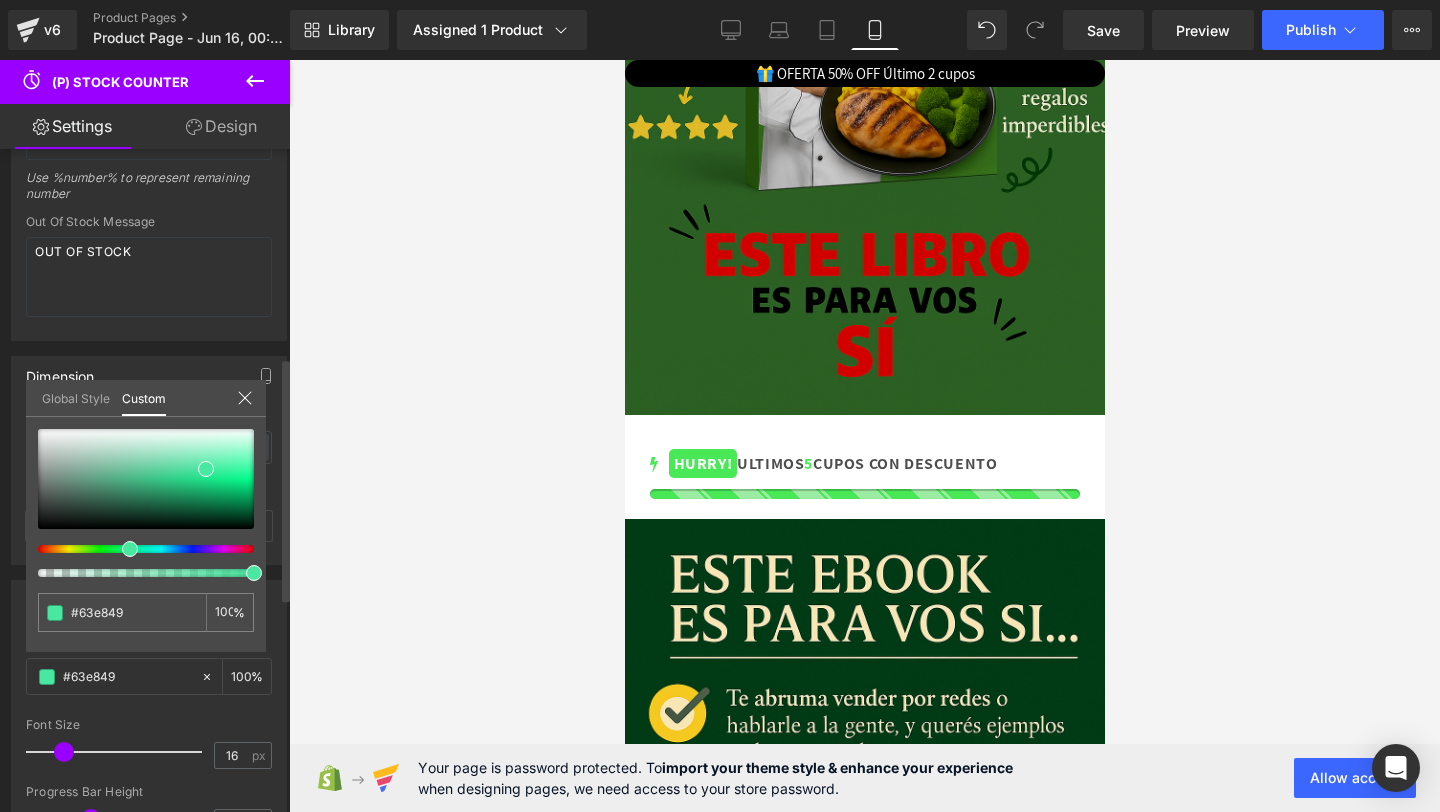 type on "#69e849" 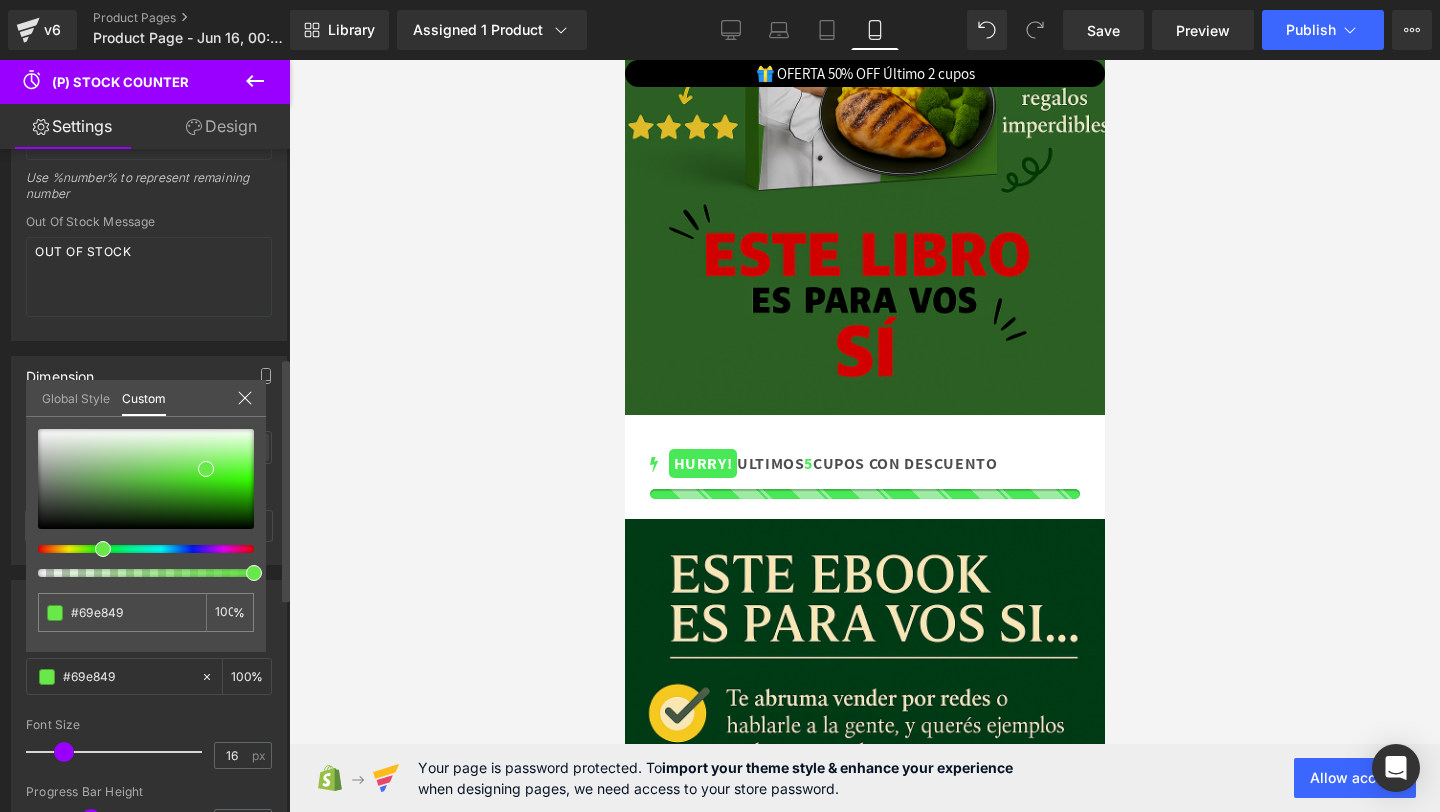 type on "#6be849" 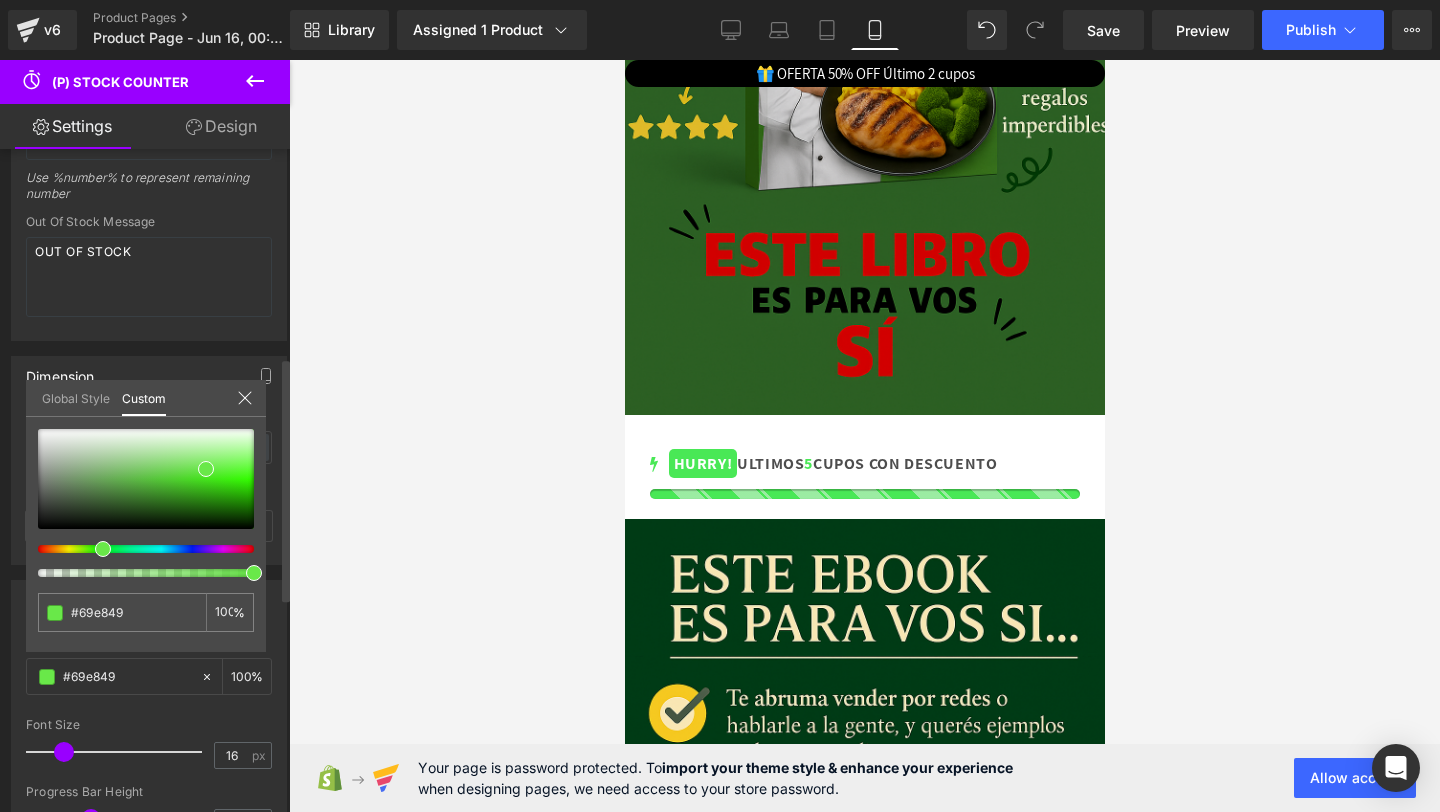 type on "#6be849" 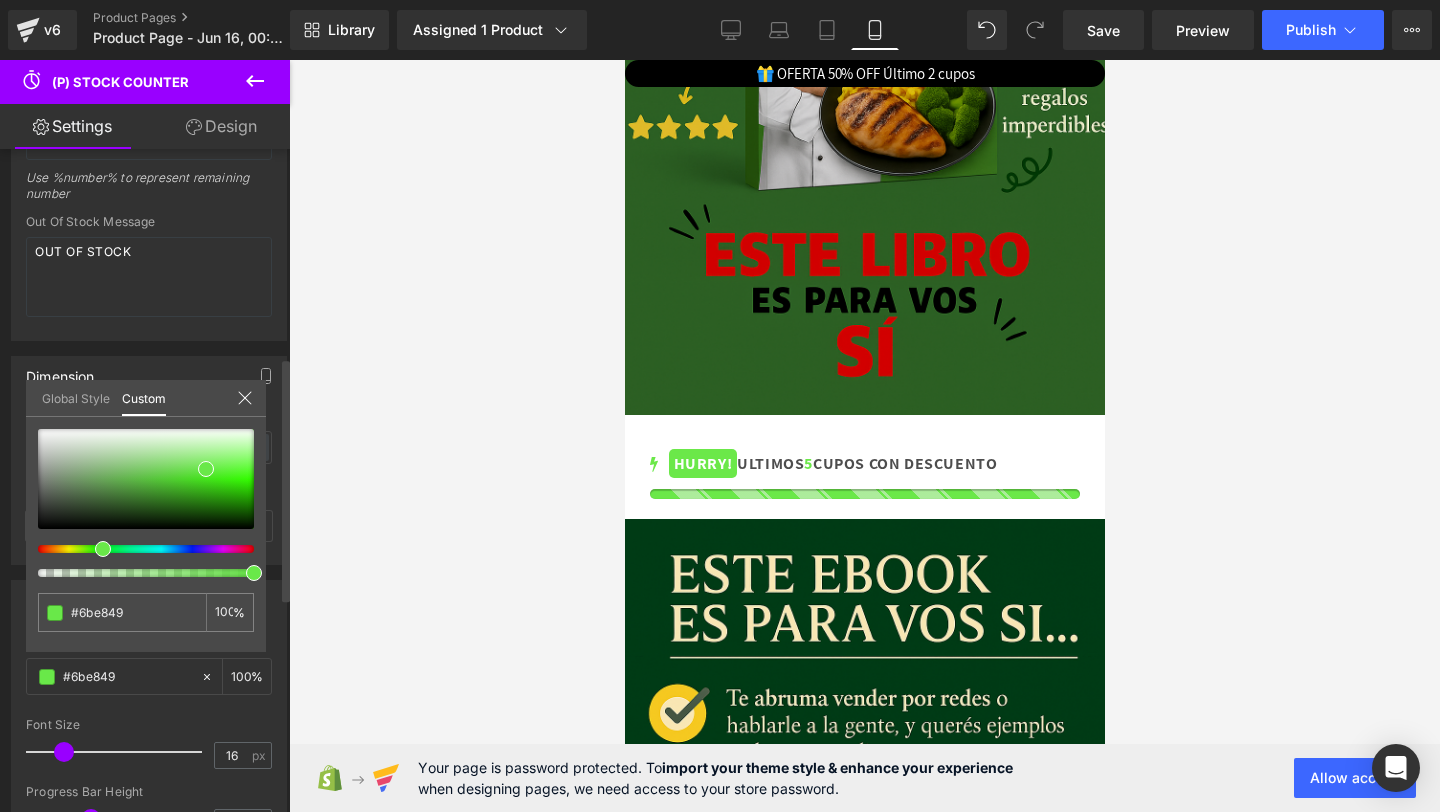 type on "#63e849" 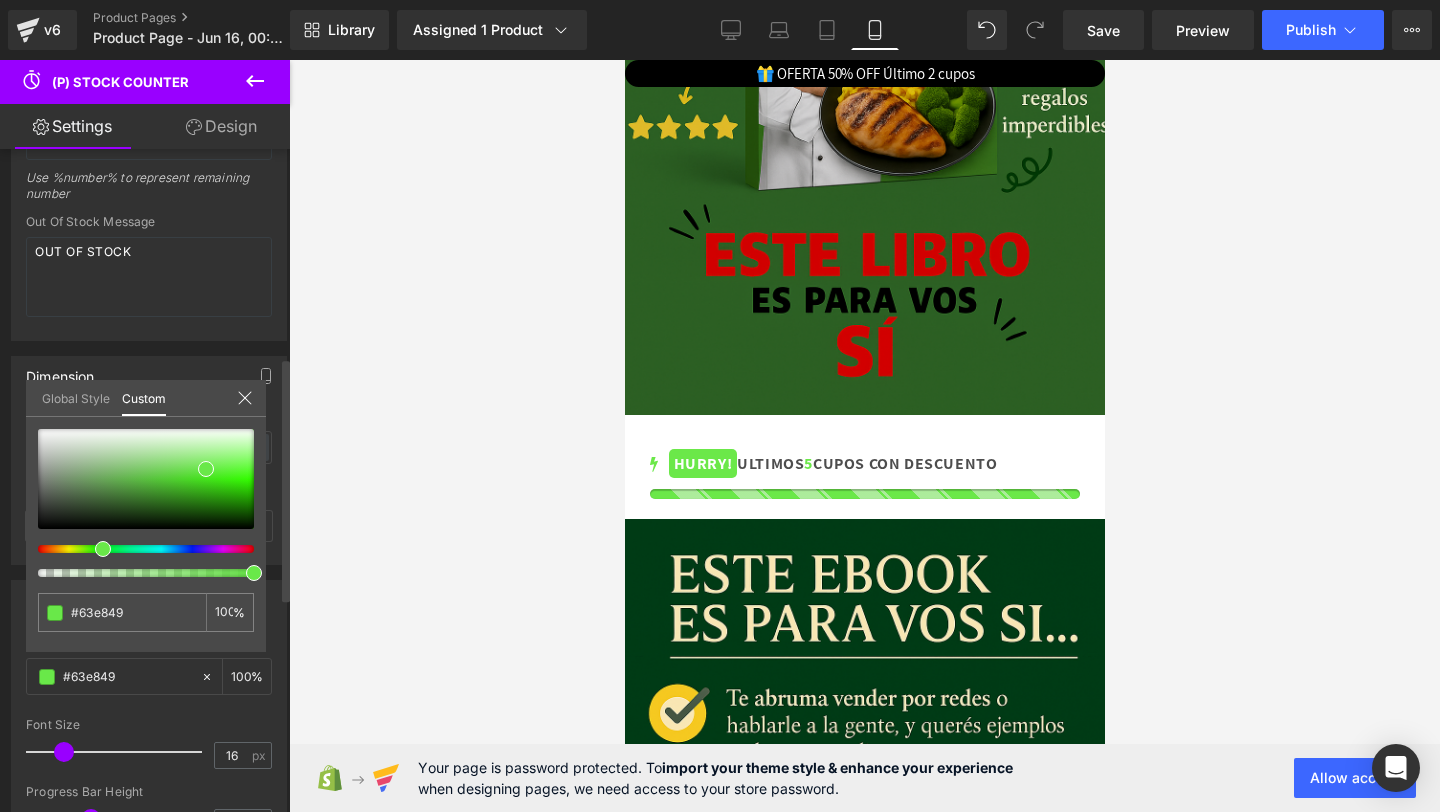type on "#5ee849" 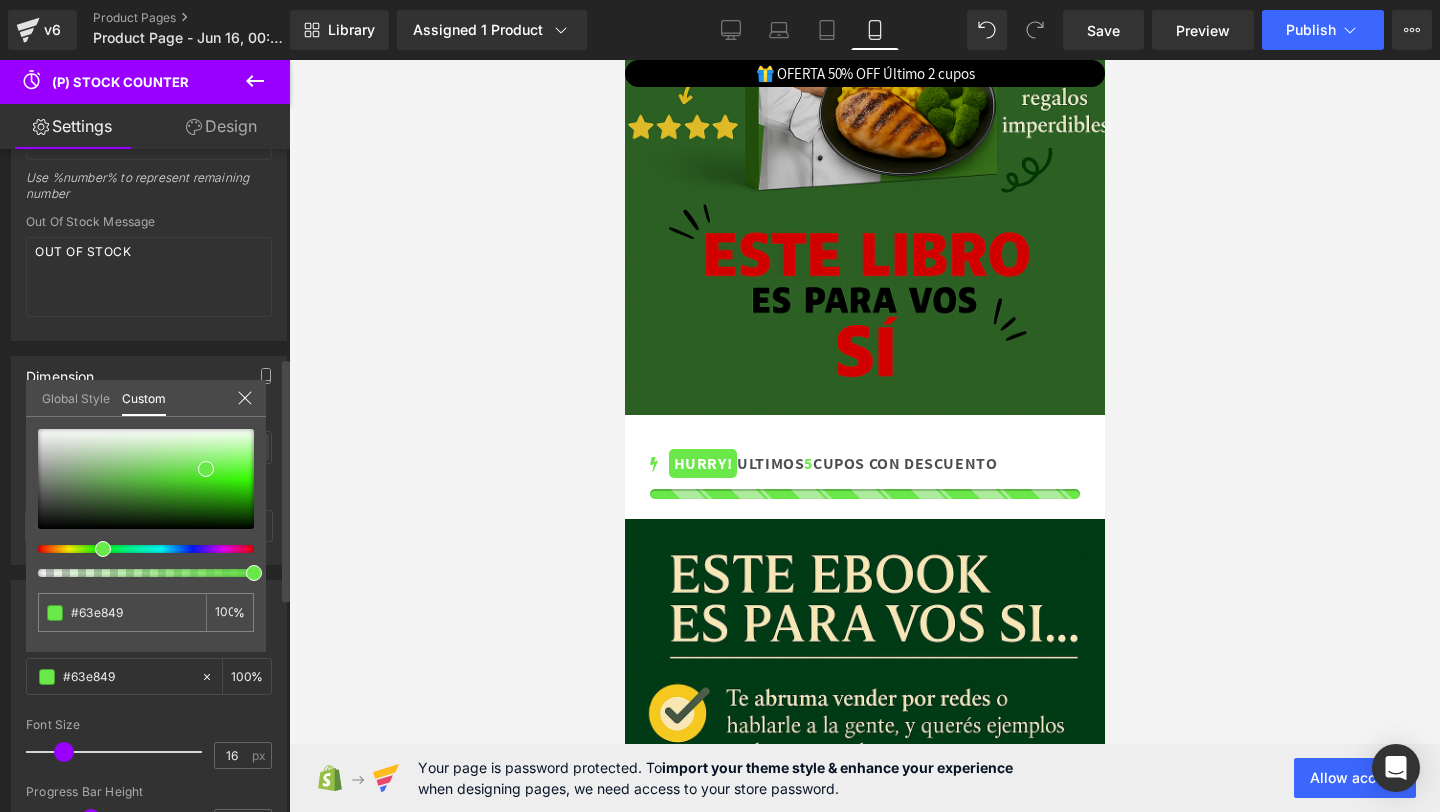 type on "#5ee849" 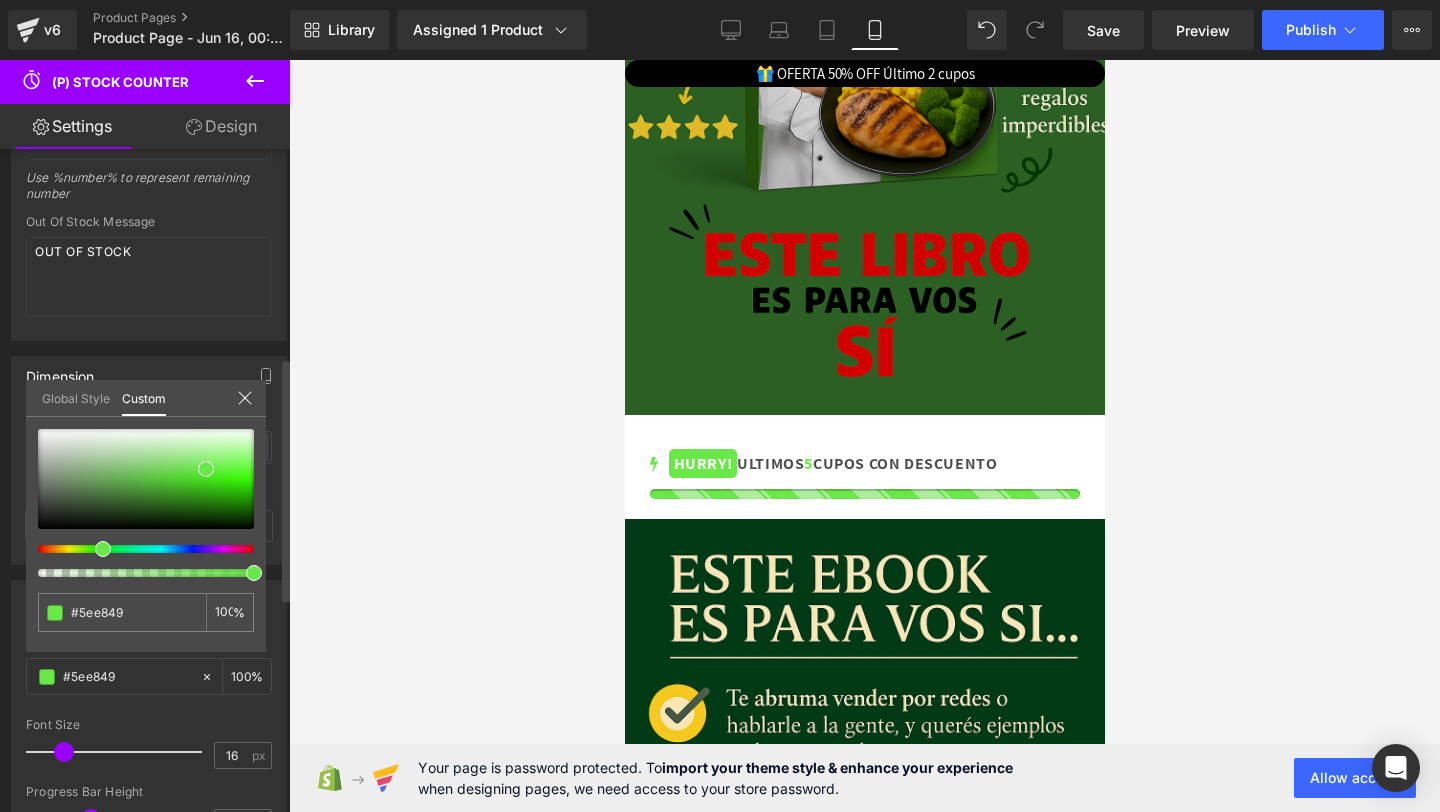 type on "#5ce849" 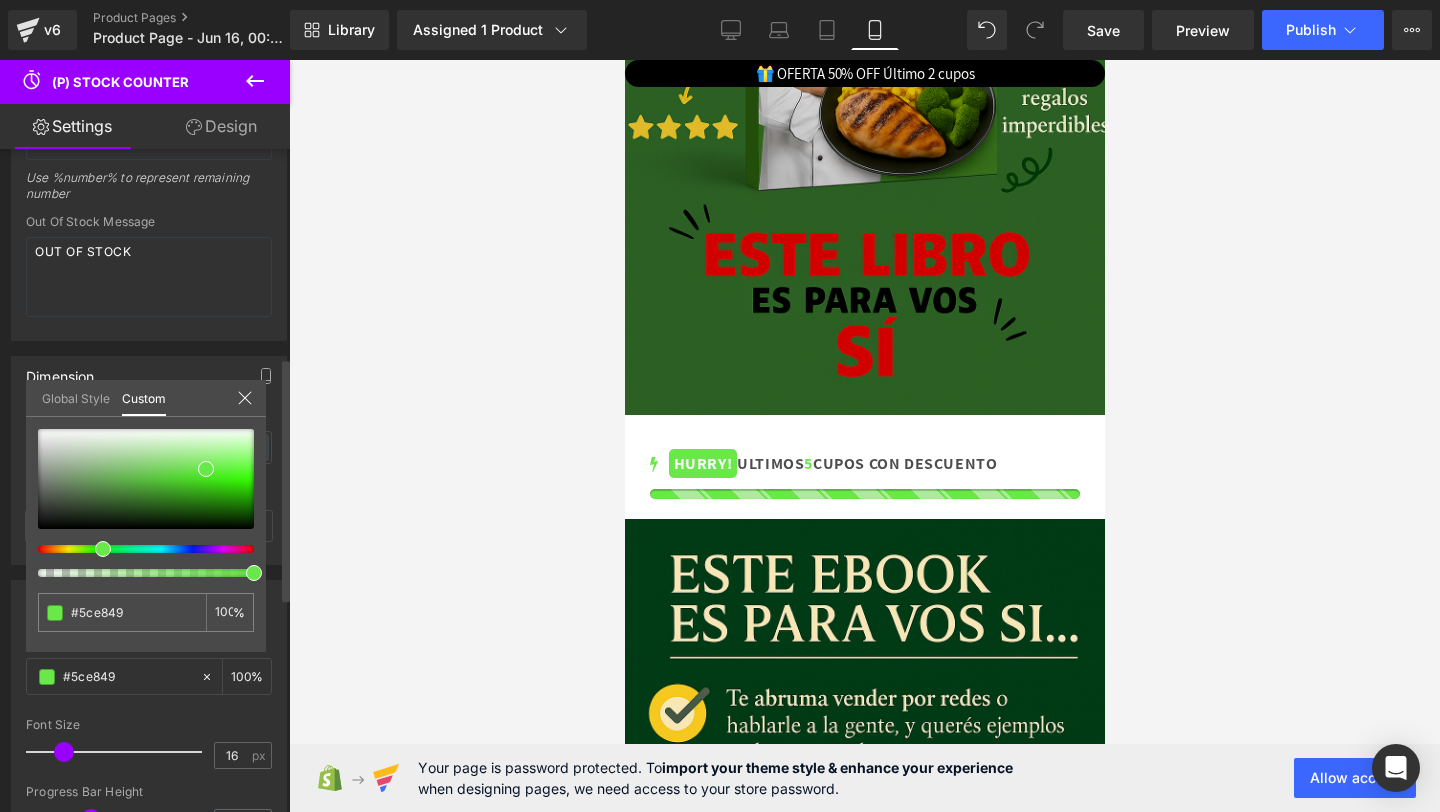 type on "#51e849" 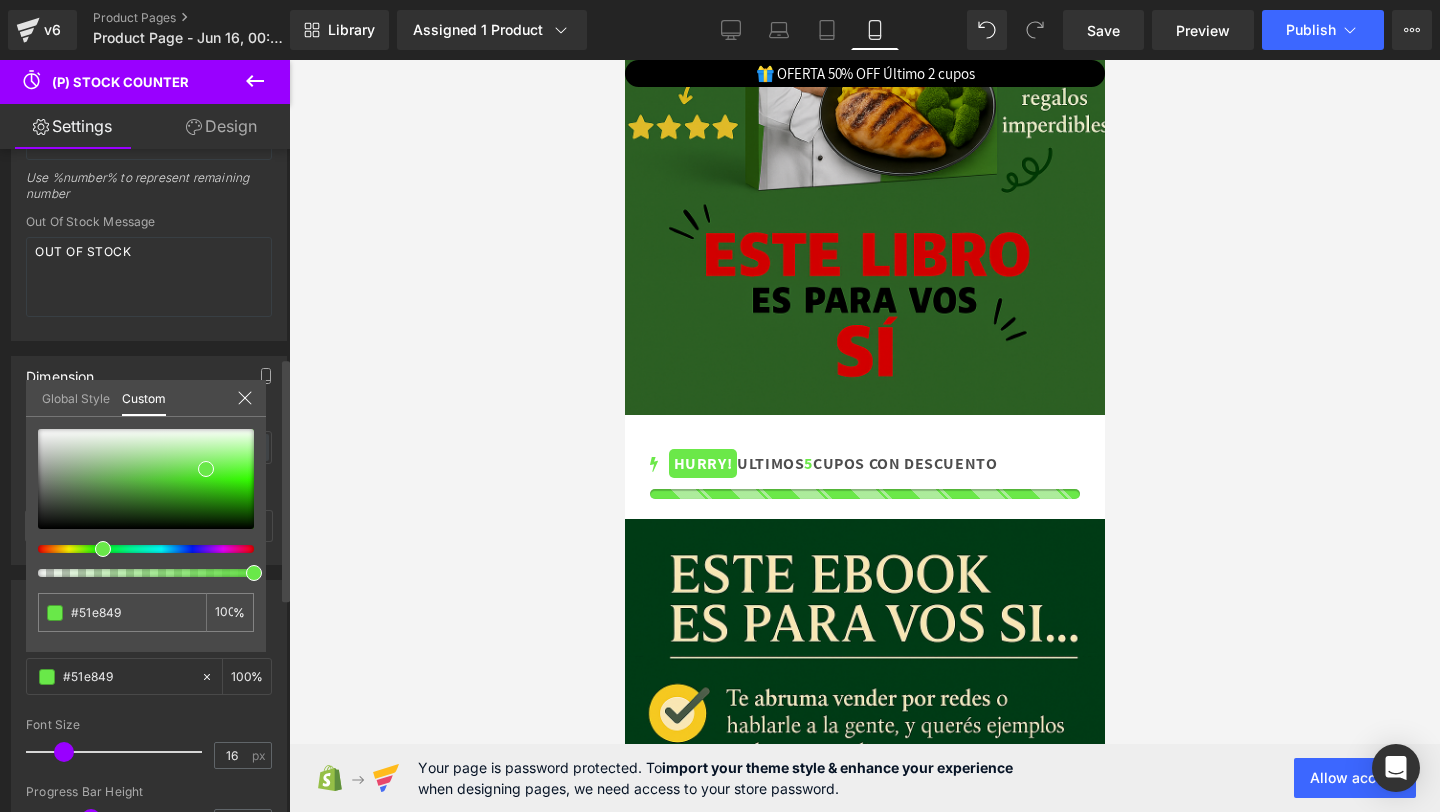 type on "#4ee849" 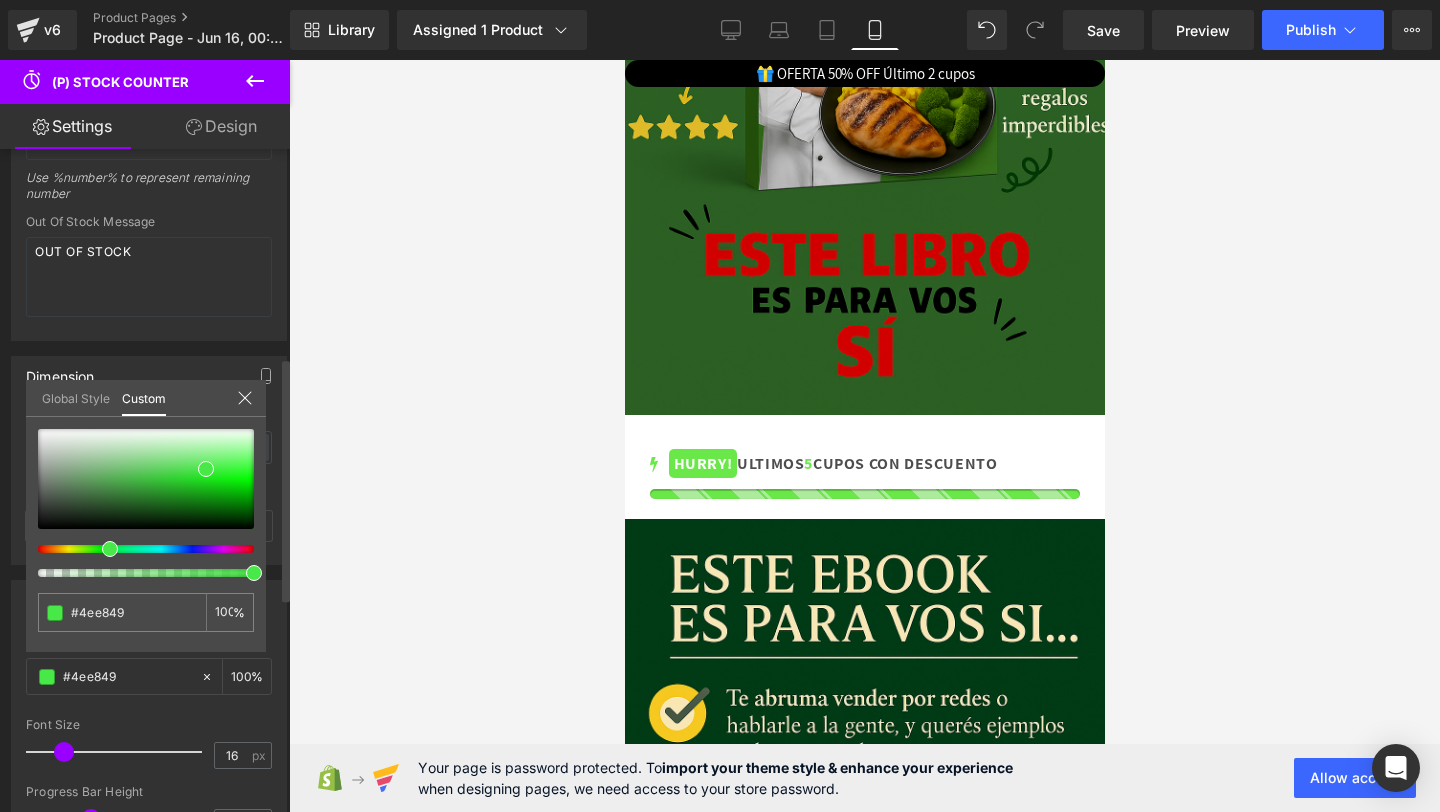 type on "#49e849" 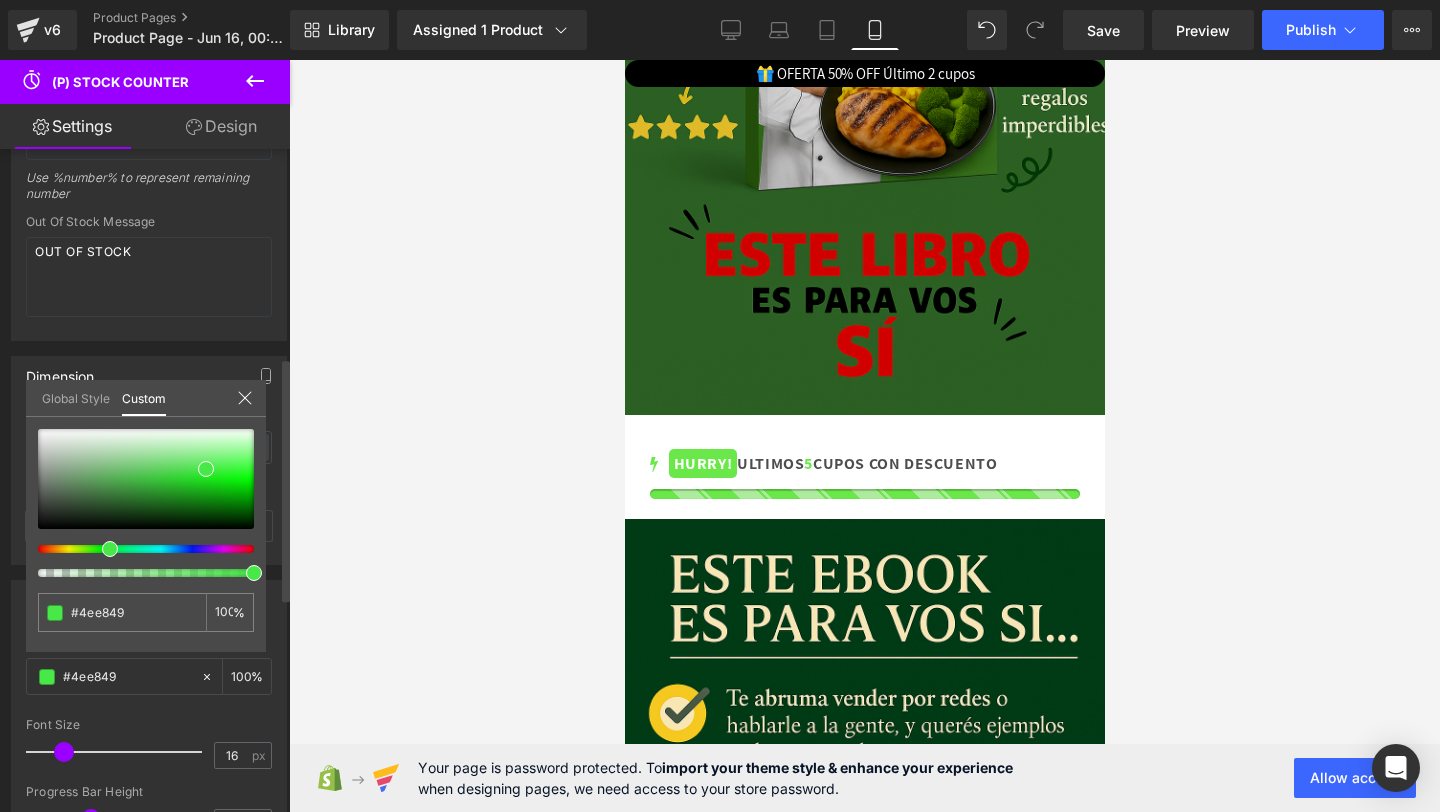 type on "#49e849" 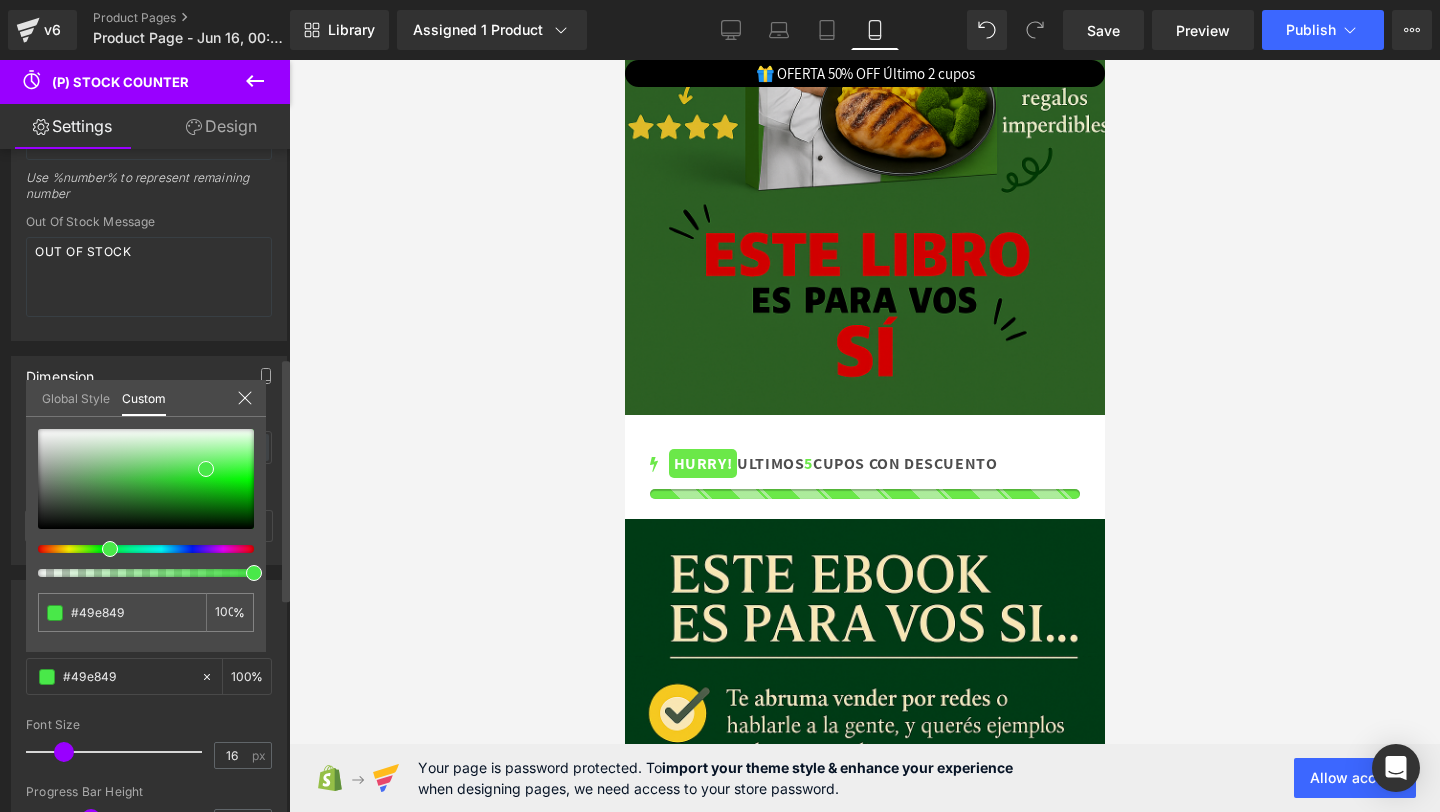 type on "#49e84e" 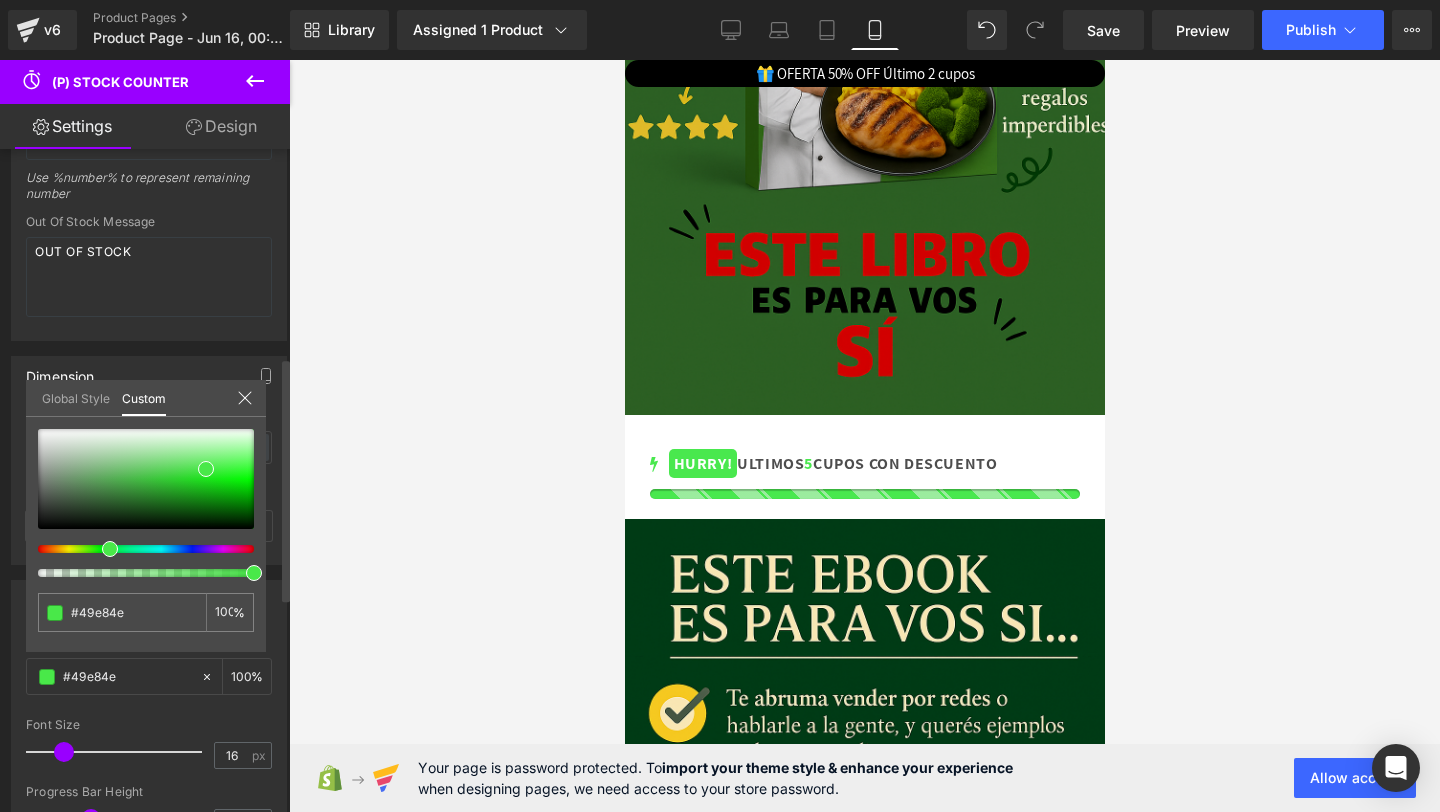 type on "#49e851" 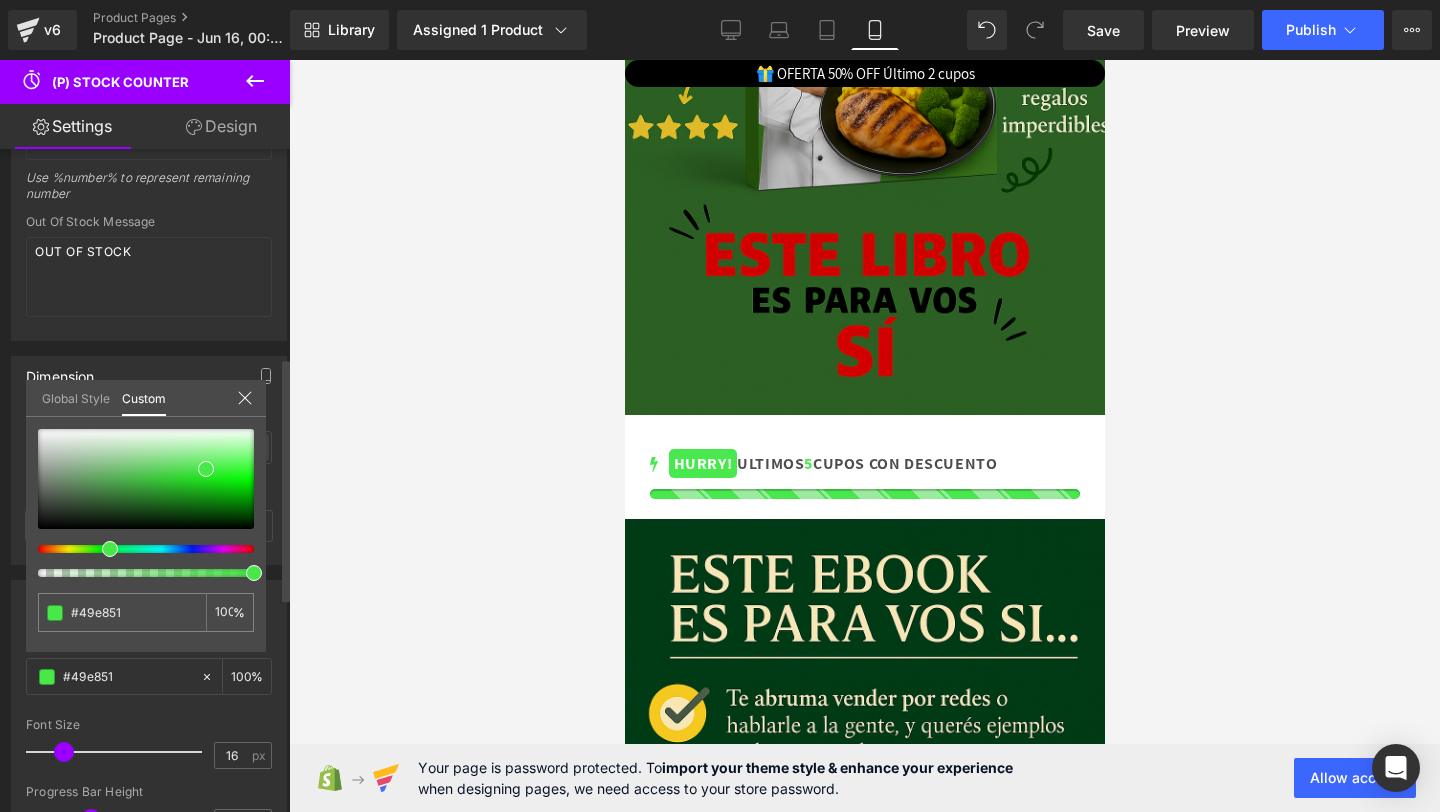 type on "#49e856" 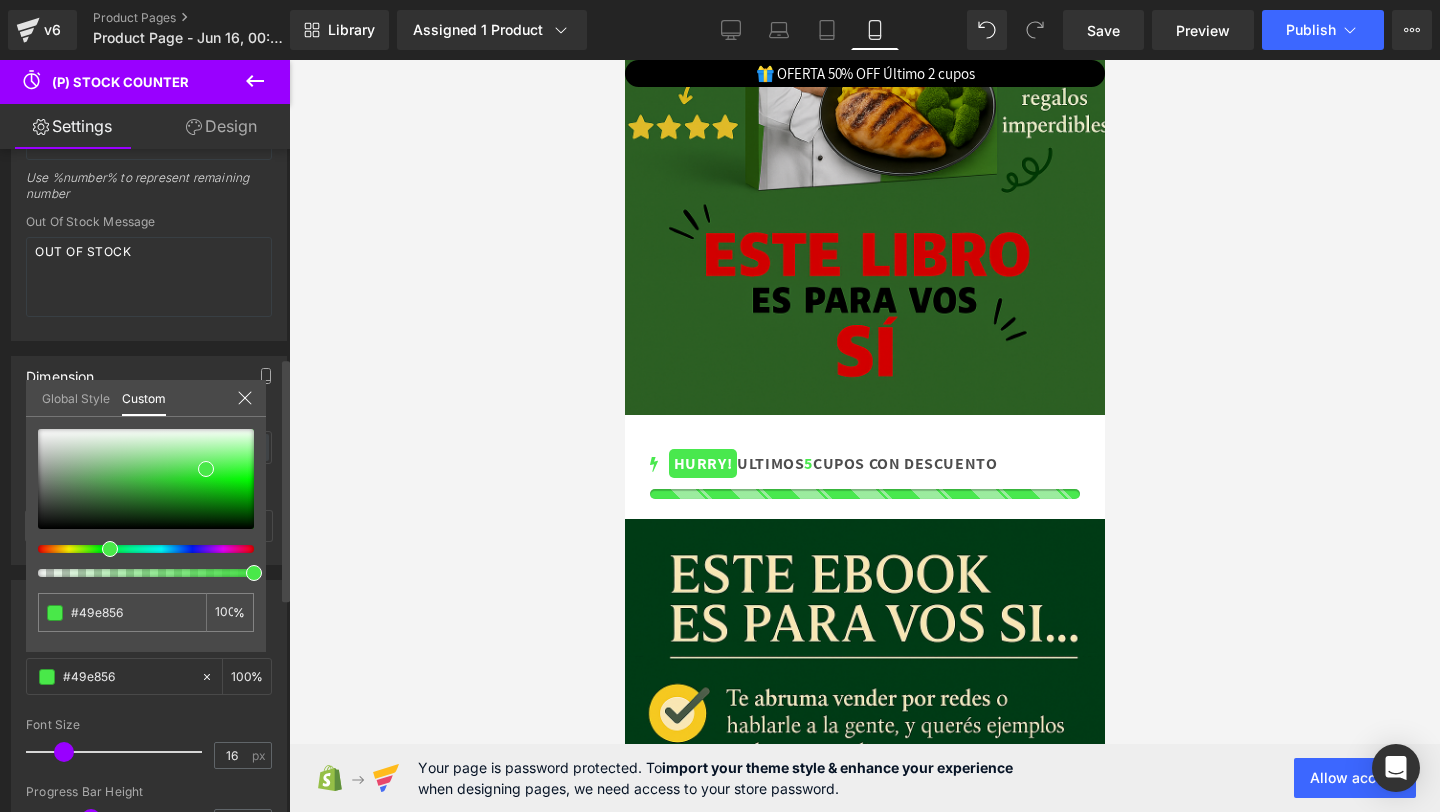 type on "#49e85c" 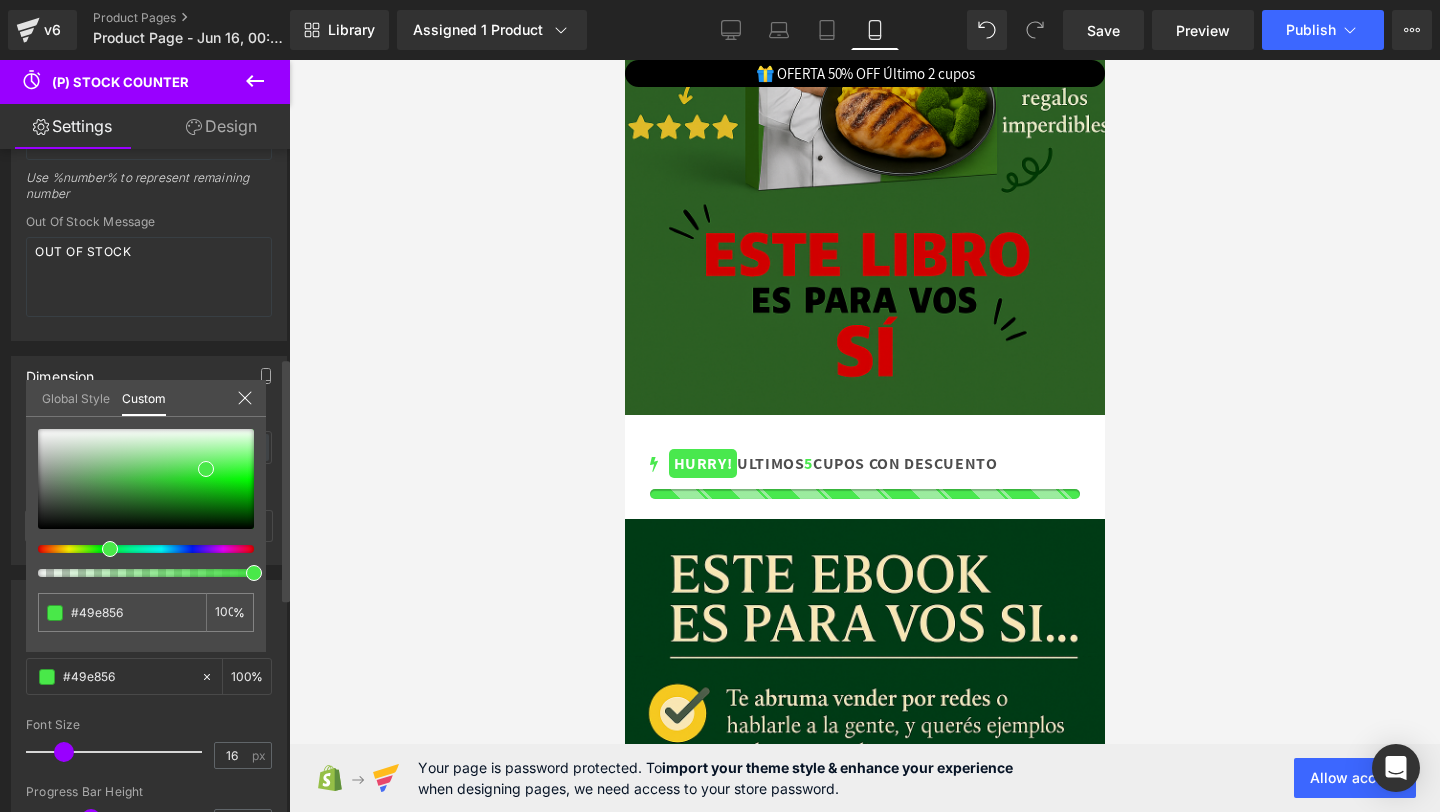 type on "#49e85c" 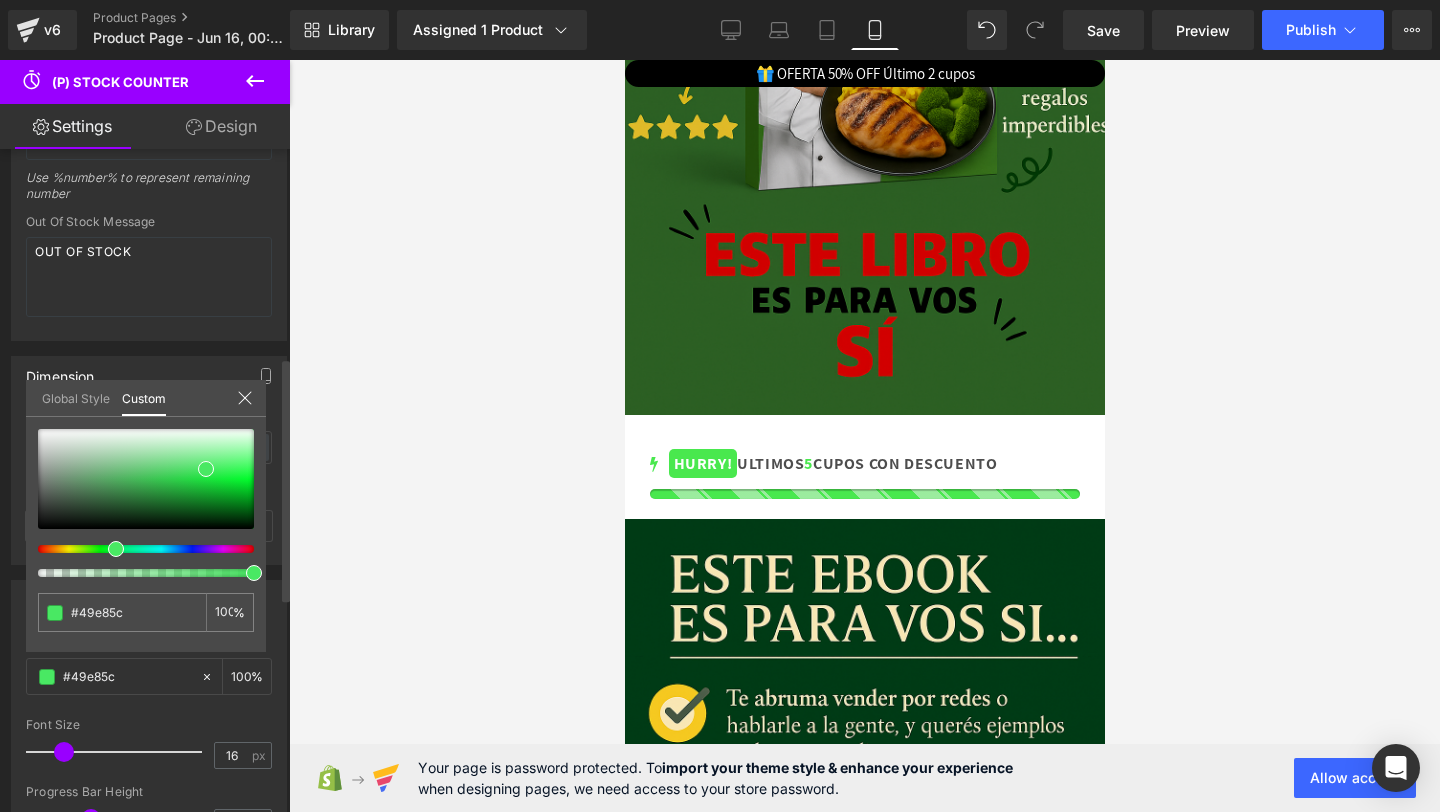 type on "#49e85e" 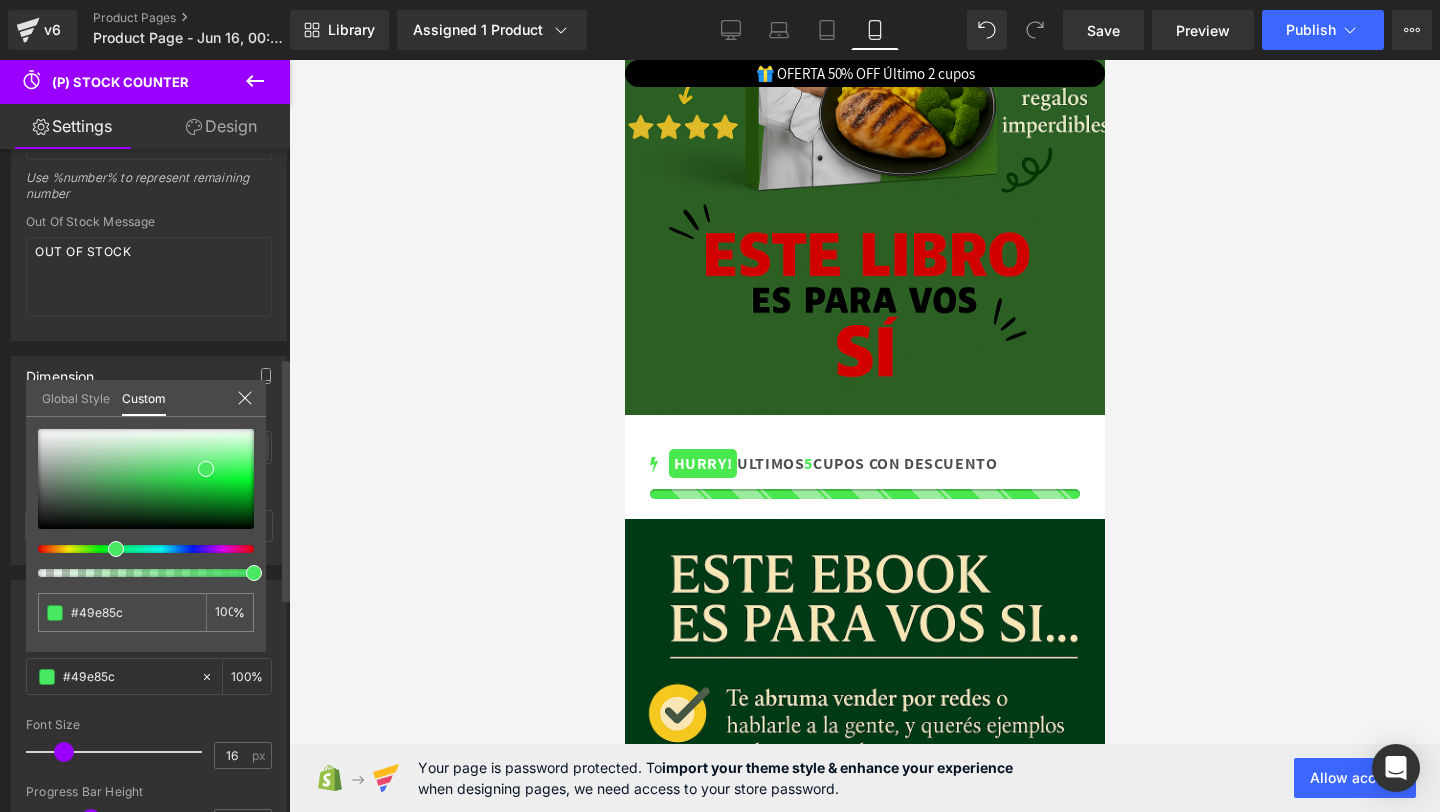 type on "#49e85e" 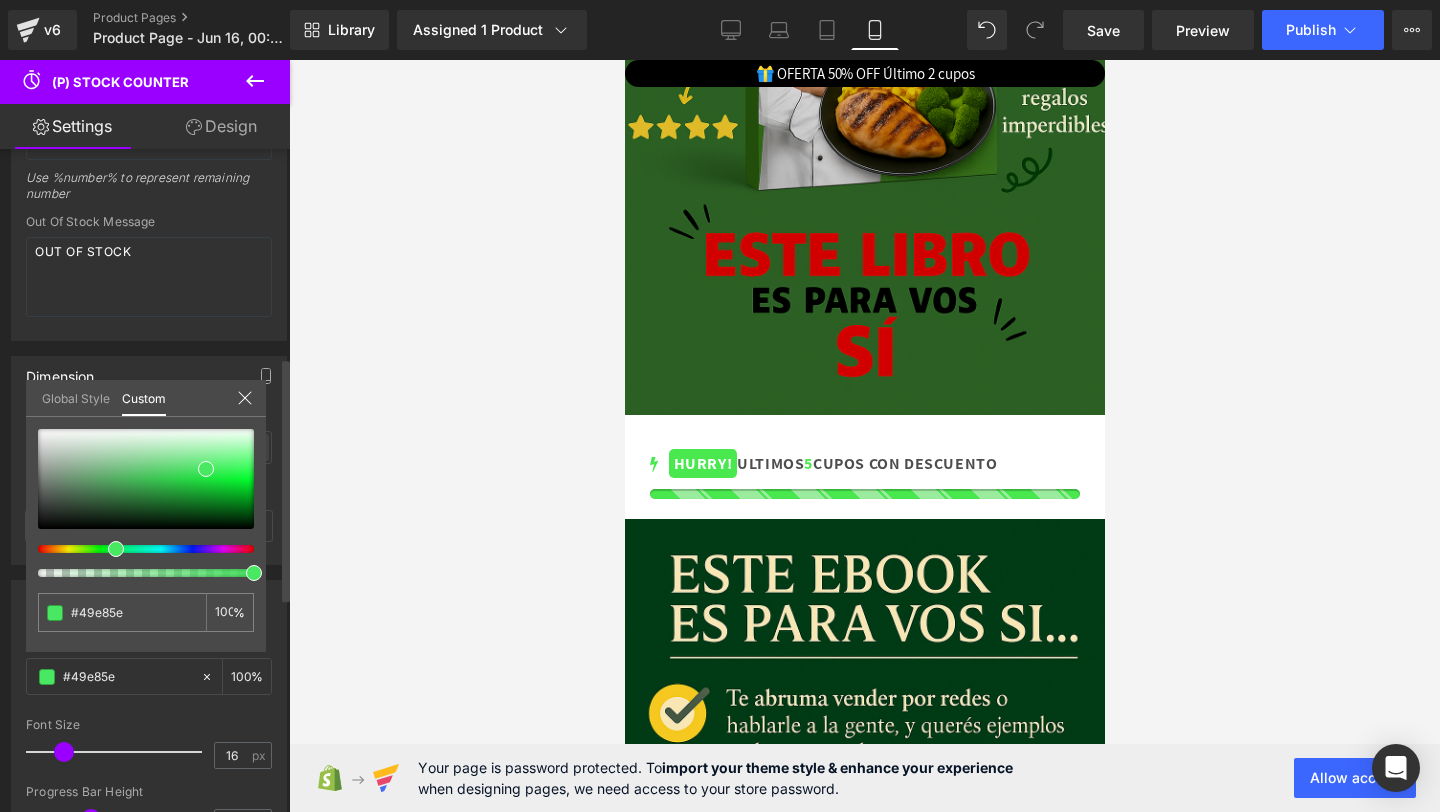 type on "#49e863" 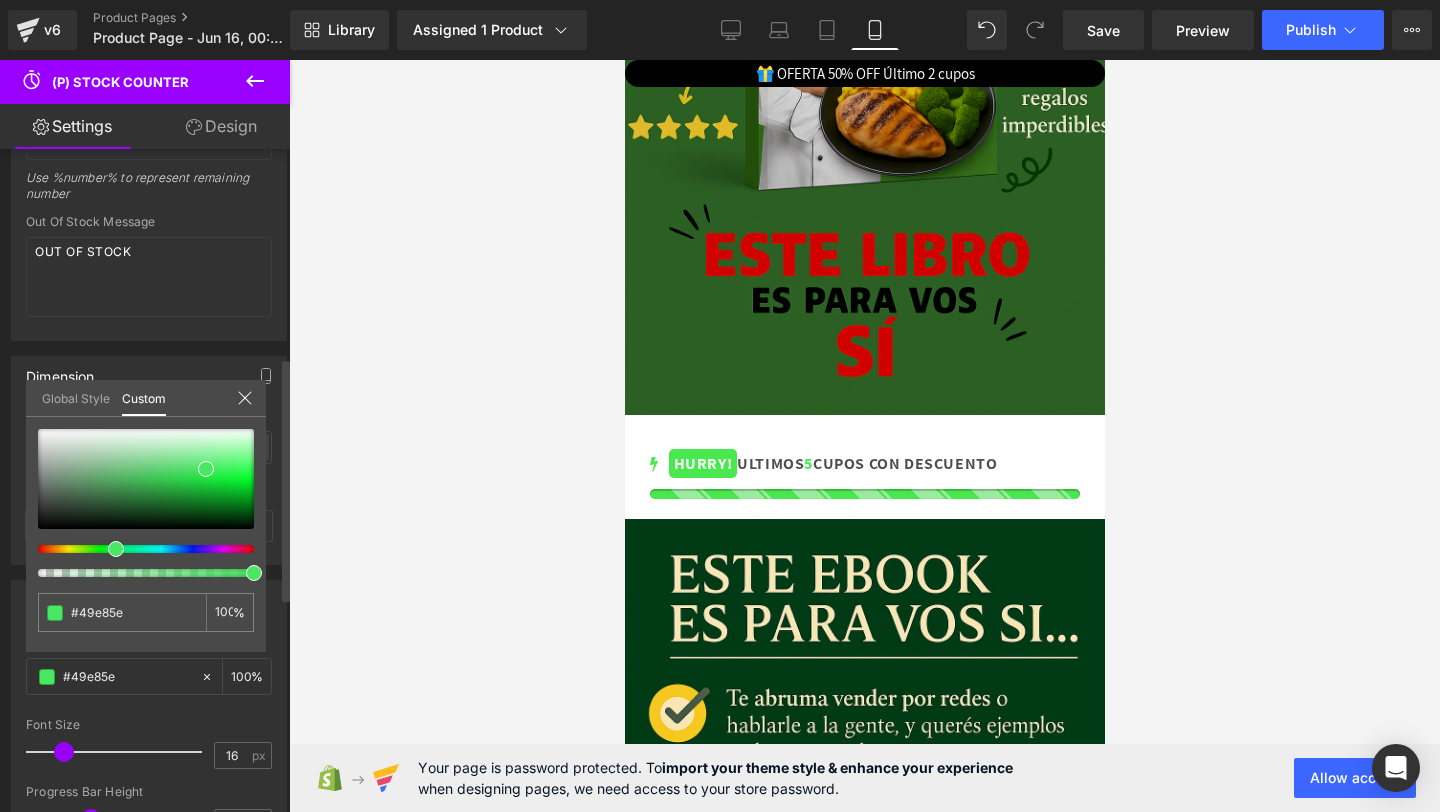 type on "#49e863" 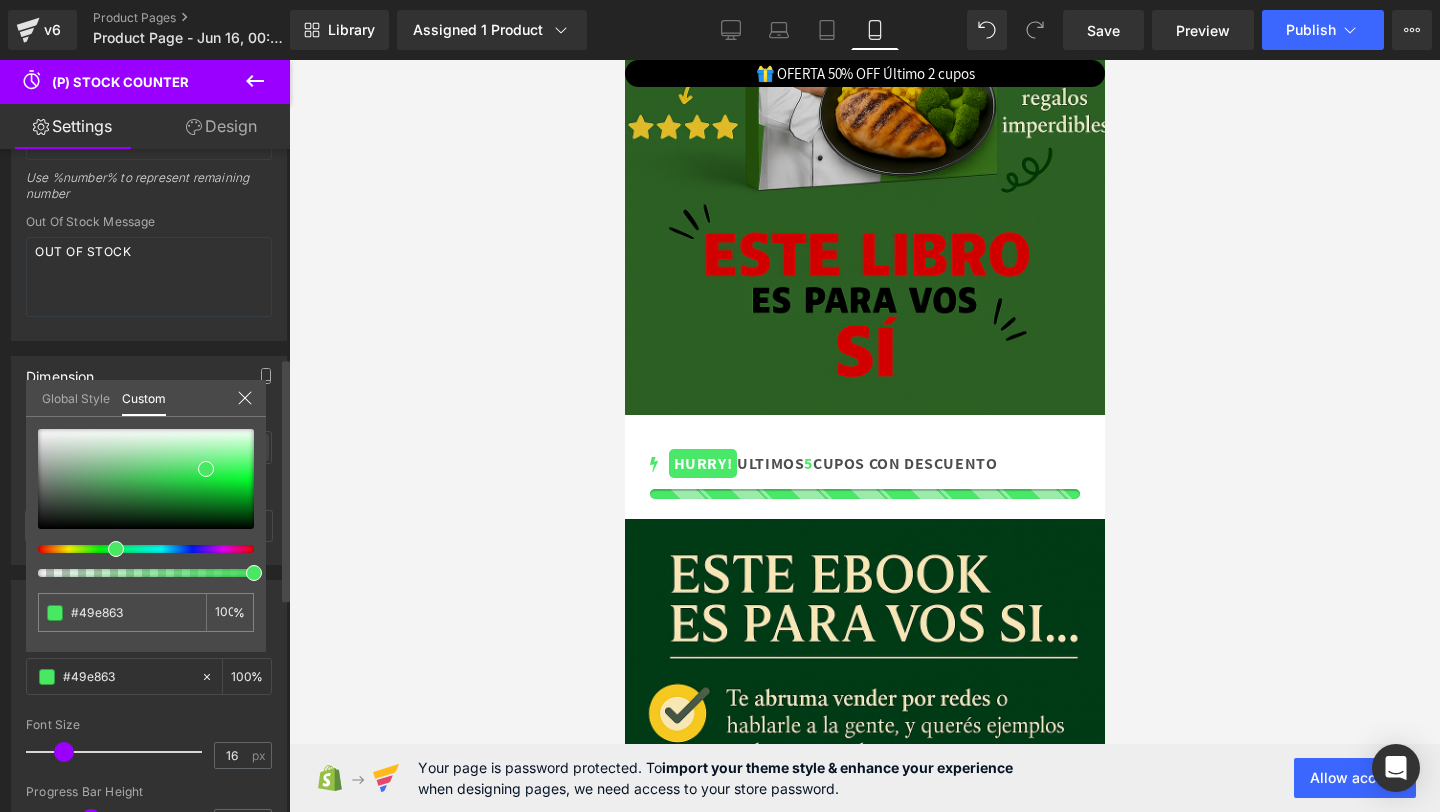 type on "#49e869" 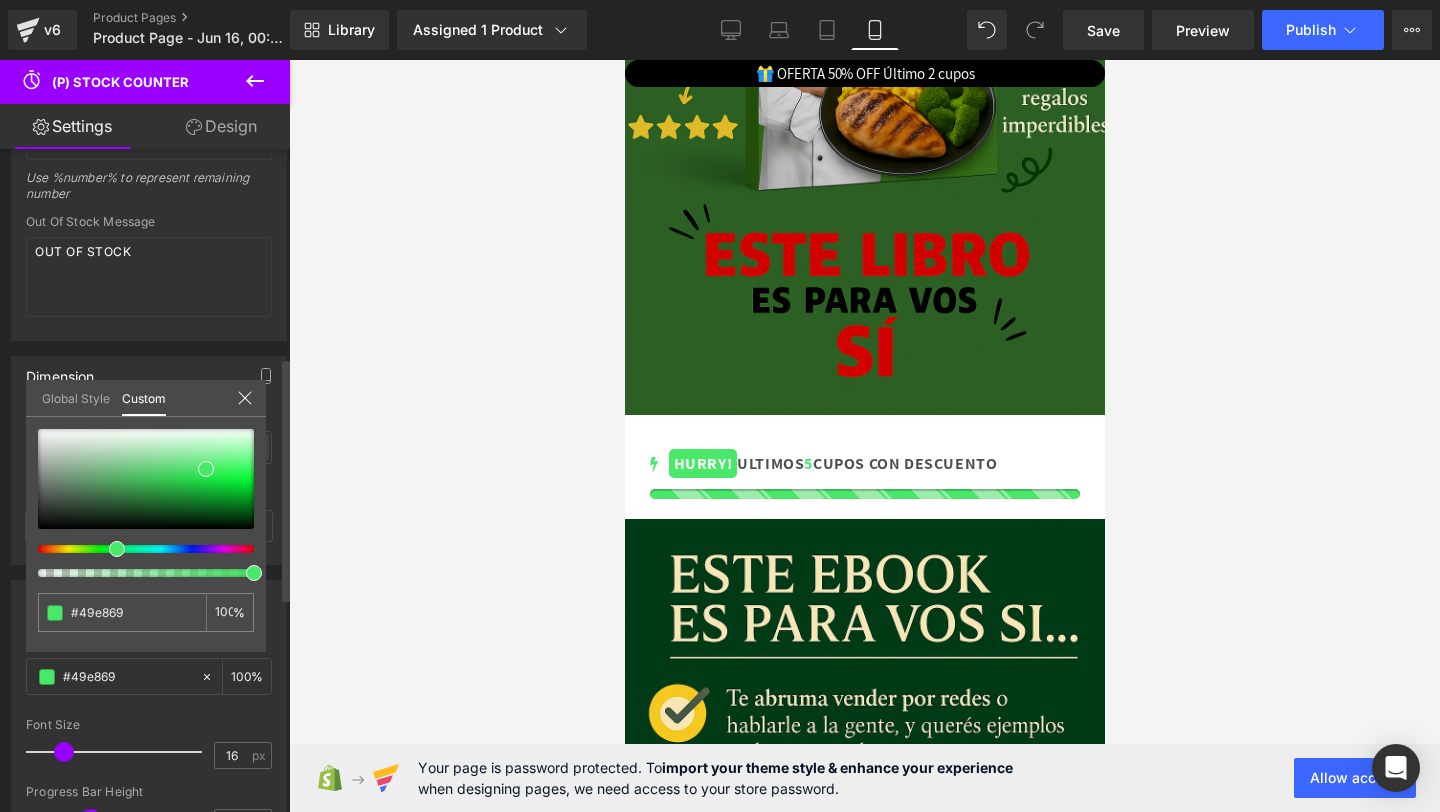 type on "#49e86b" 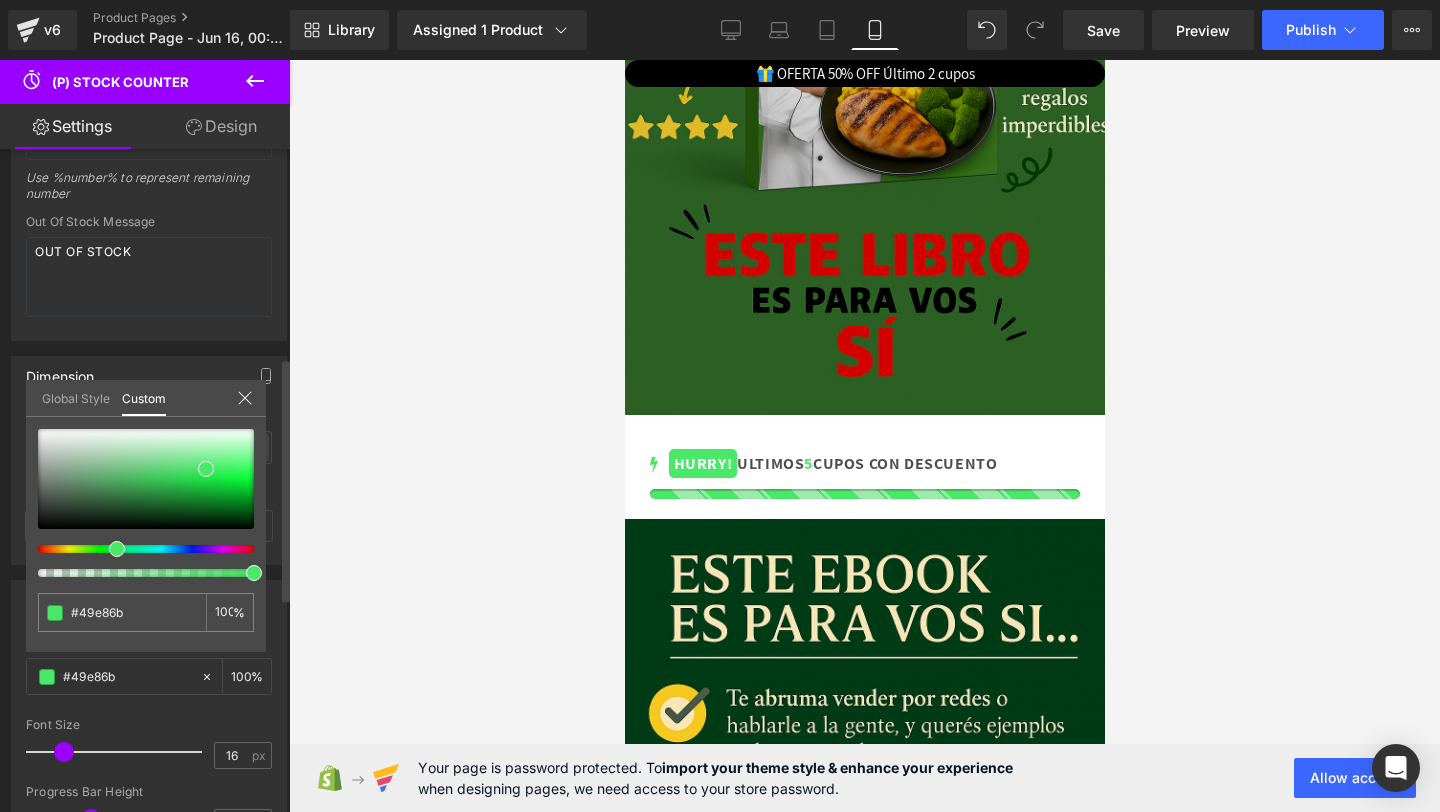type on "#49e879" 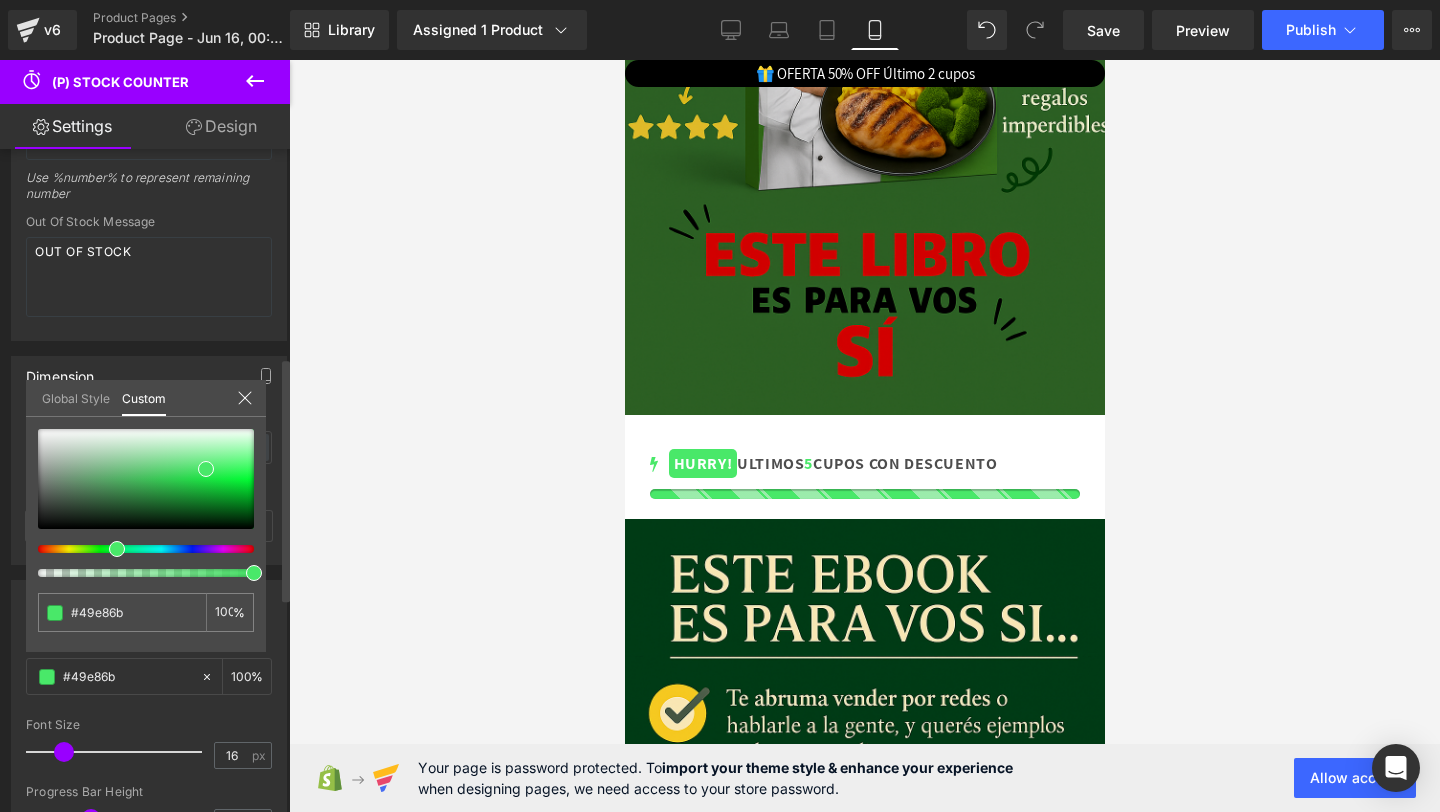 type on "#49e879" 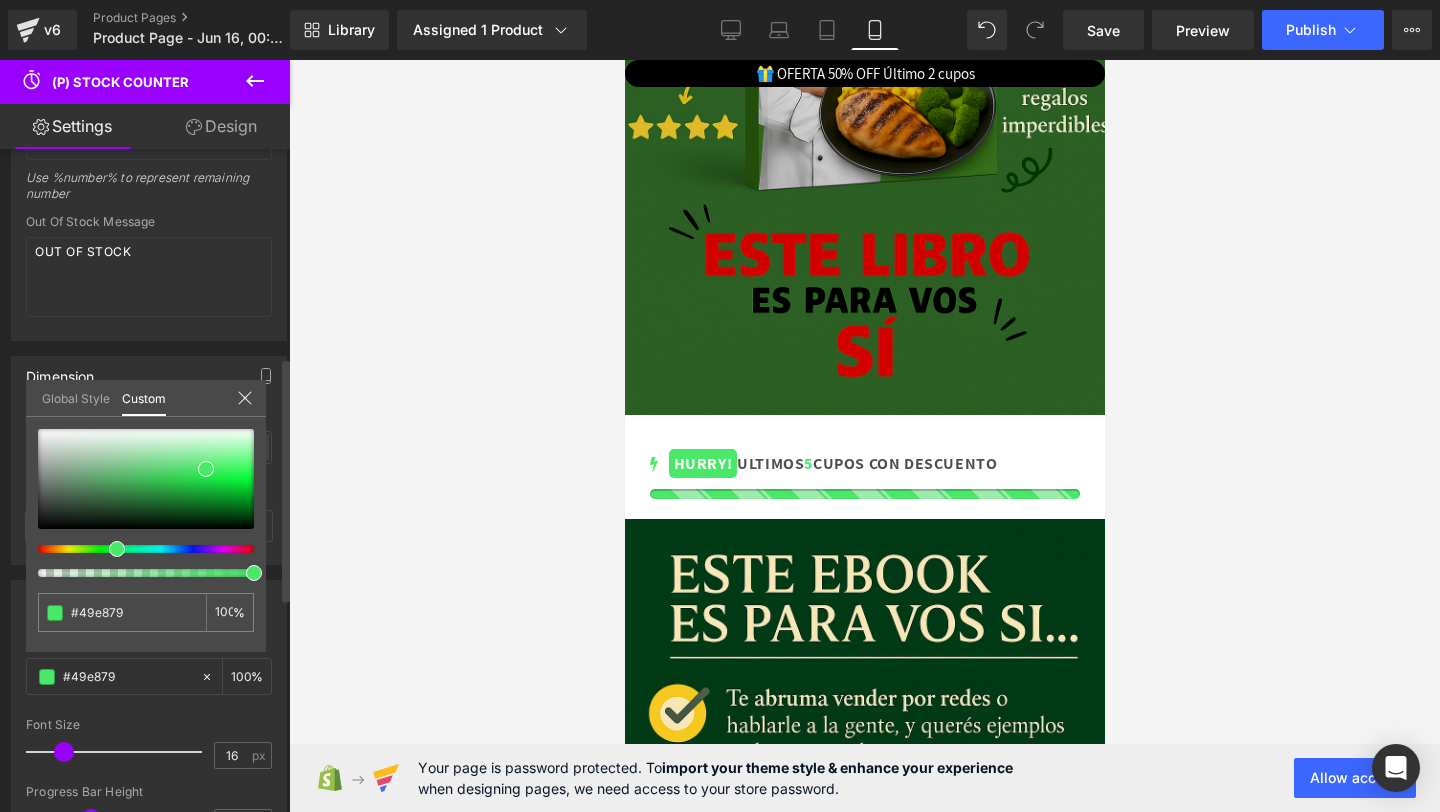type on "#49e883" 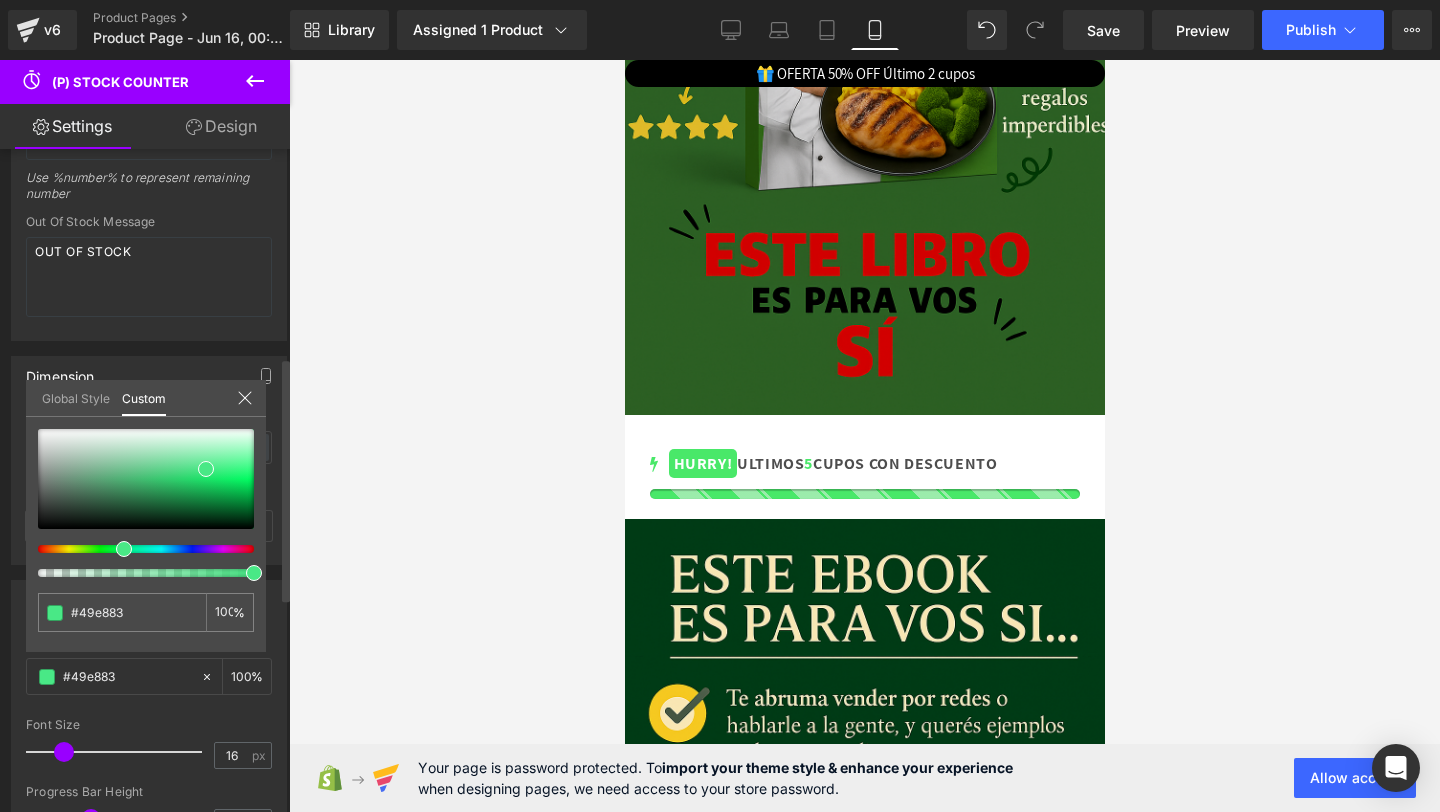 type on "#49e88b" 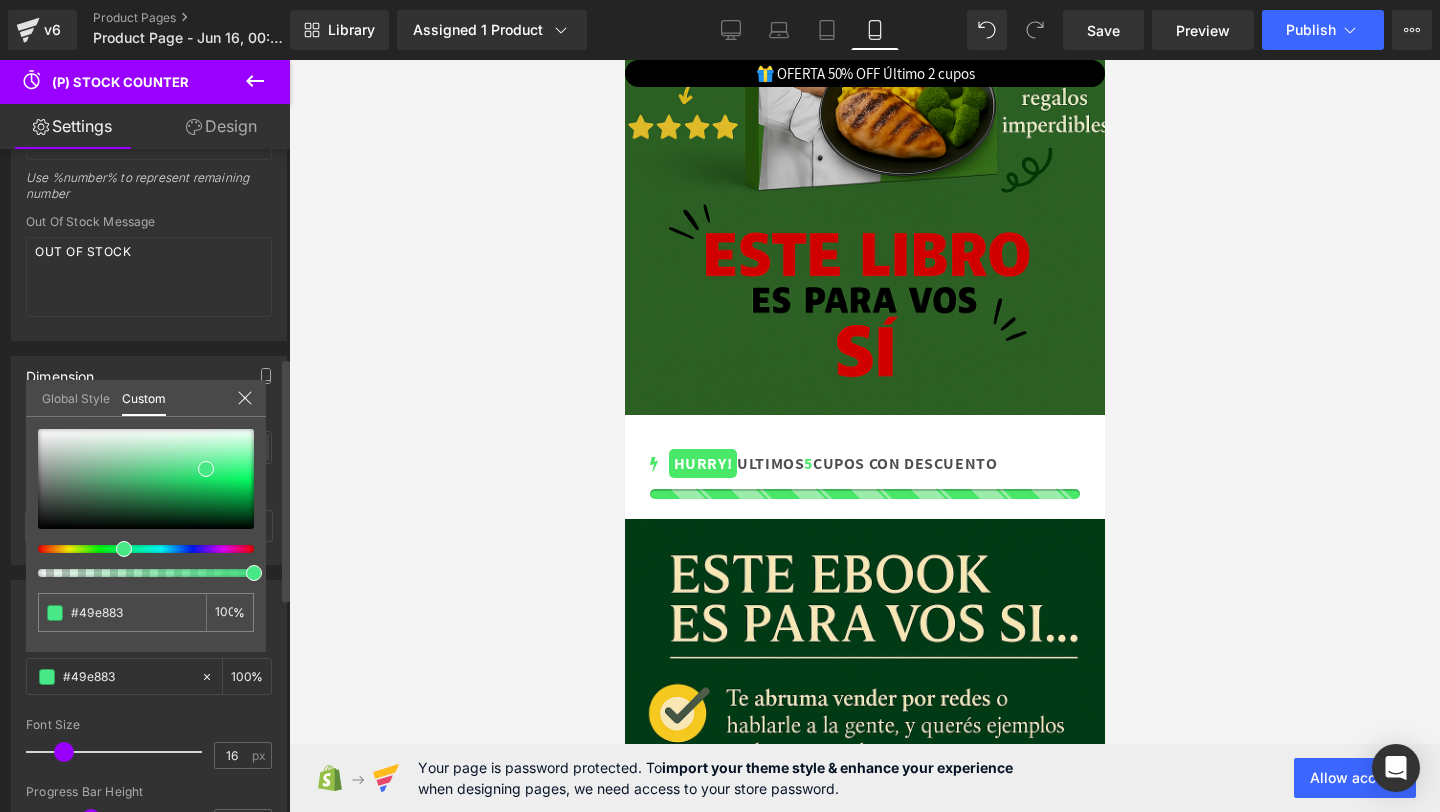 type on "#49e88b" 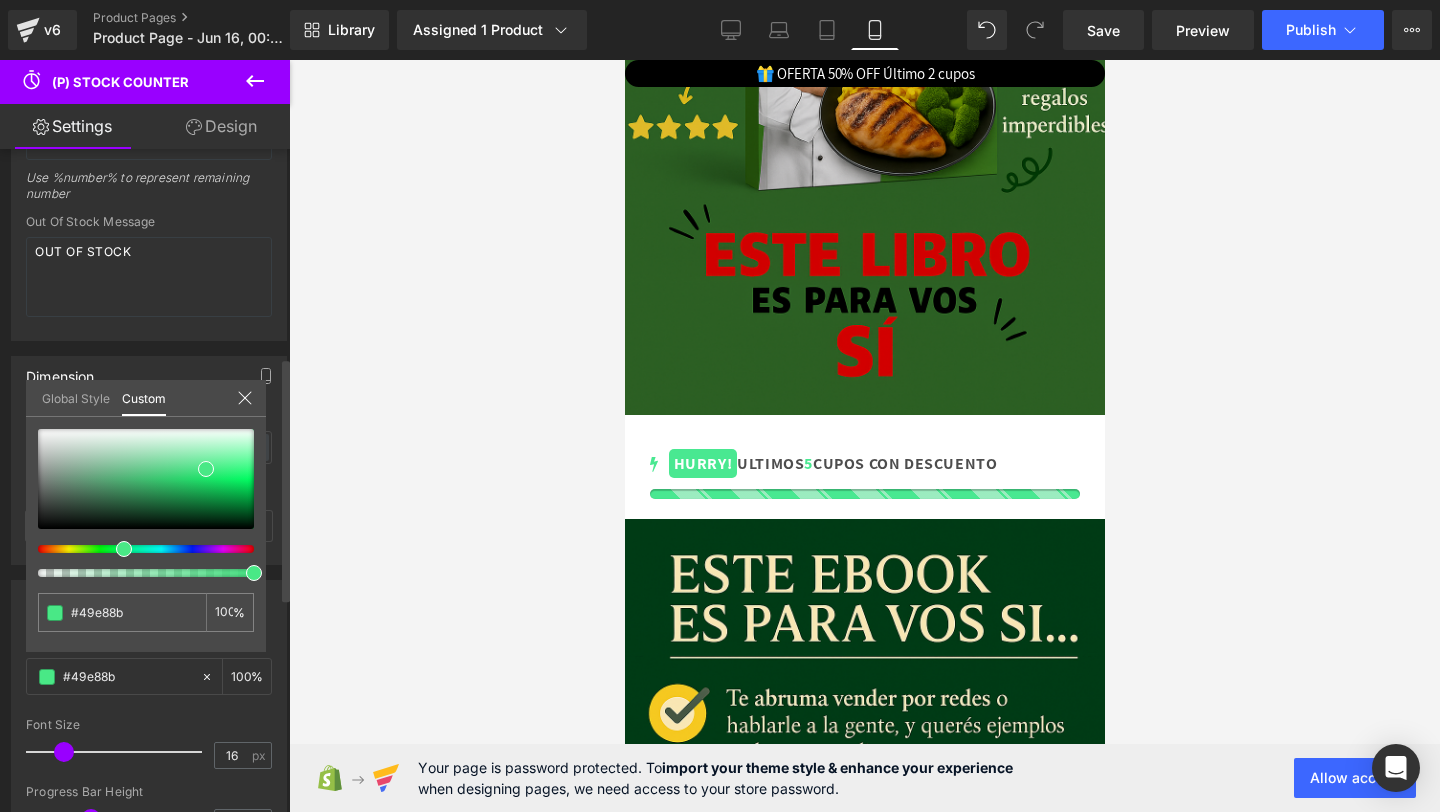 type on "#49e891" 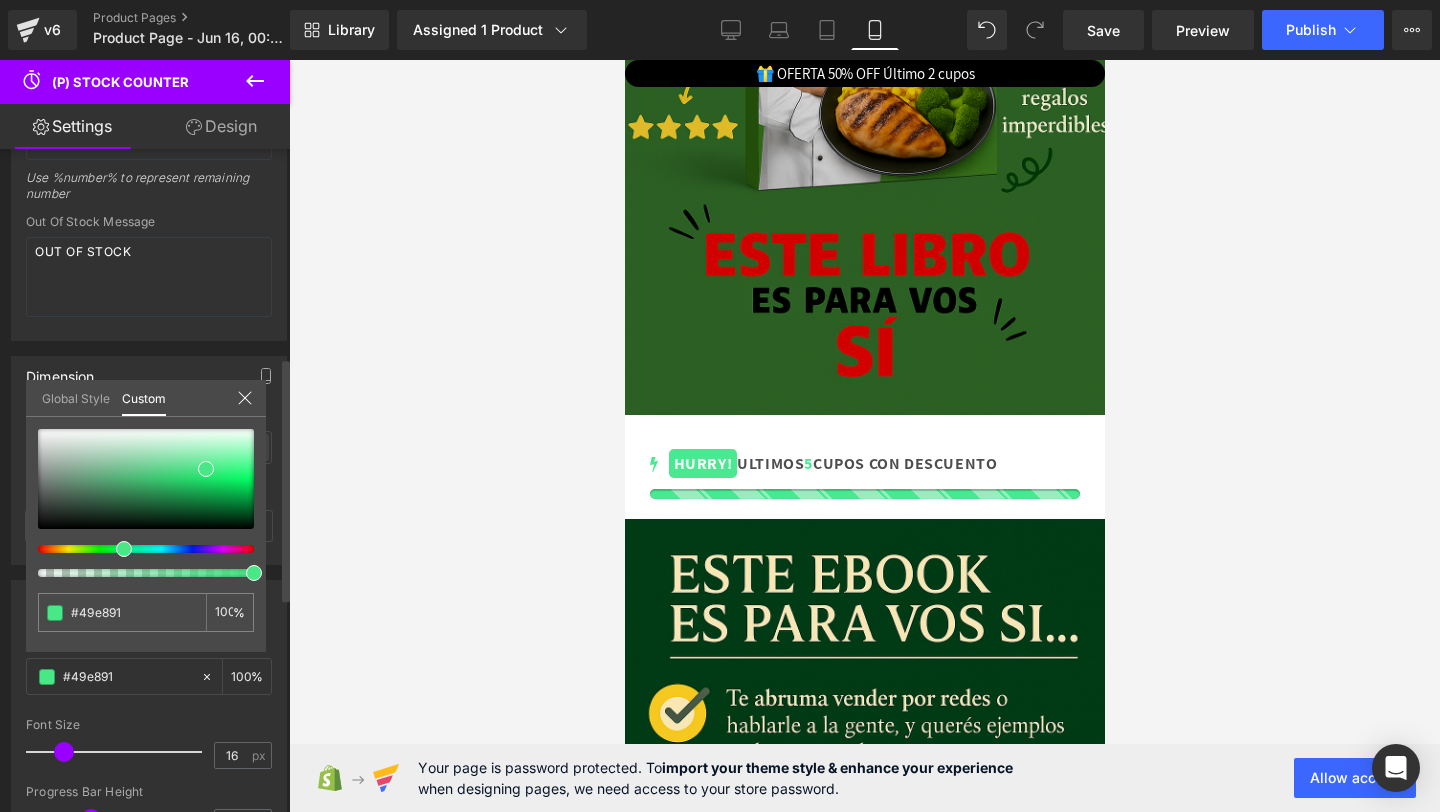 type on "#49e893" 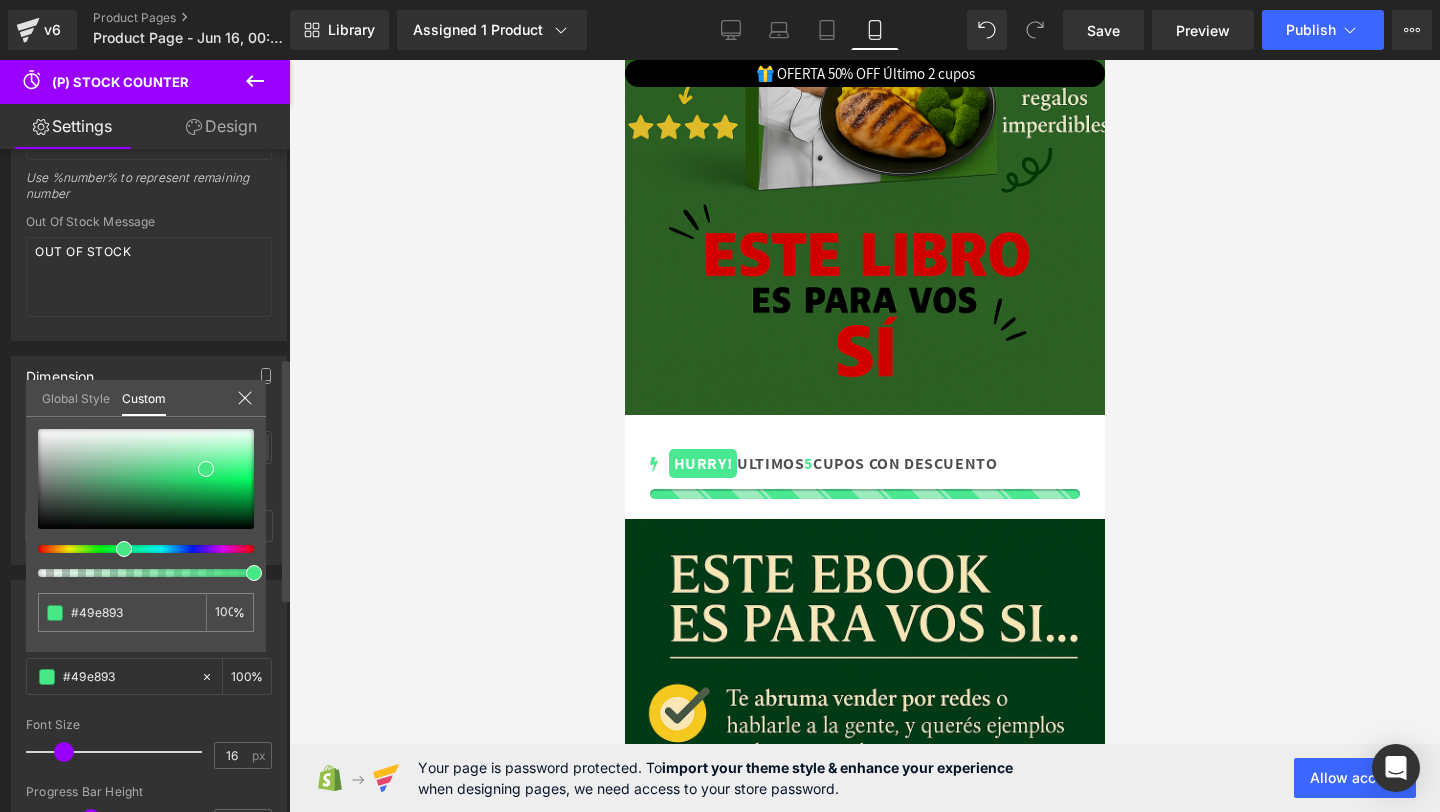 type on "#49e899" 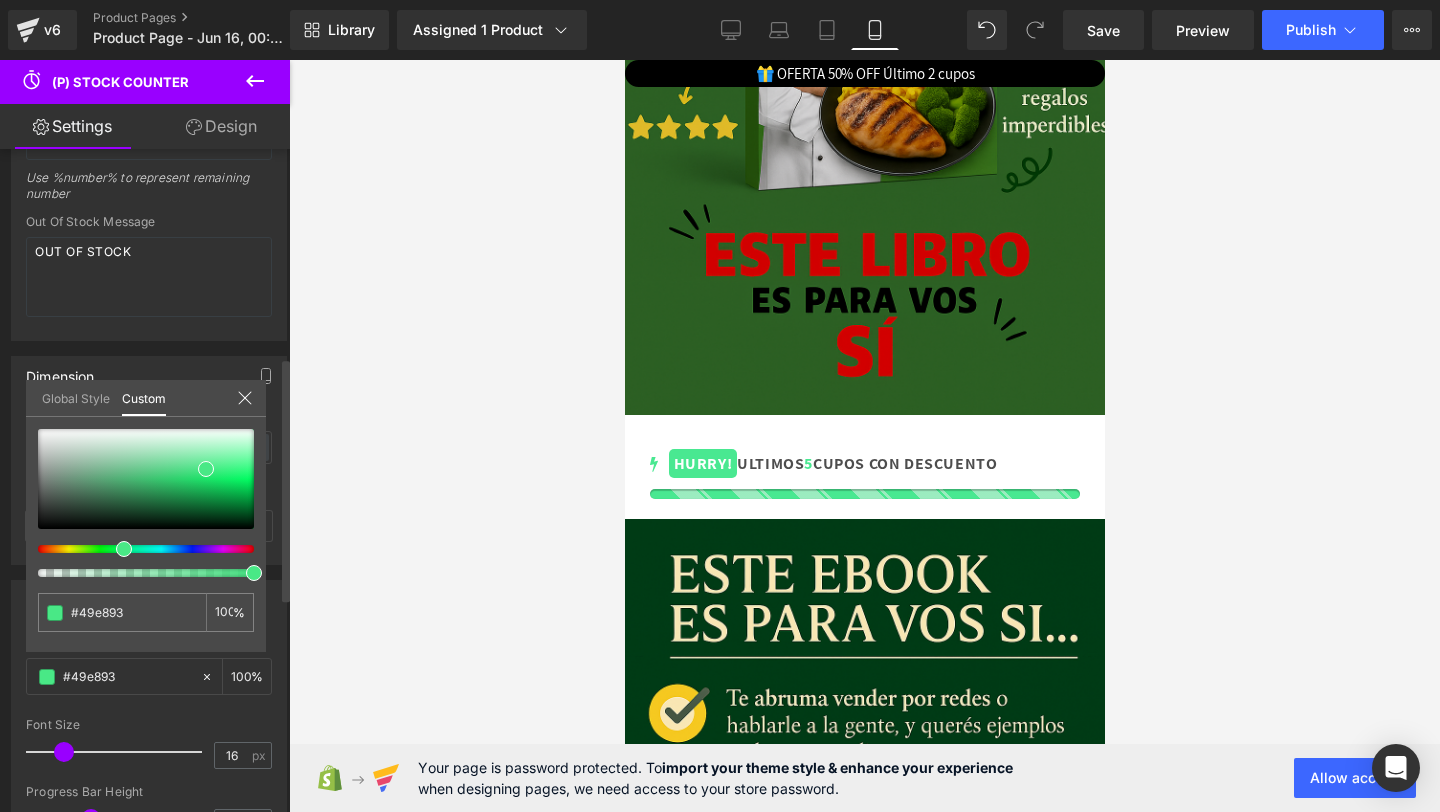 type on "#49e899" 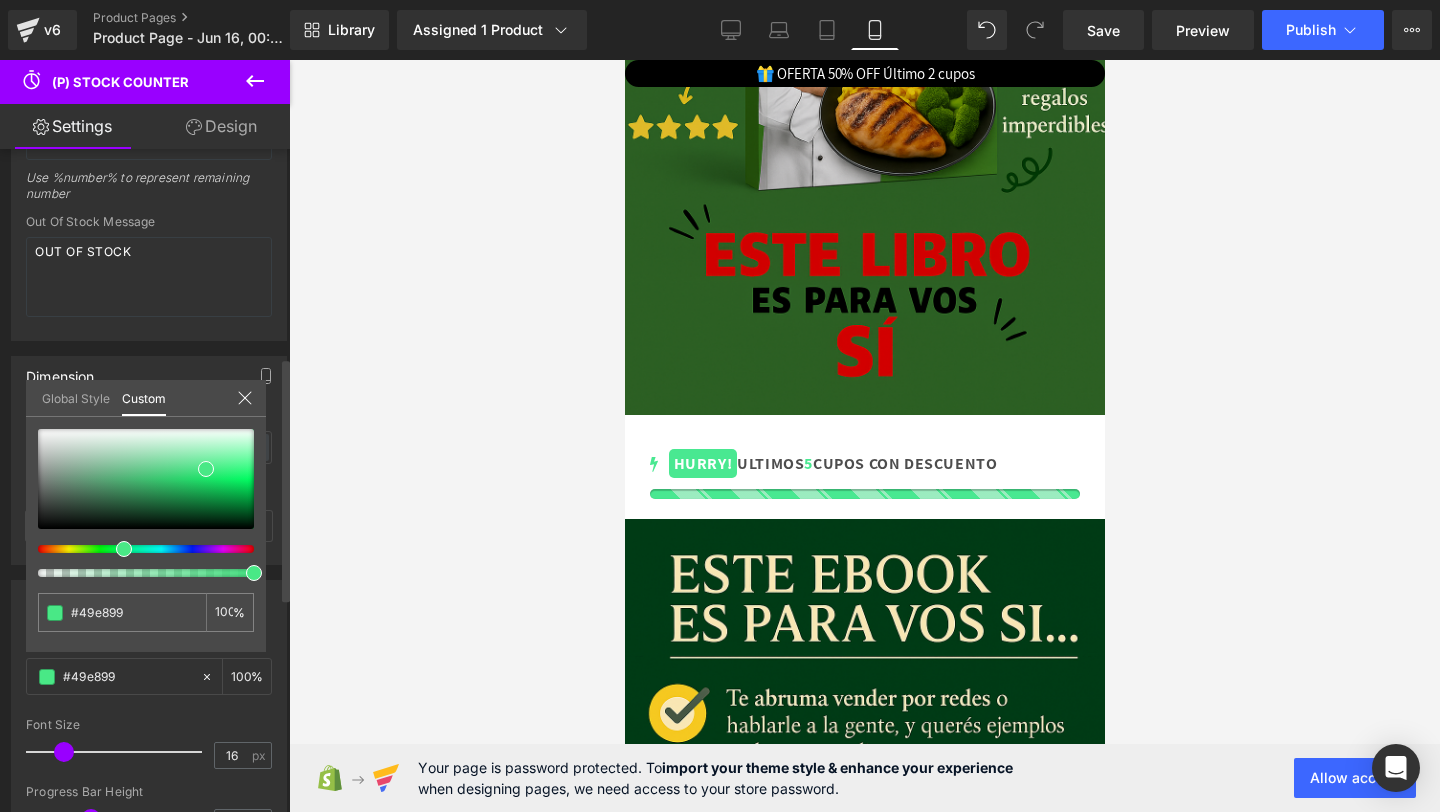 type on "#49e89e" 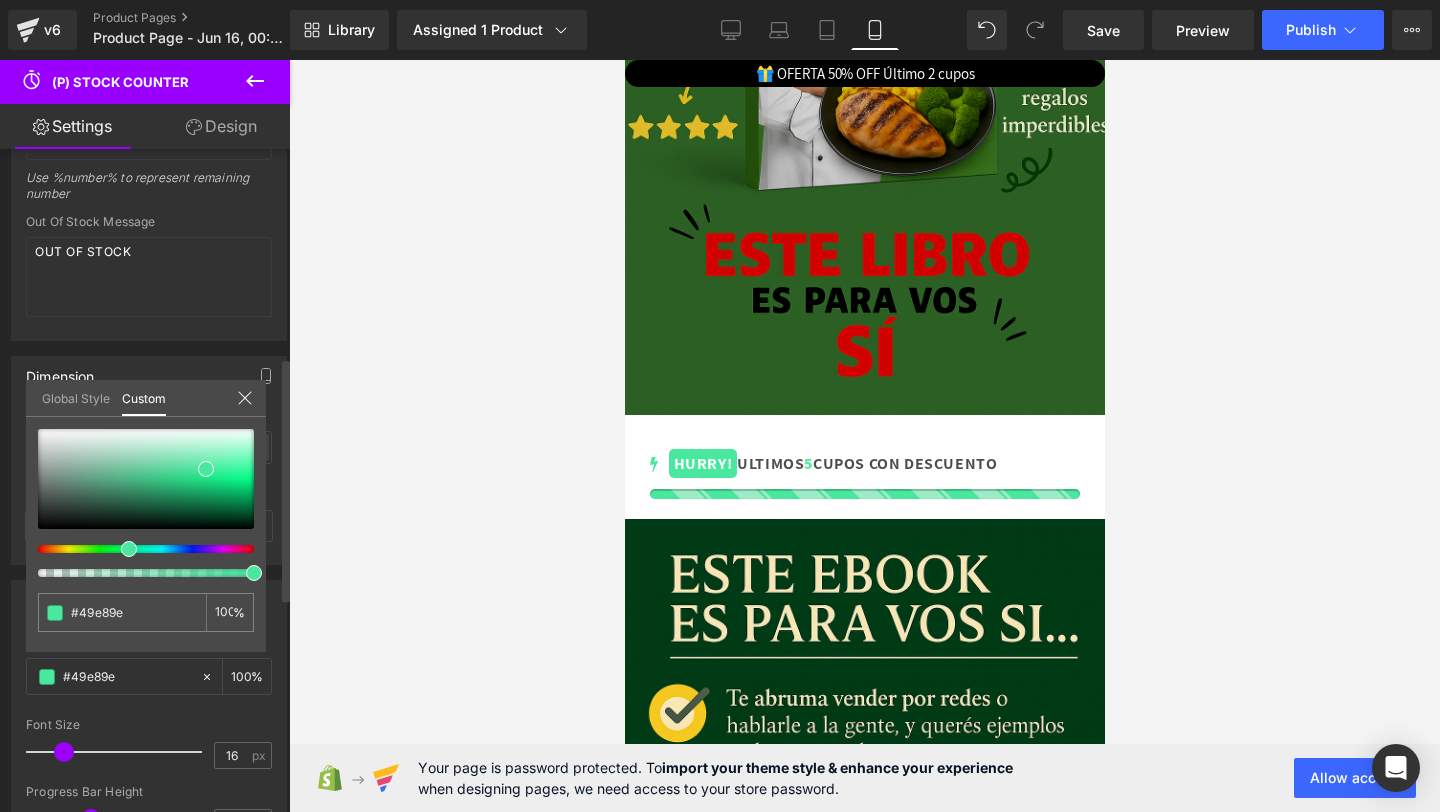 drag, startPoint x: 168, startPoint y: 551, endPoint x: 114, endPoint y: 546, distance: 54.230988 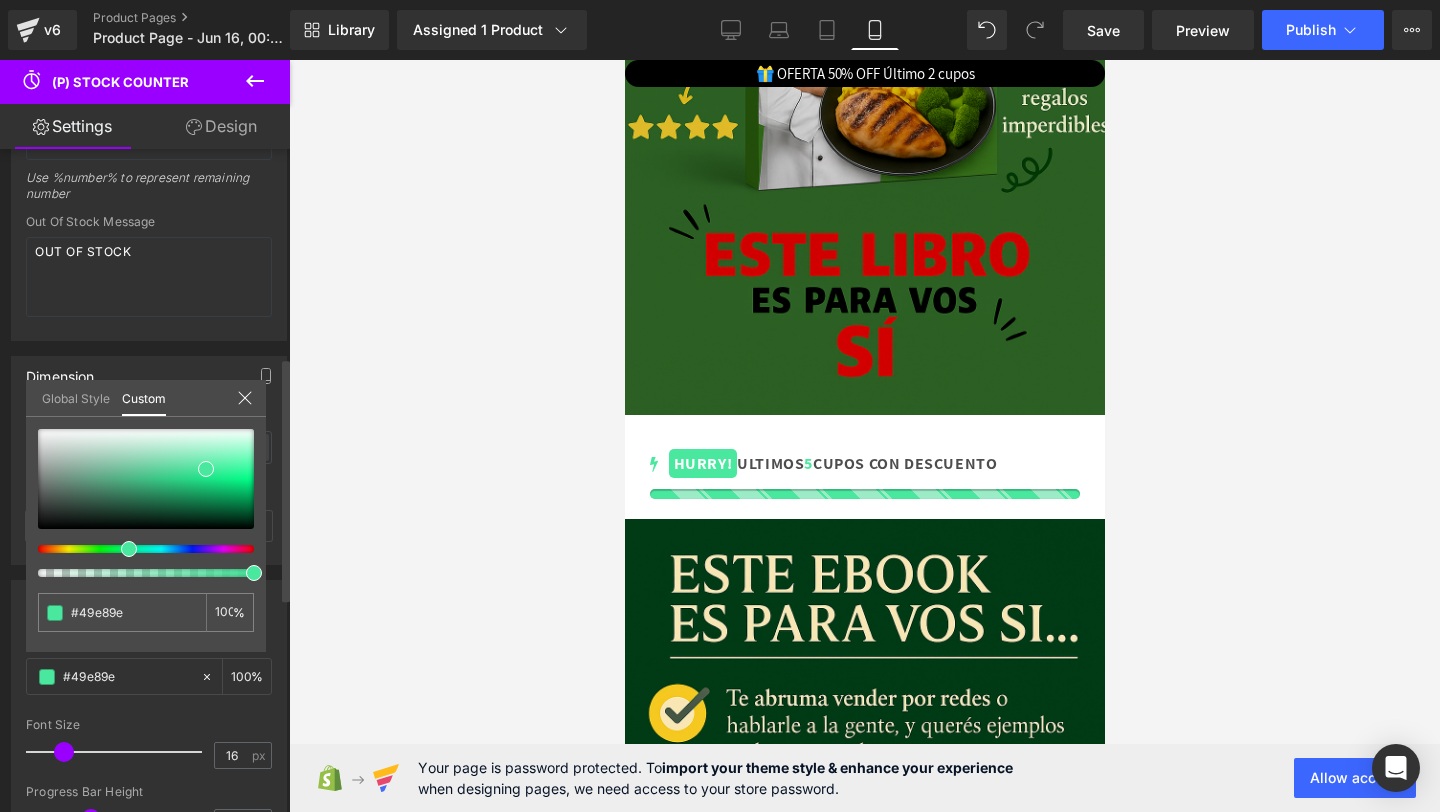 click at bounding box center [138, 549] 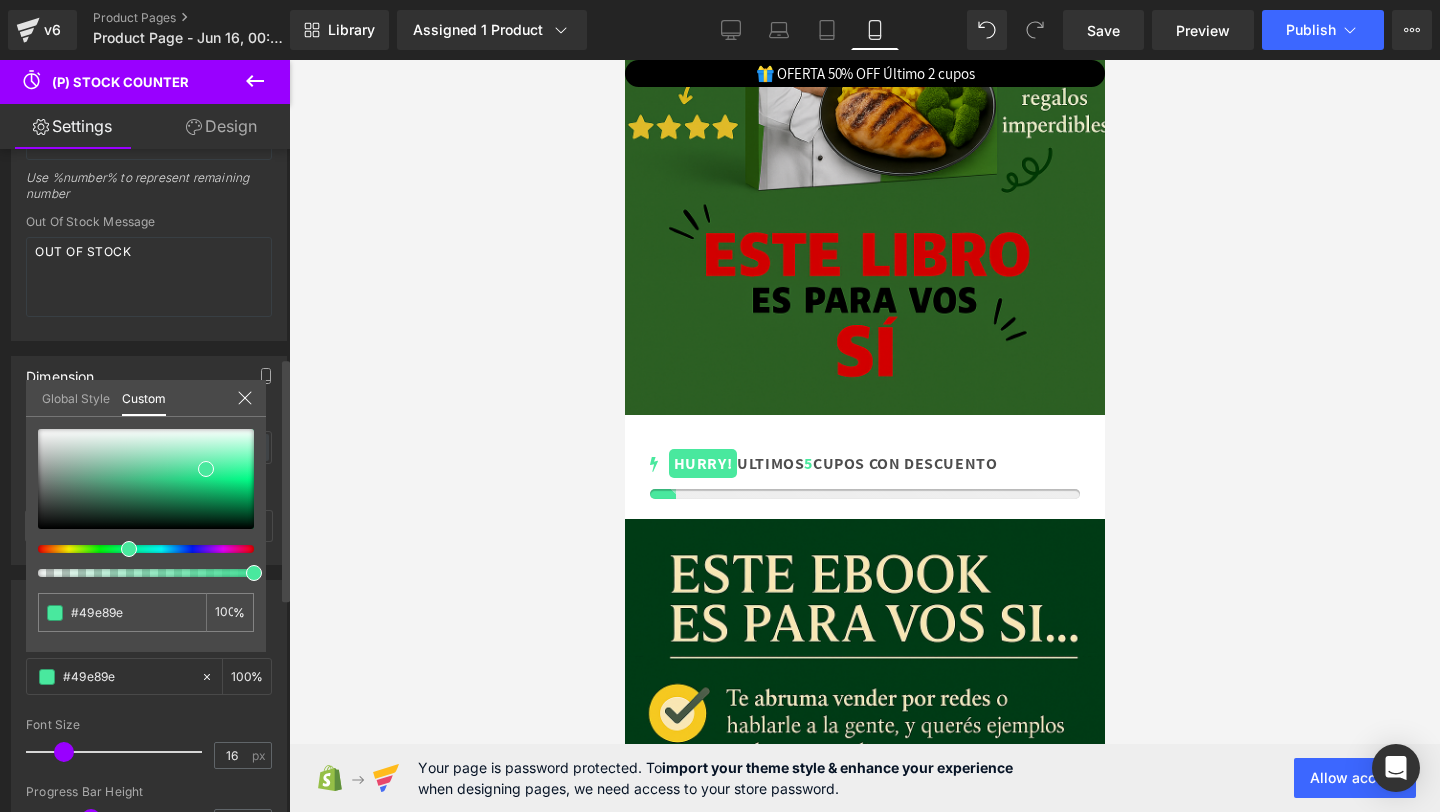 type on "#49e87e" 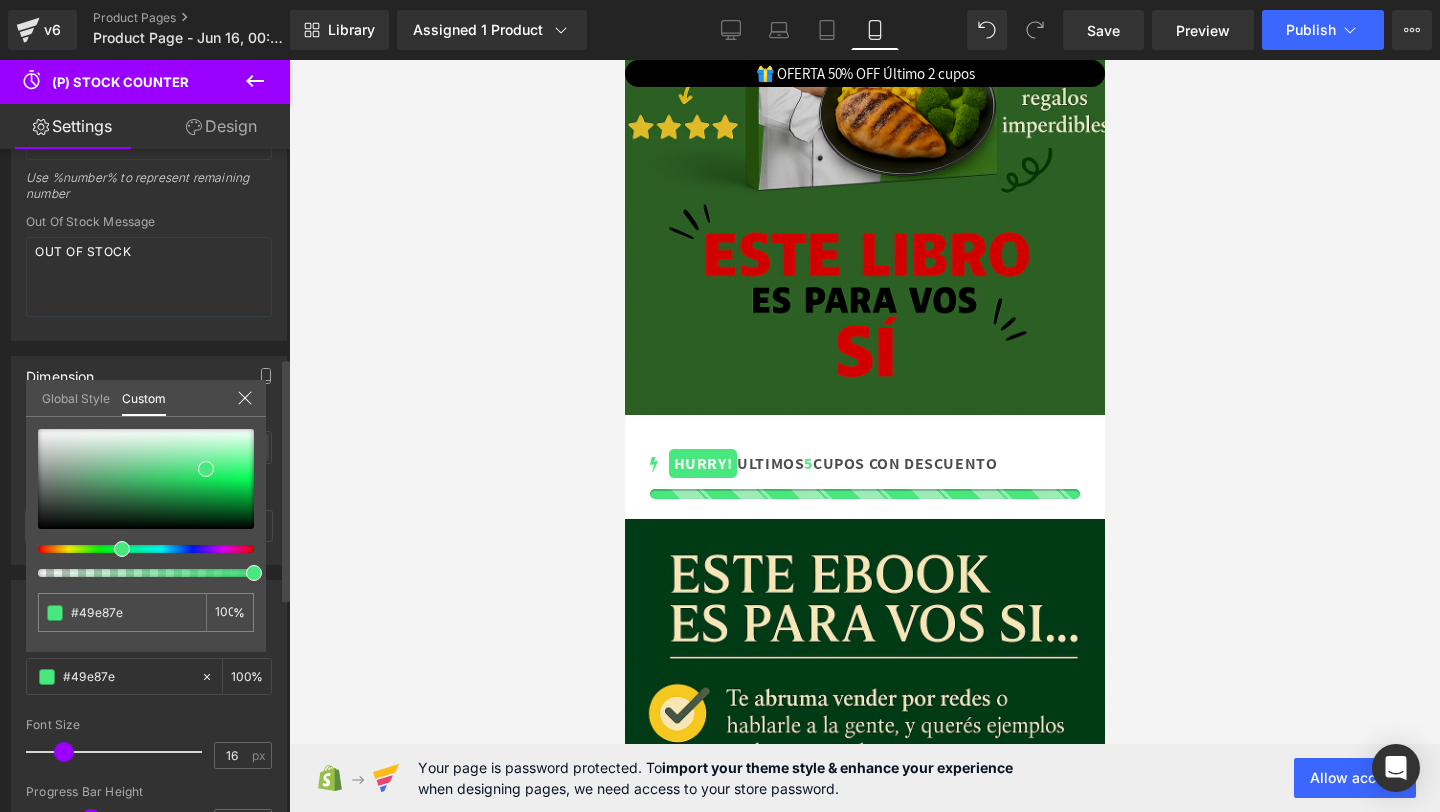 click at bounding box center (138, 549) 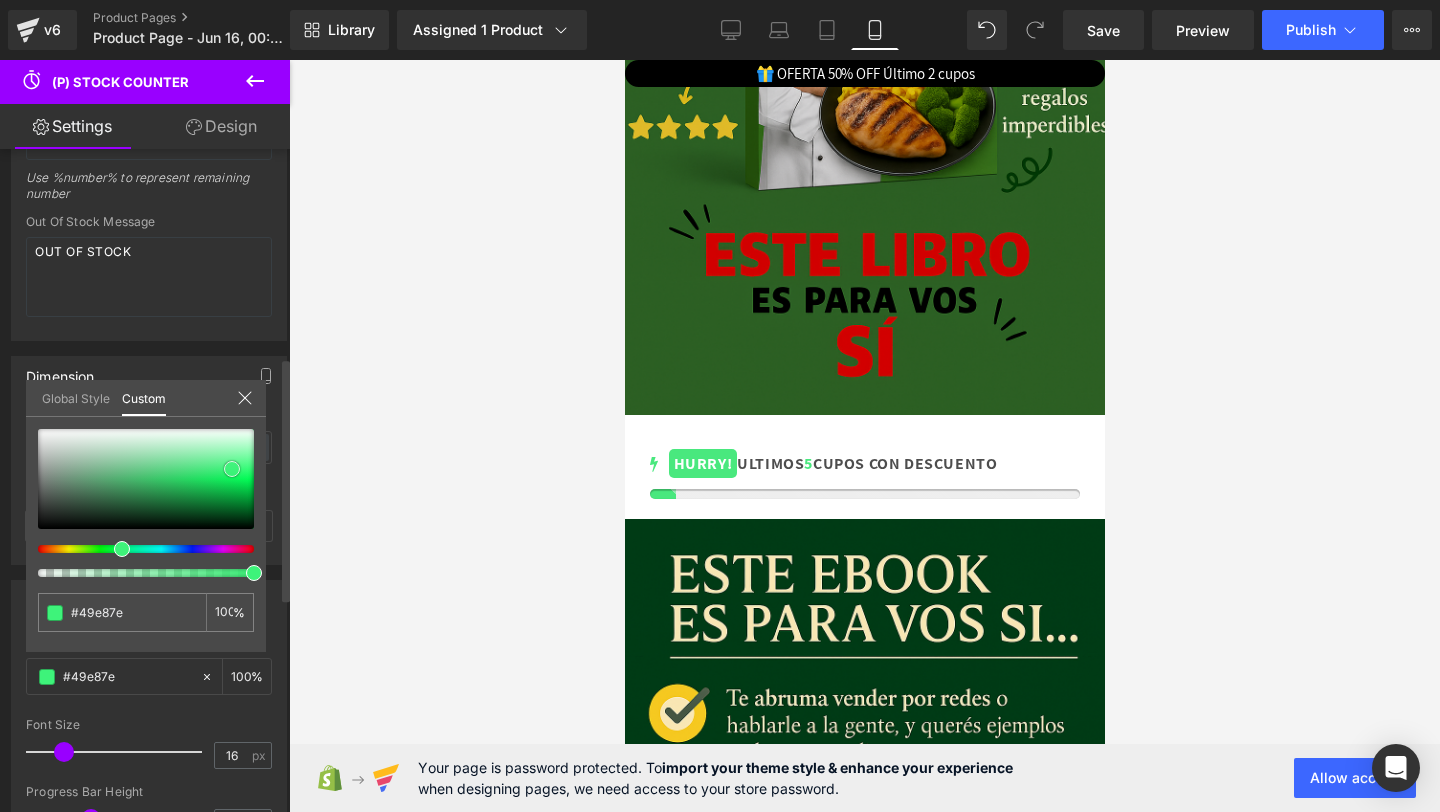 type on "#48e97e" 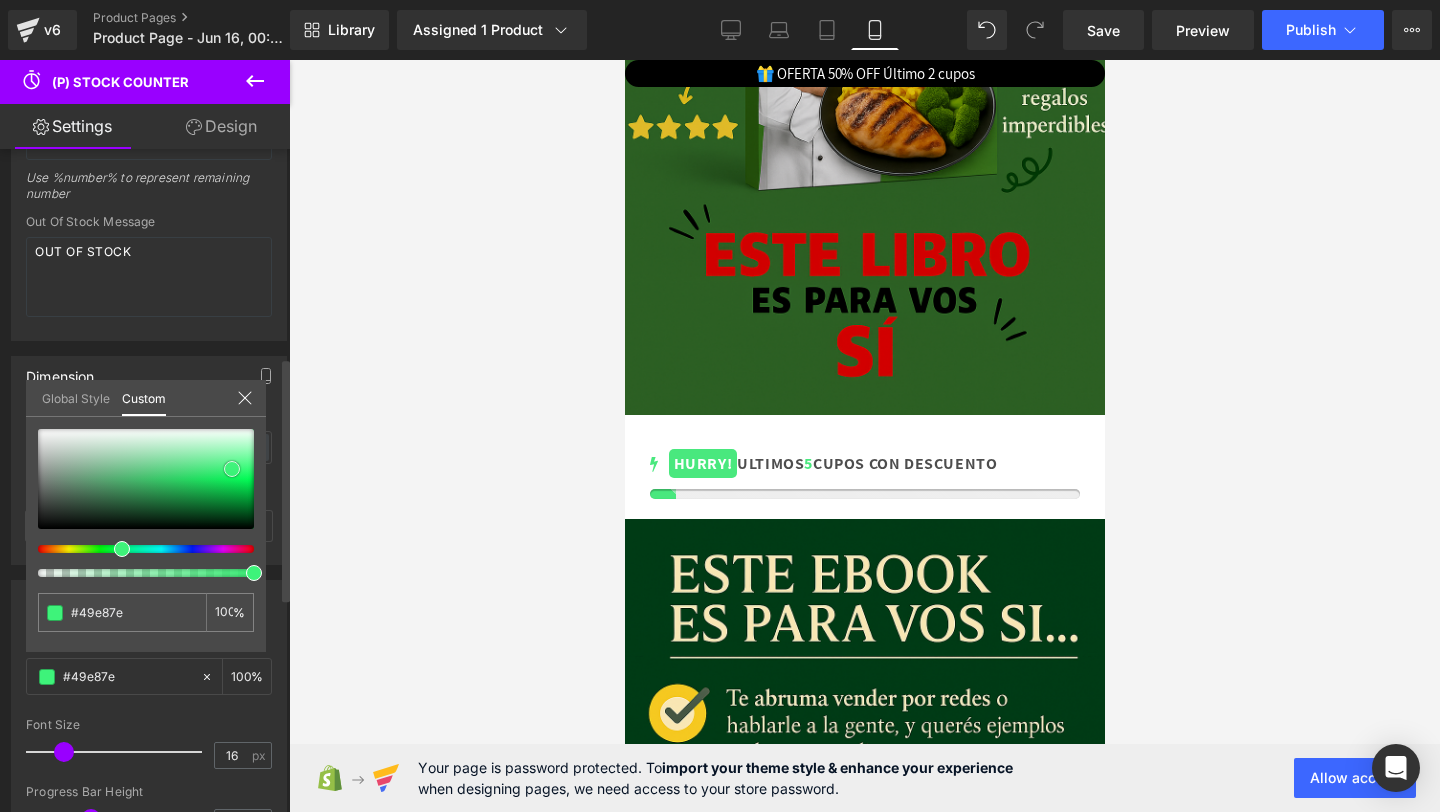 type on "#48e97e" 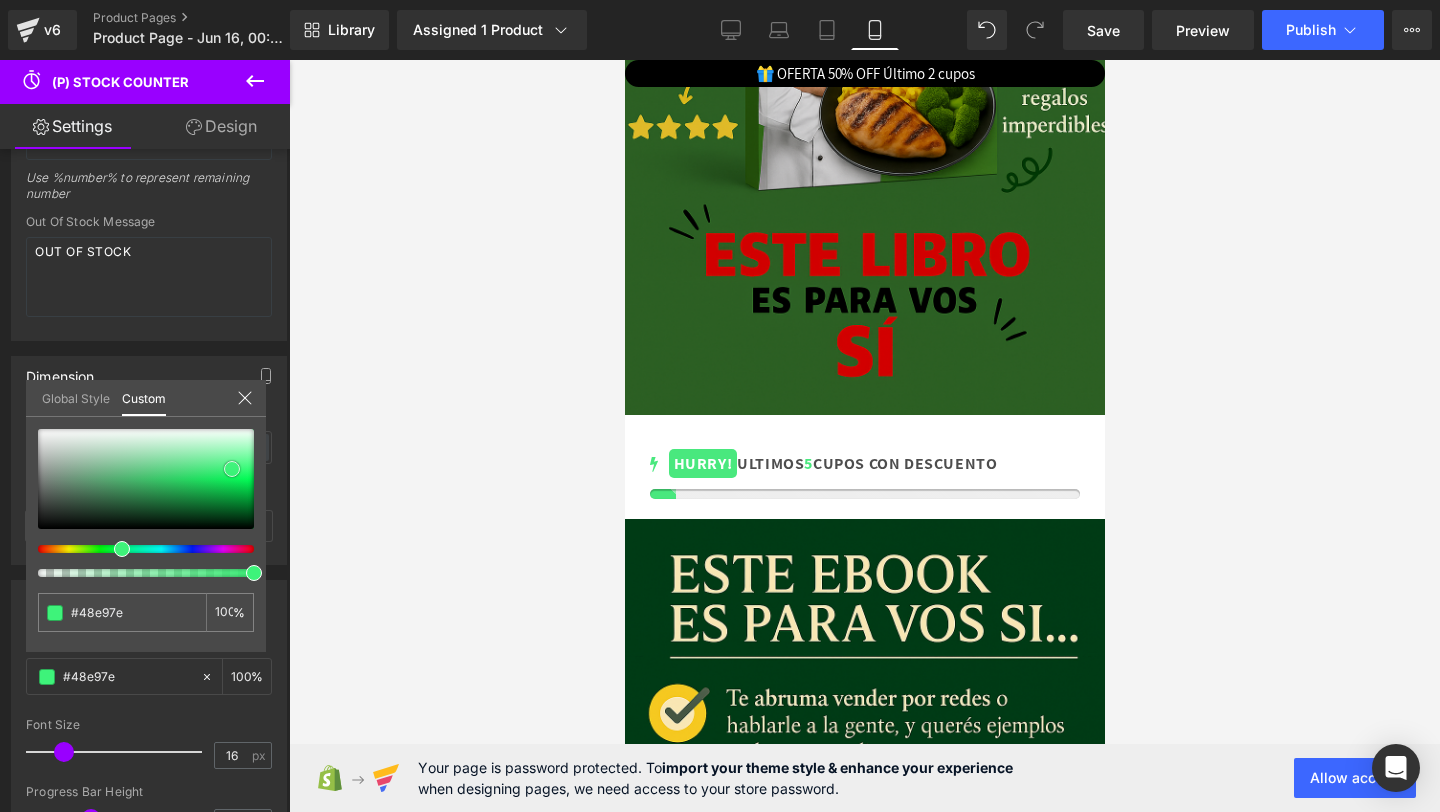 type on "#3ef37a" 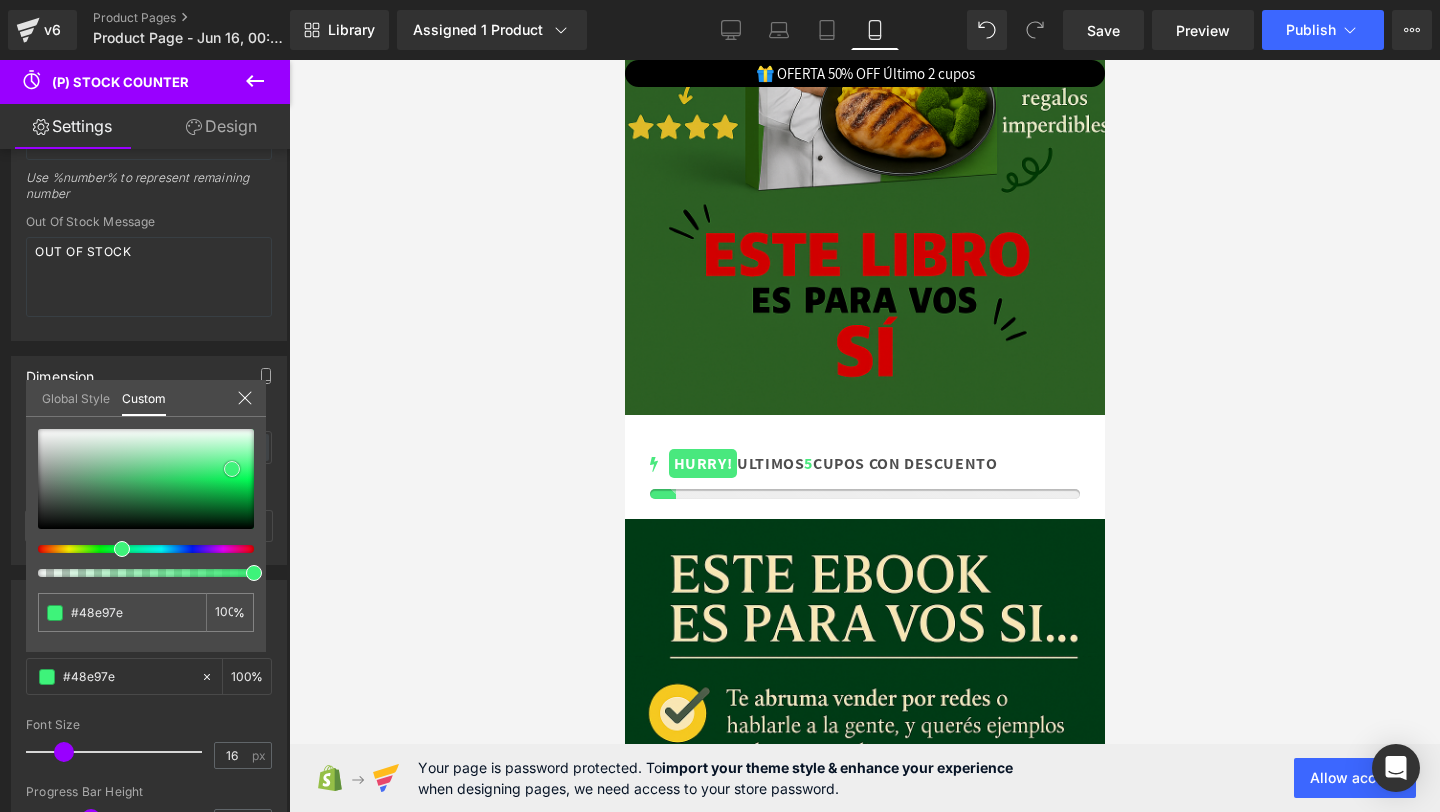 type on "#3ef37a" 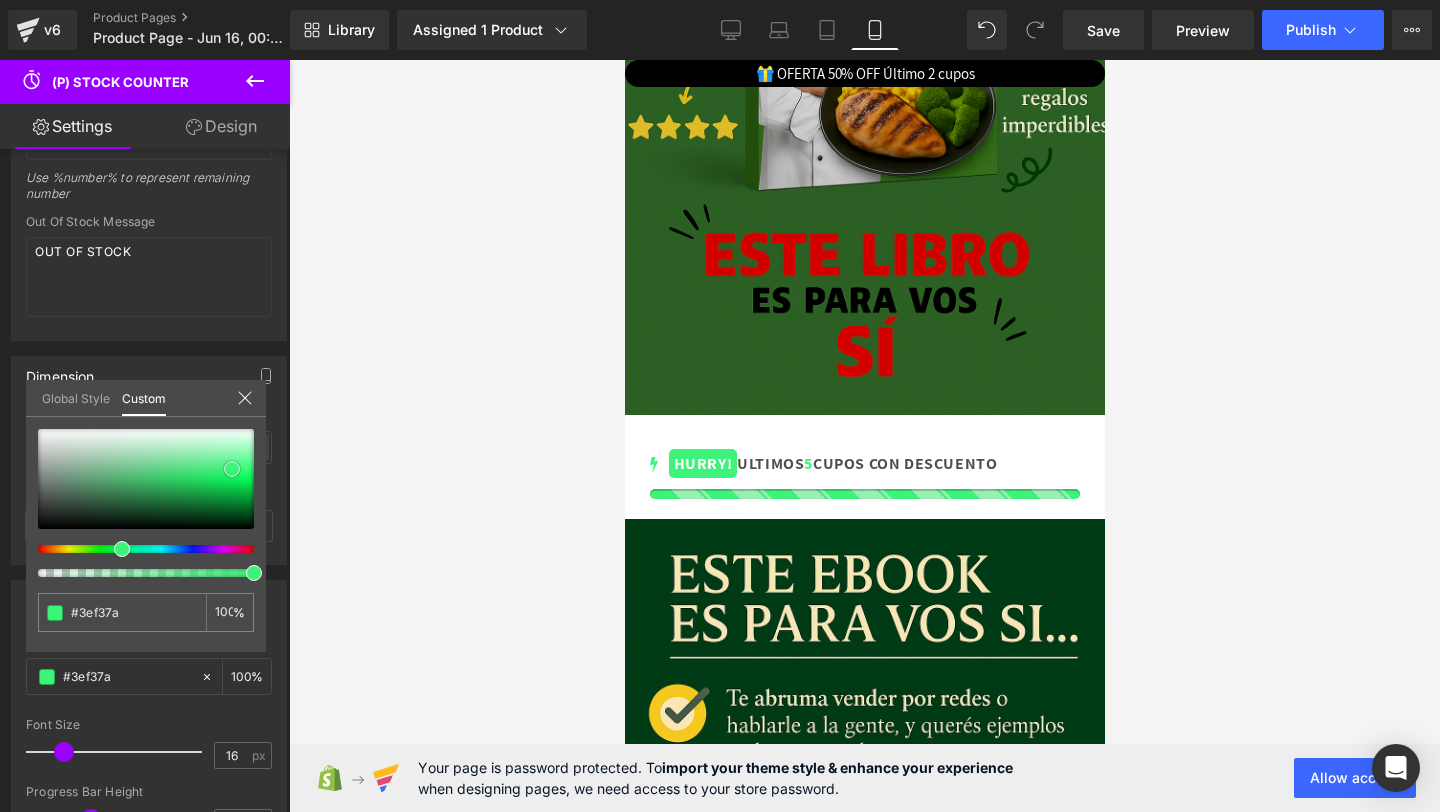 type on "#39fe7a" 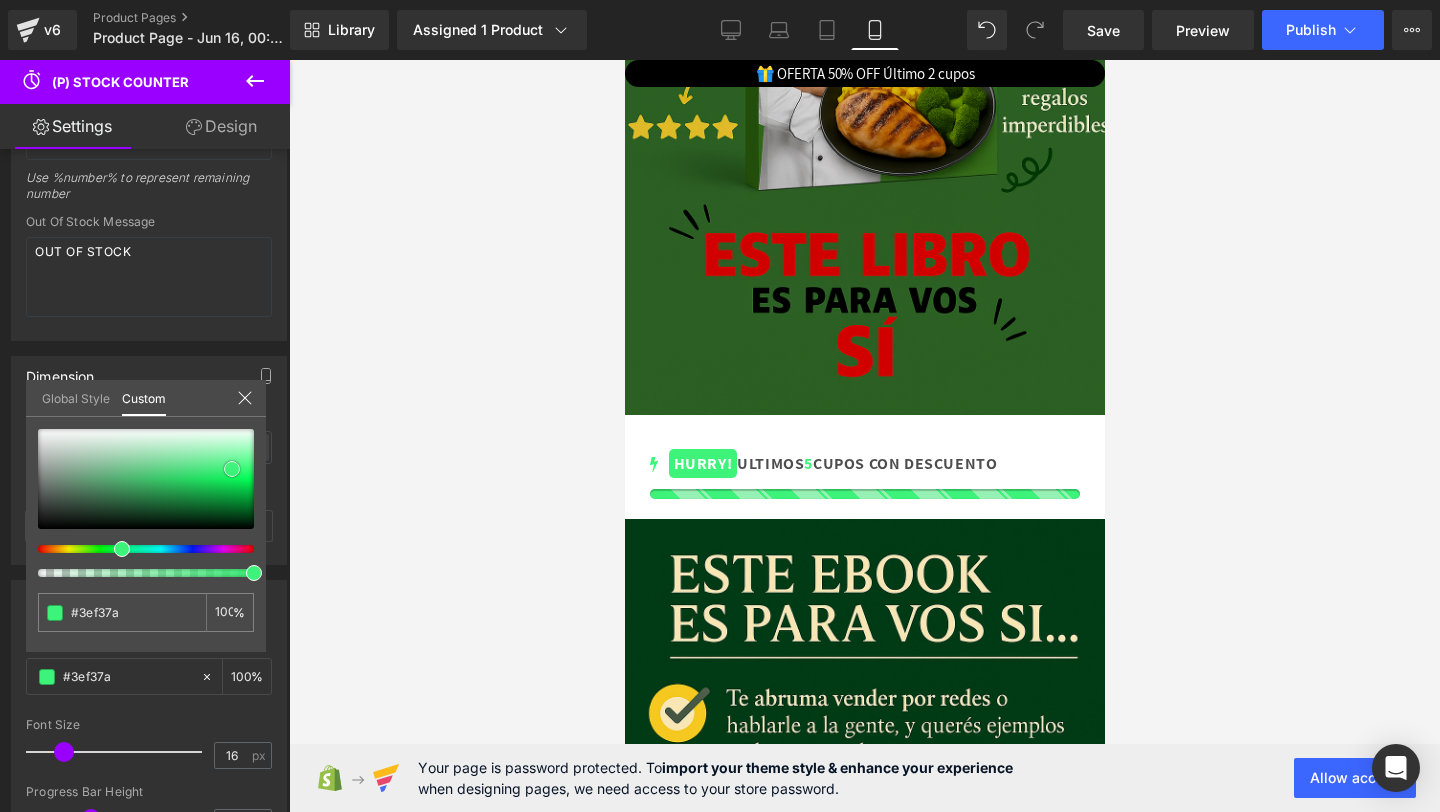 type on "#39fe7a" 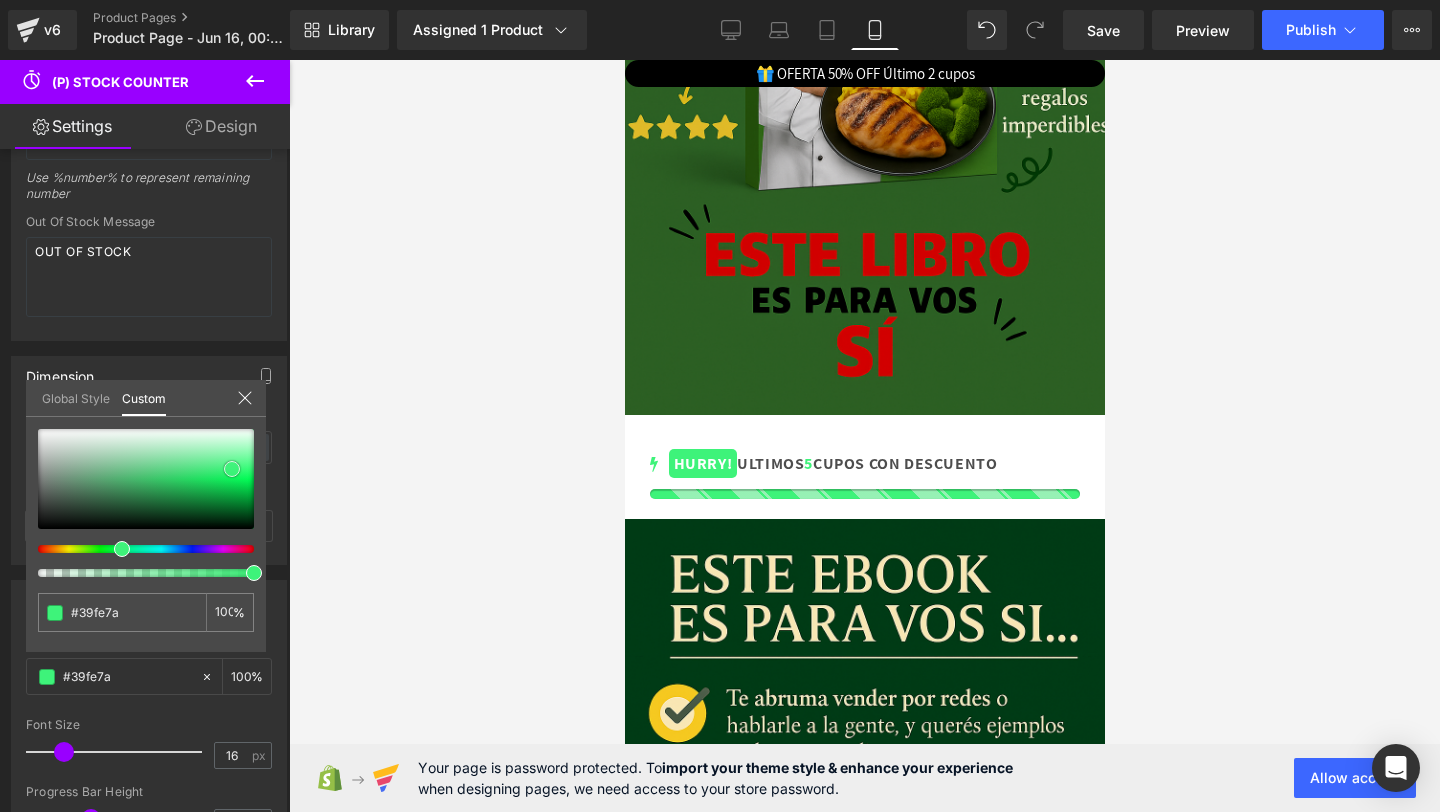 type on "#34fd77" 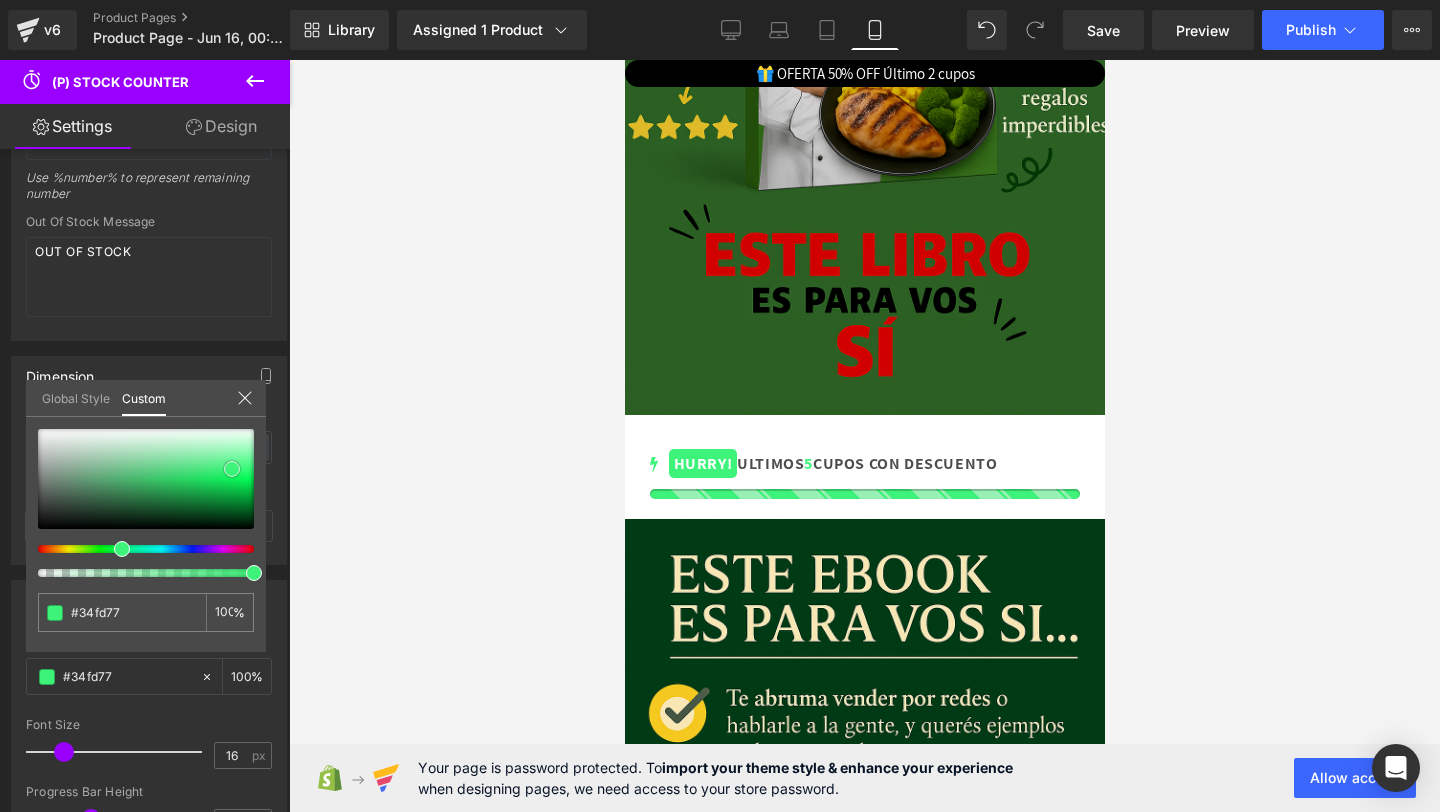 type on "#19ff66" 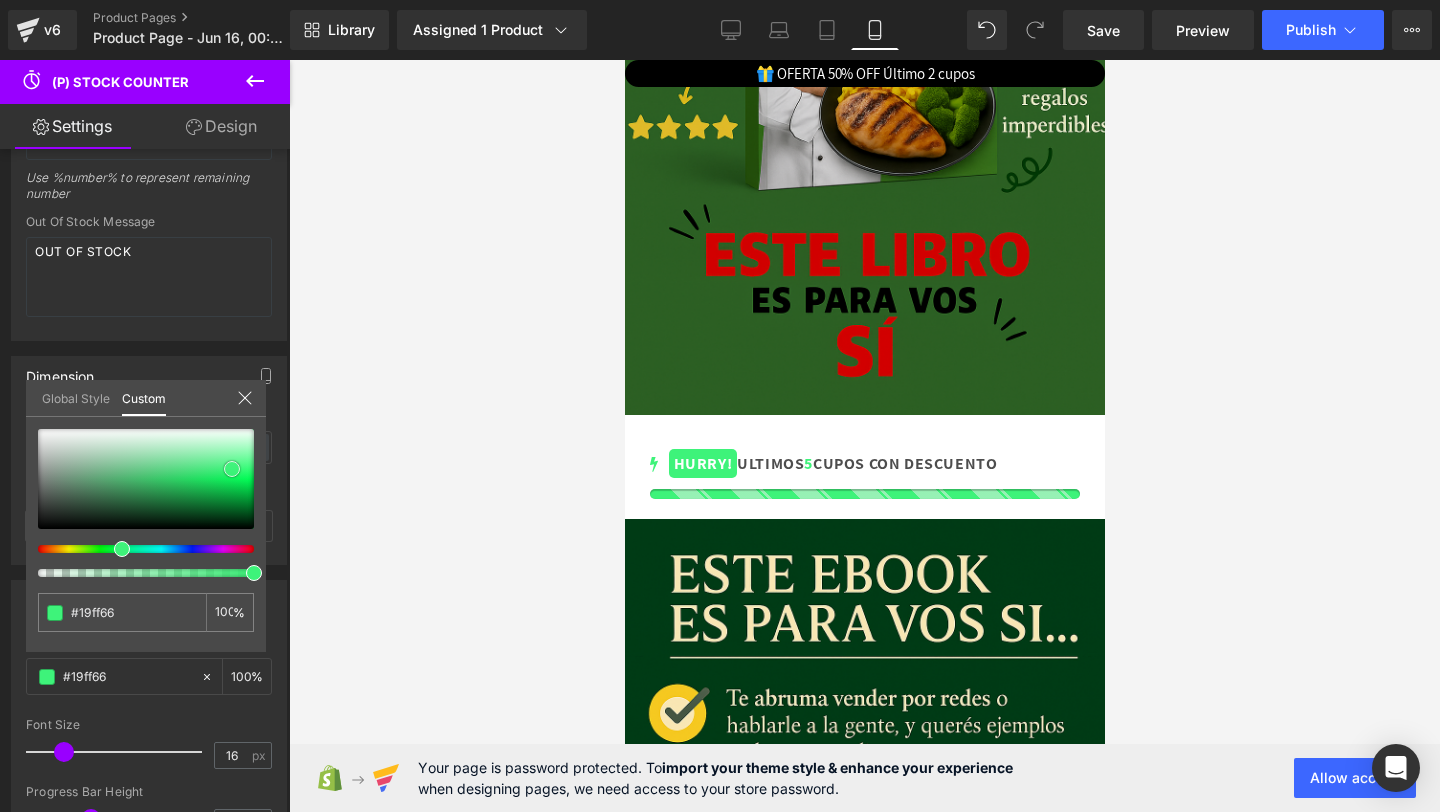 type on "#00f451" 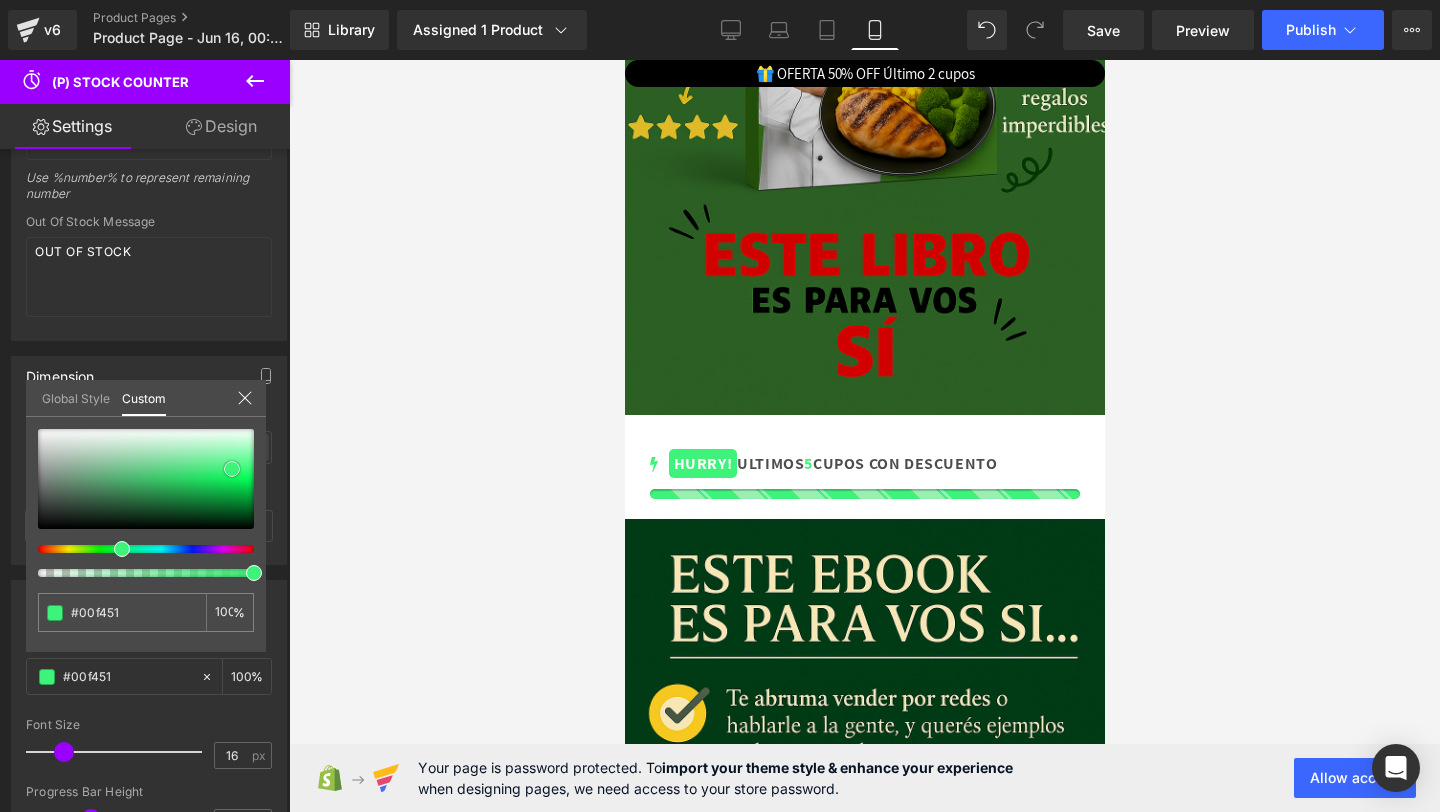 type on "#00db49" 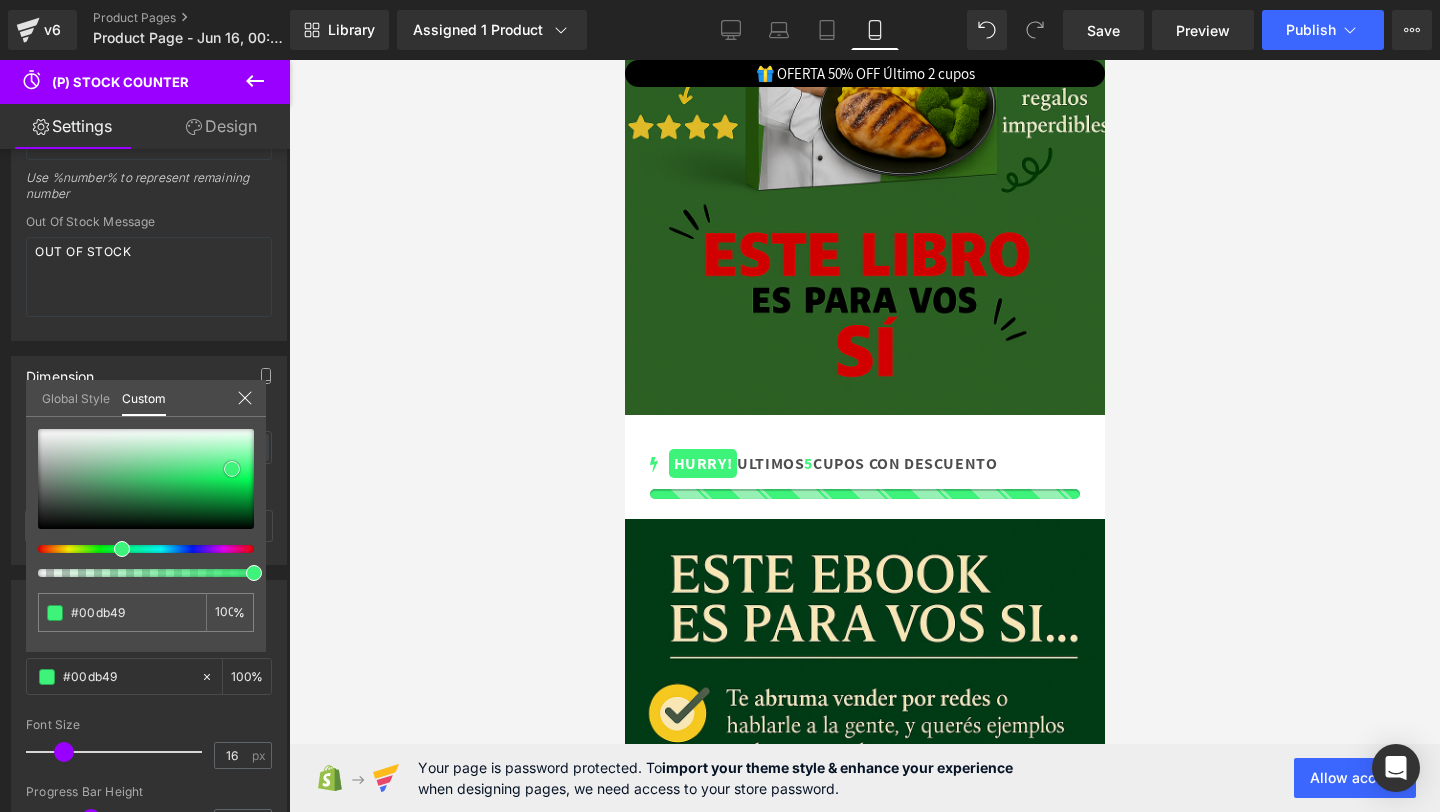 type on "#00d647" 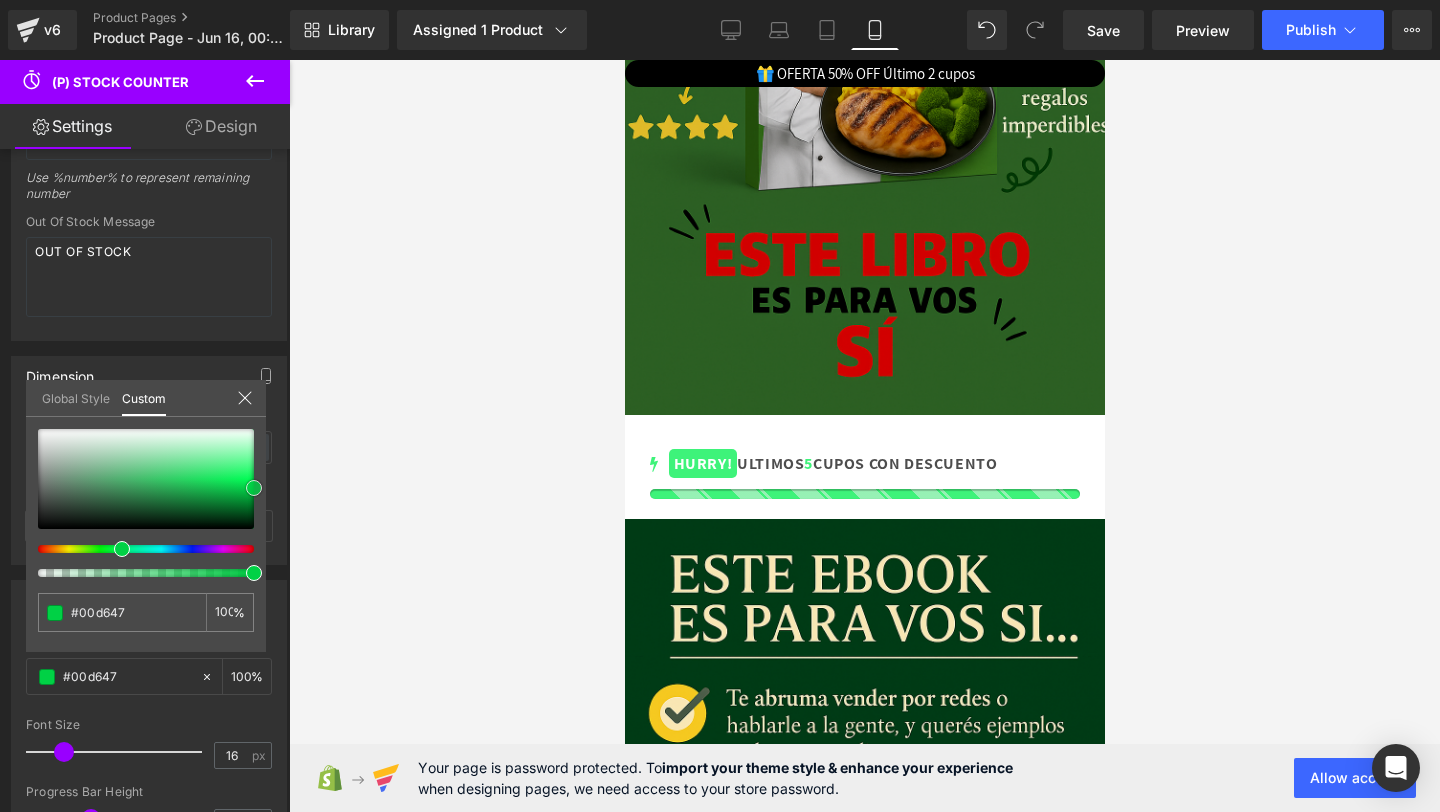 type on "#00d145" 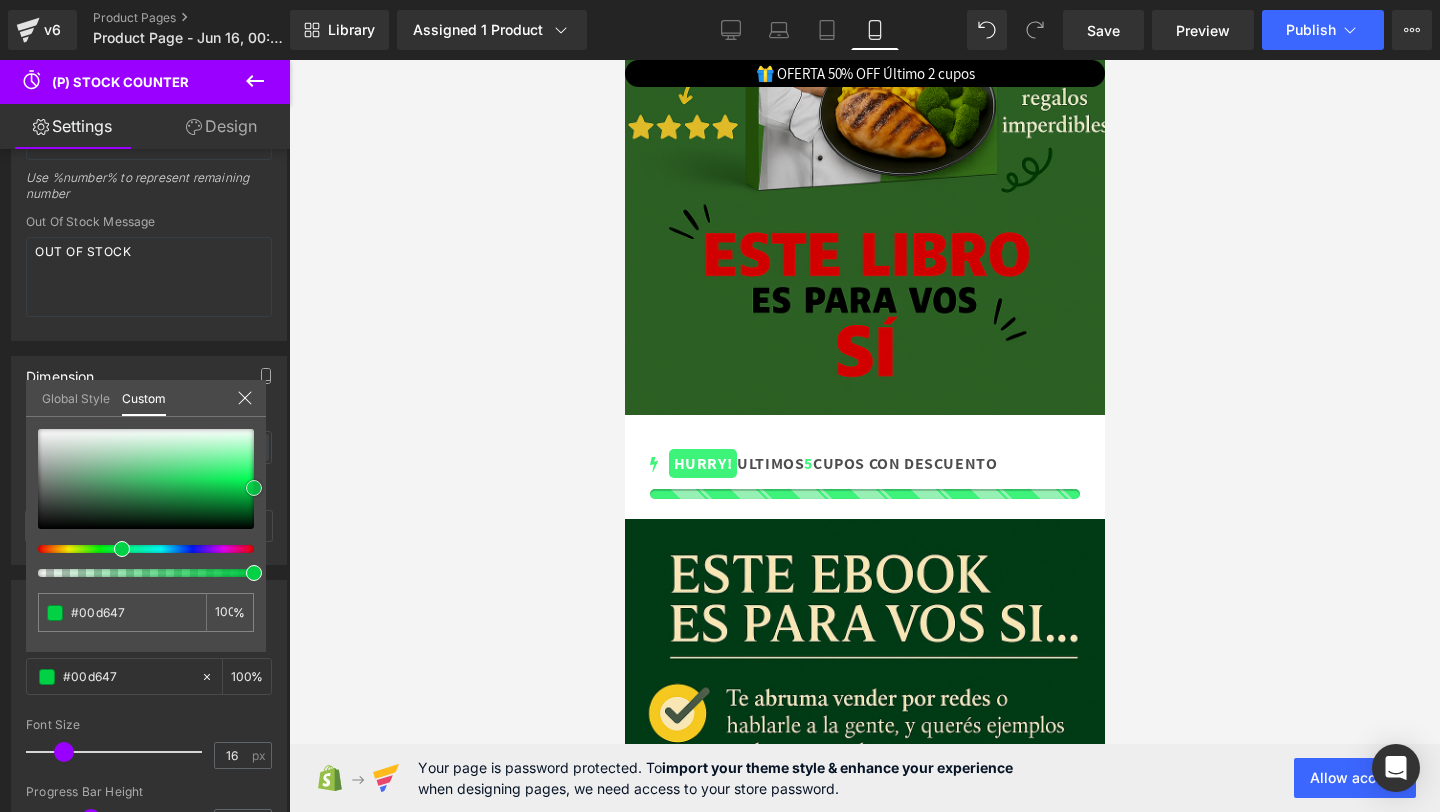 type on "#00d145" 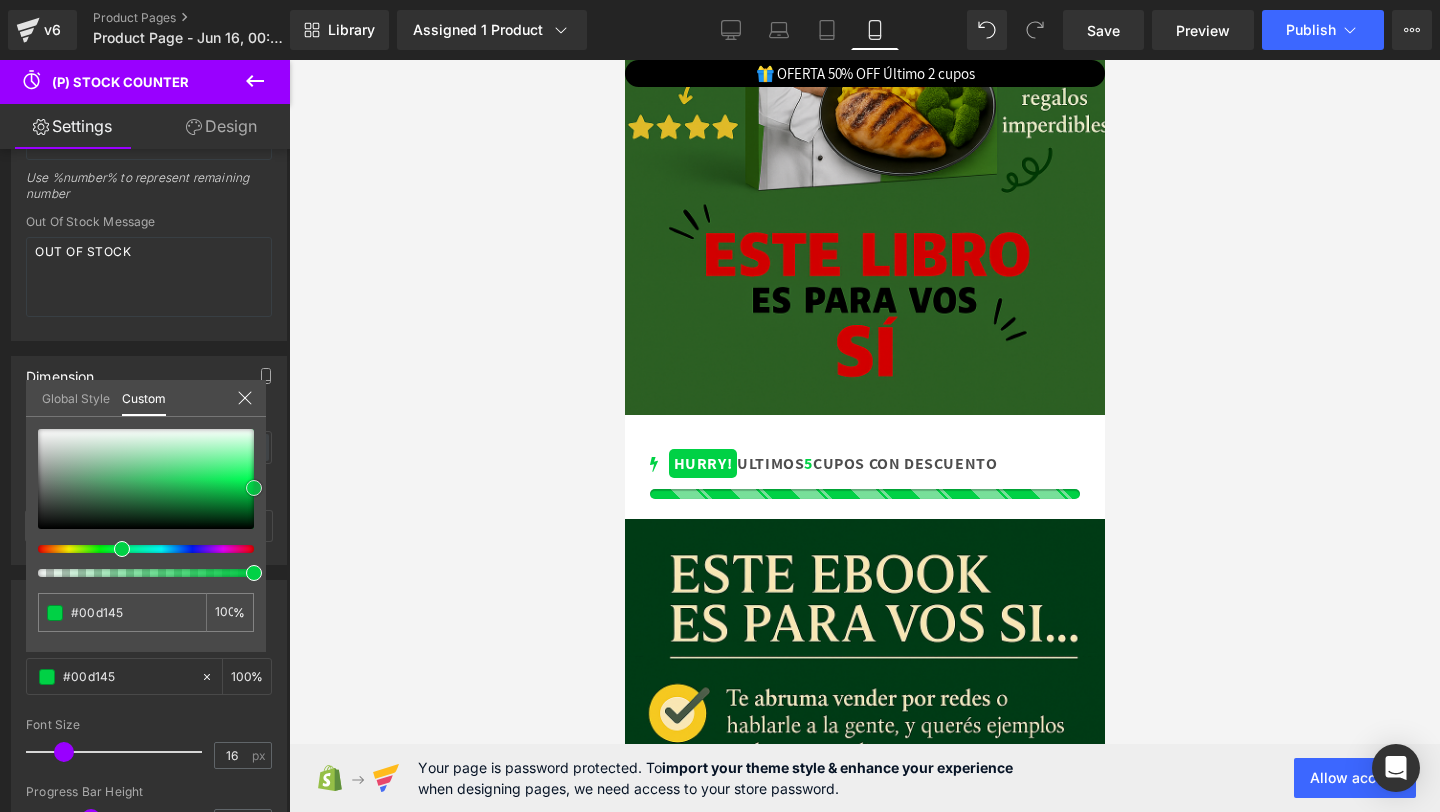 type on "#00c642" 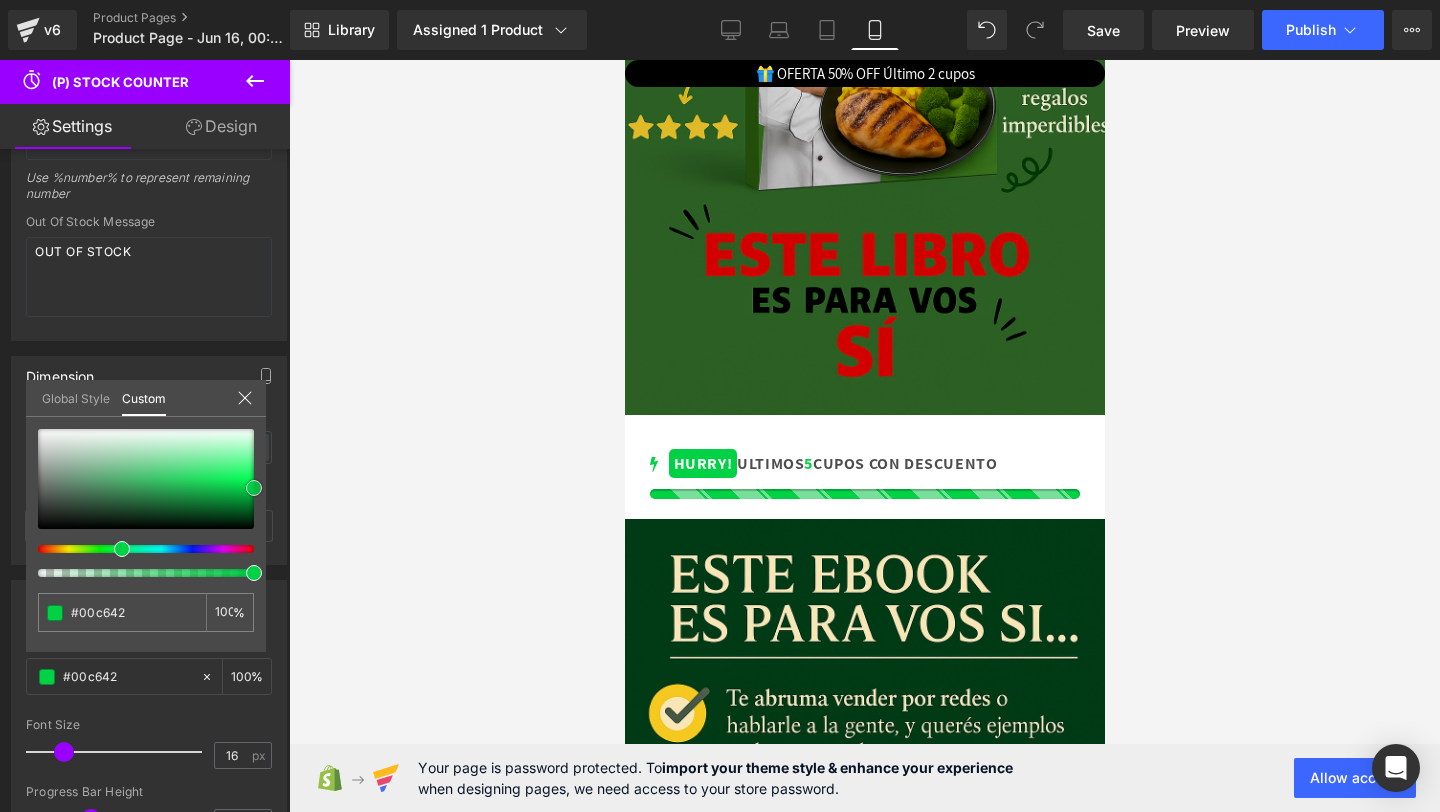 type on "#00c140" 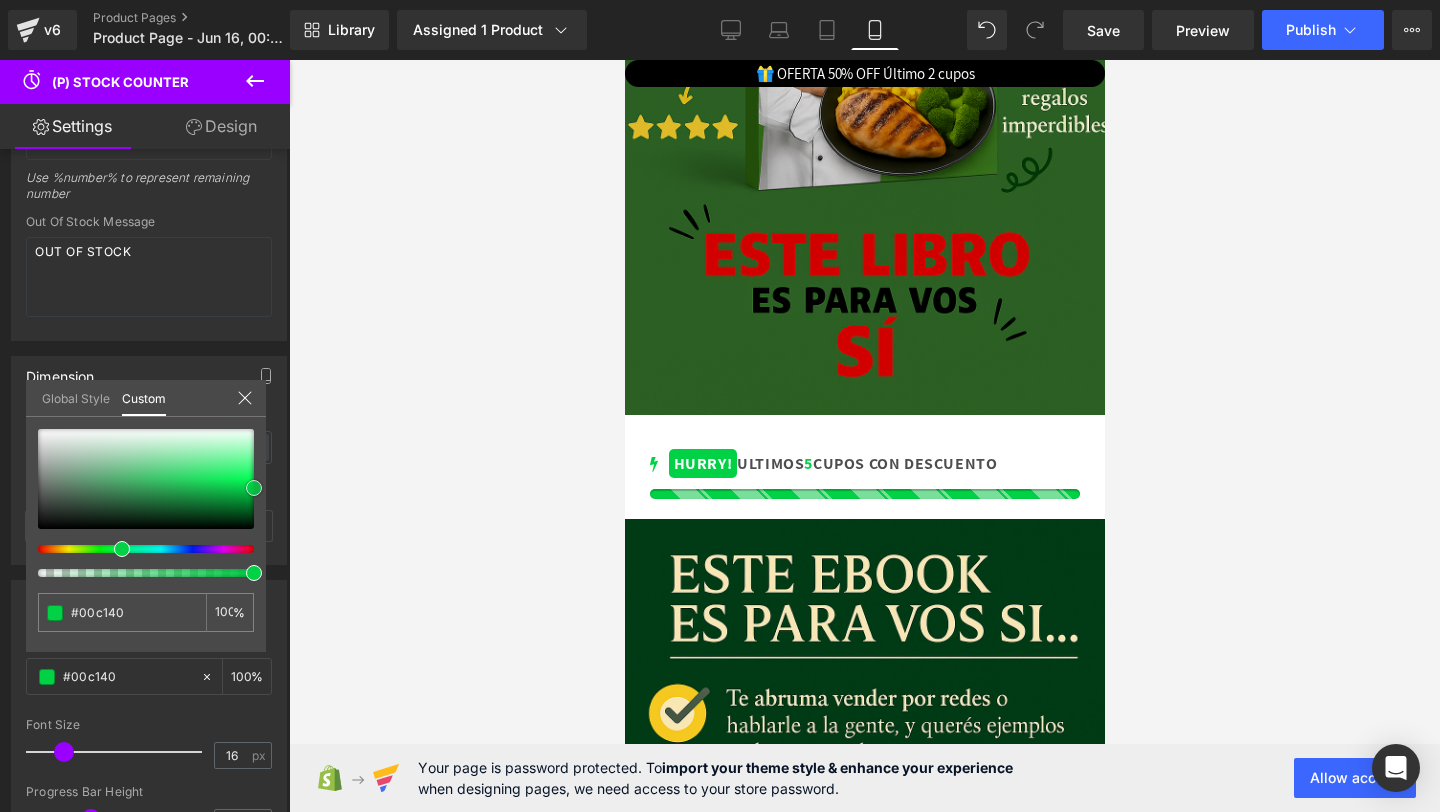type on "#00ad39" 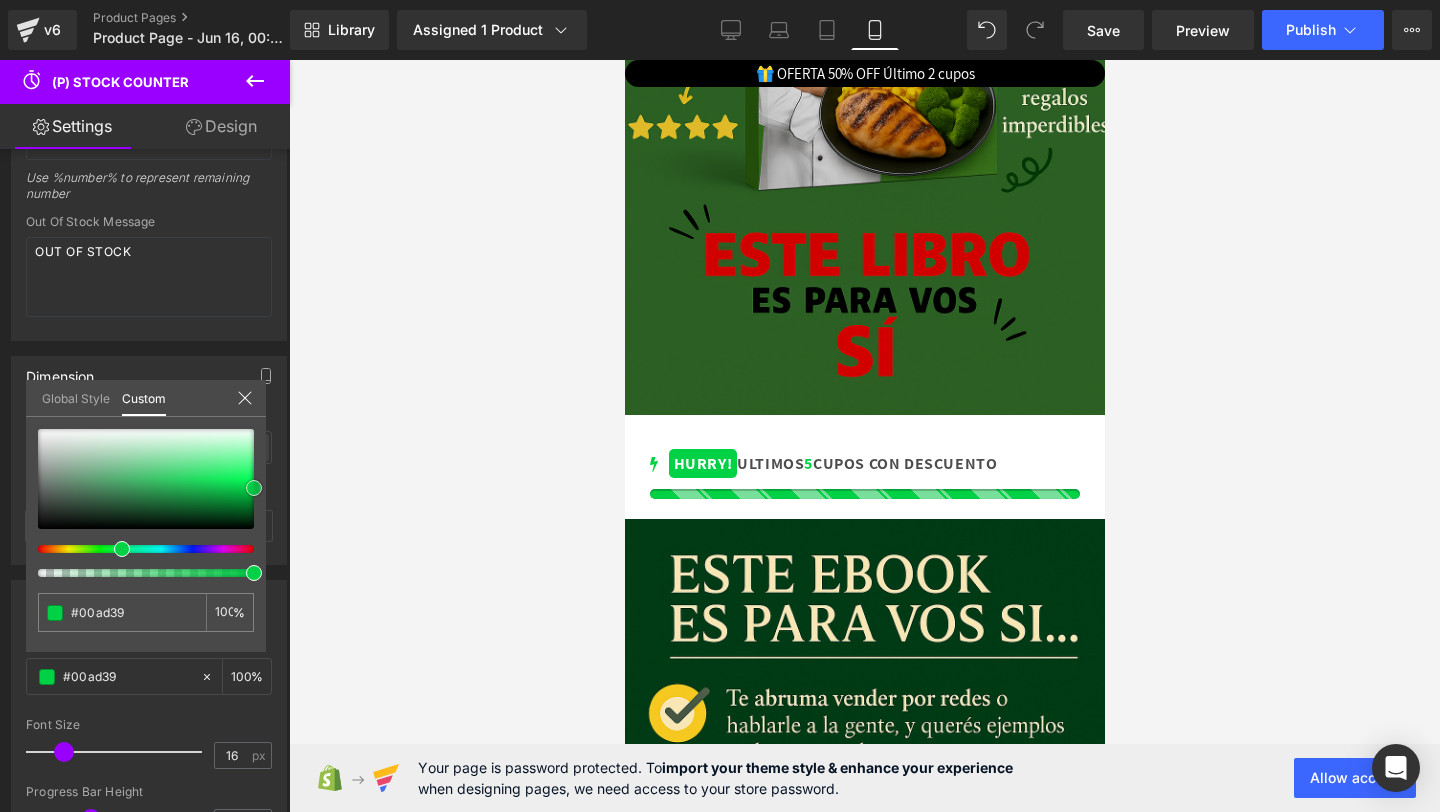type on "#009933" 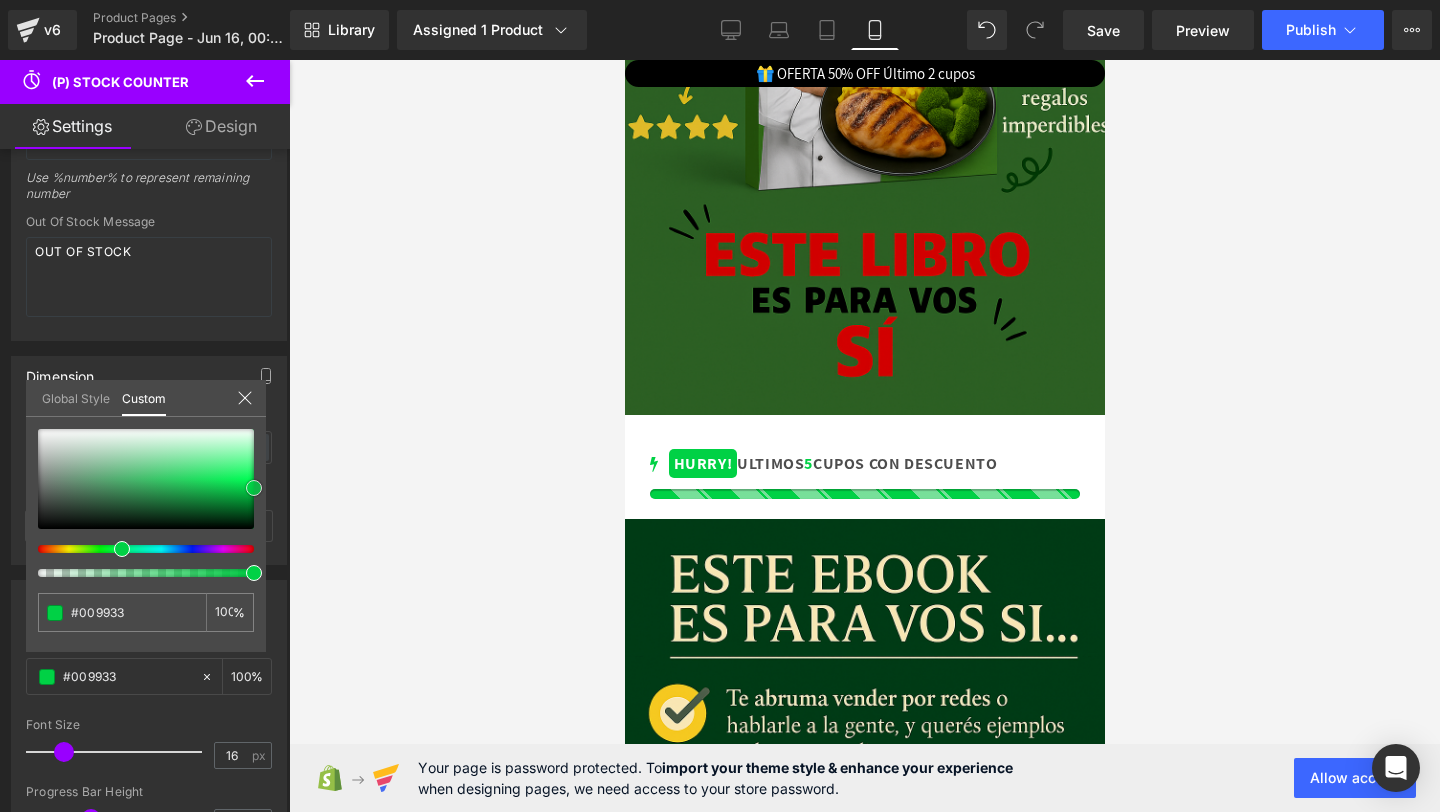 type on "#00842c" 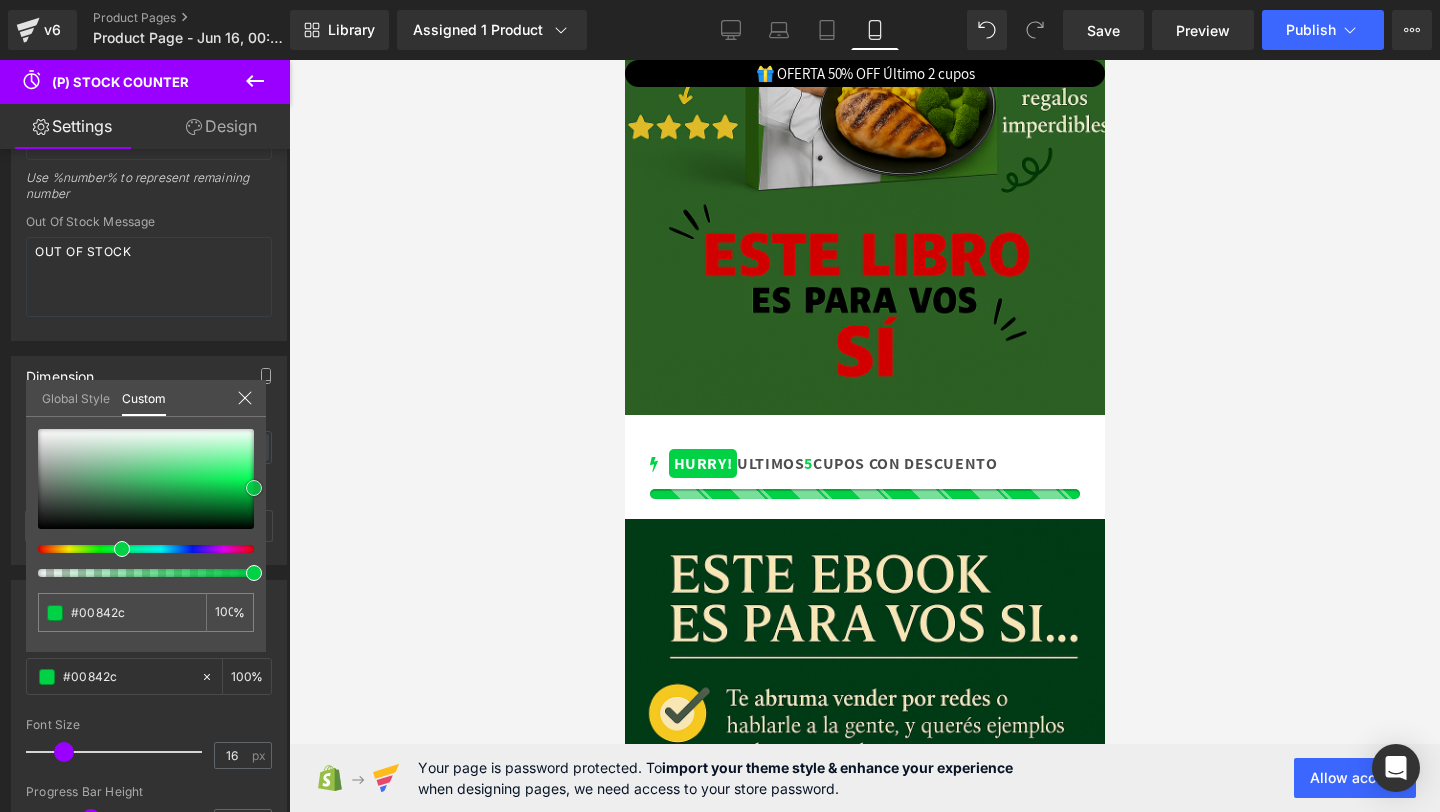 type on "#007f2a" 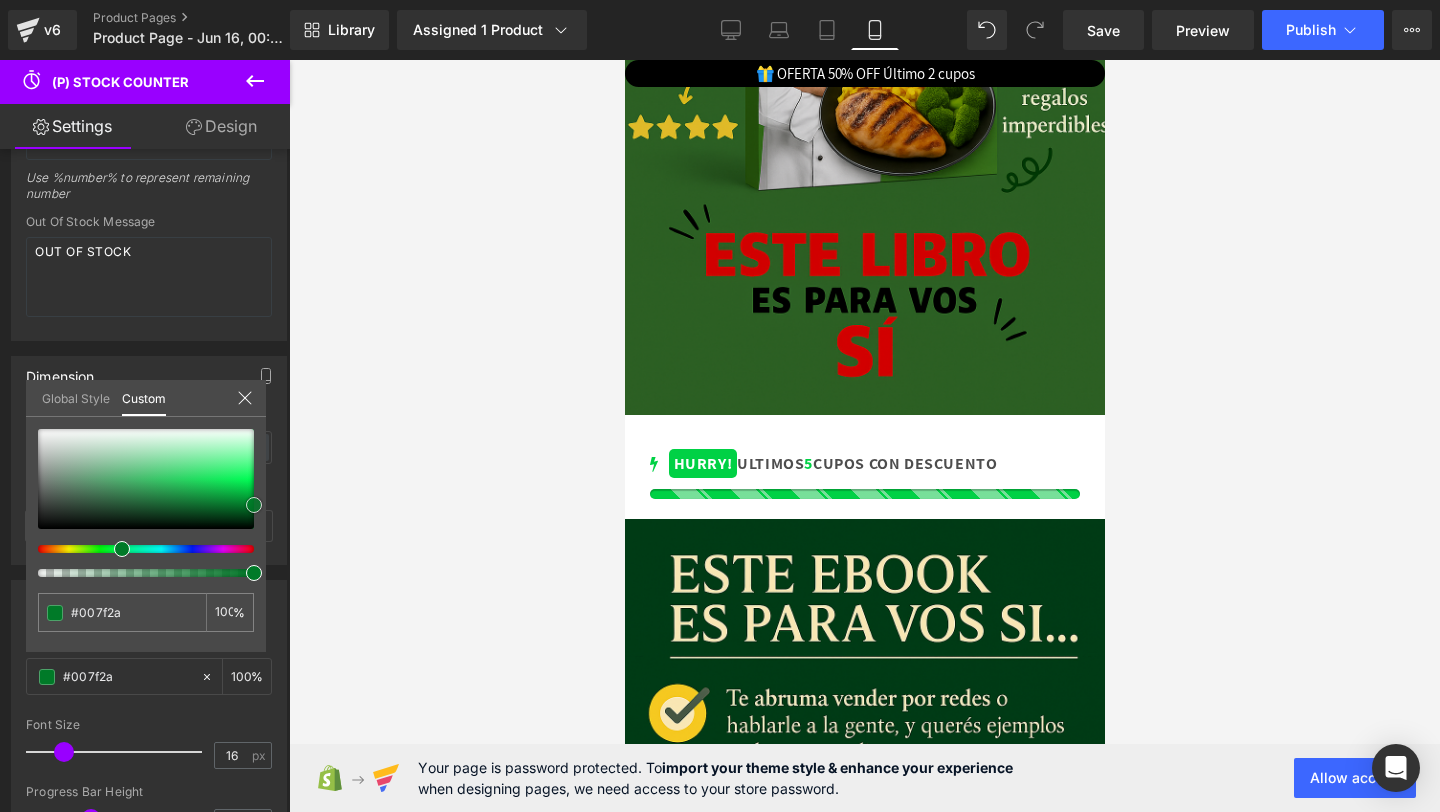 type on "#007a28" 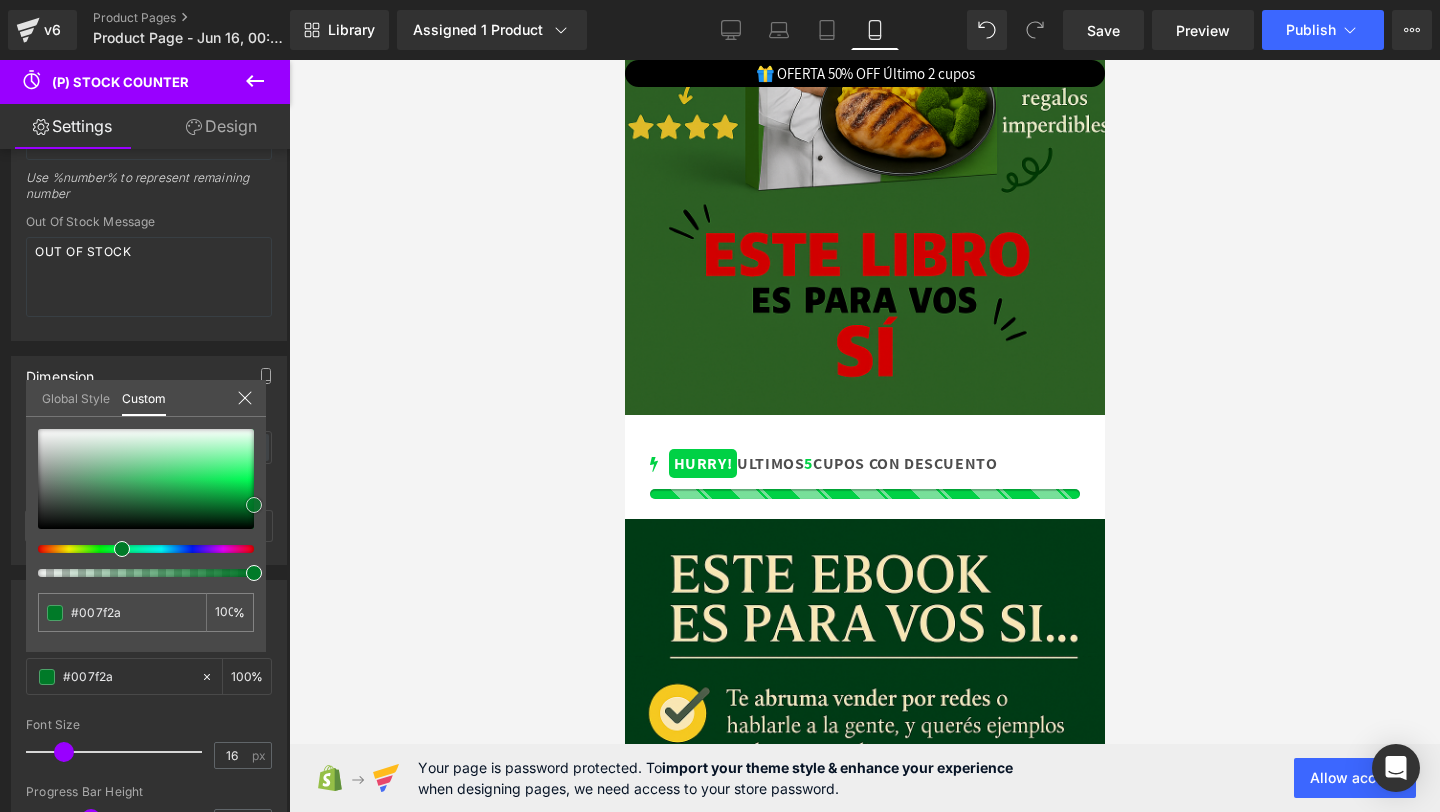 type on "#007a28" 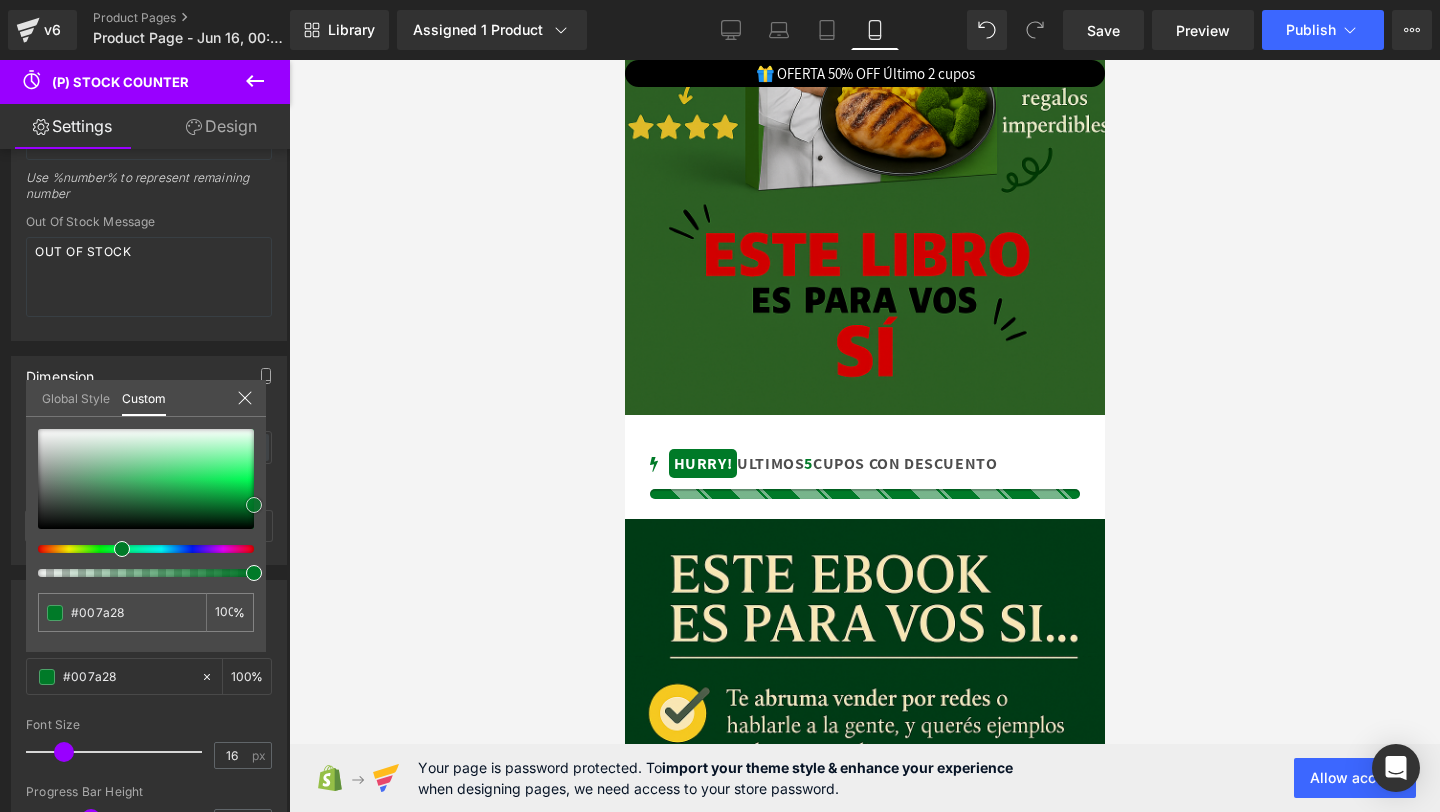 type on "#007527" 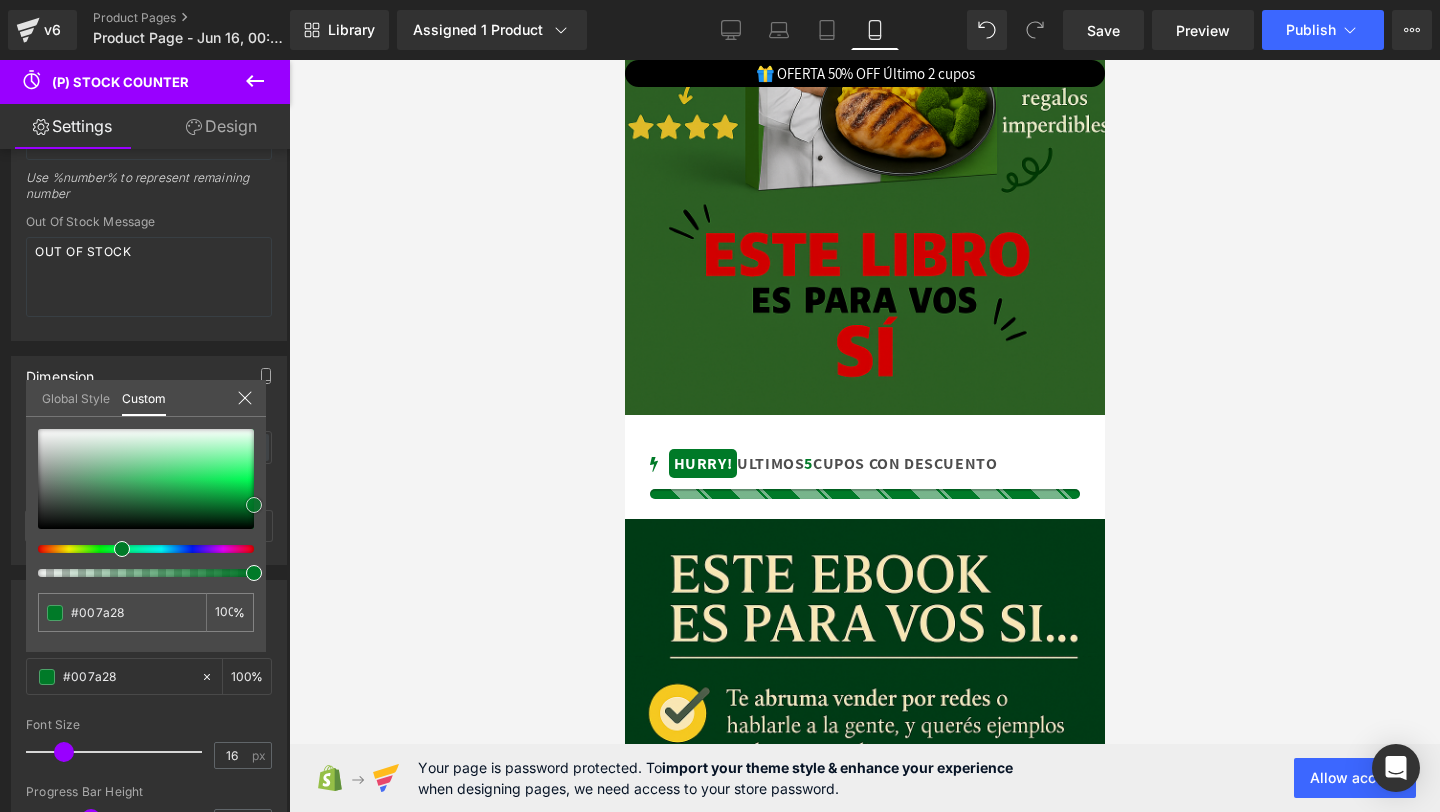 type on "#007527" 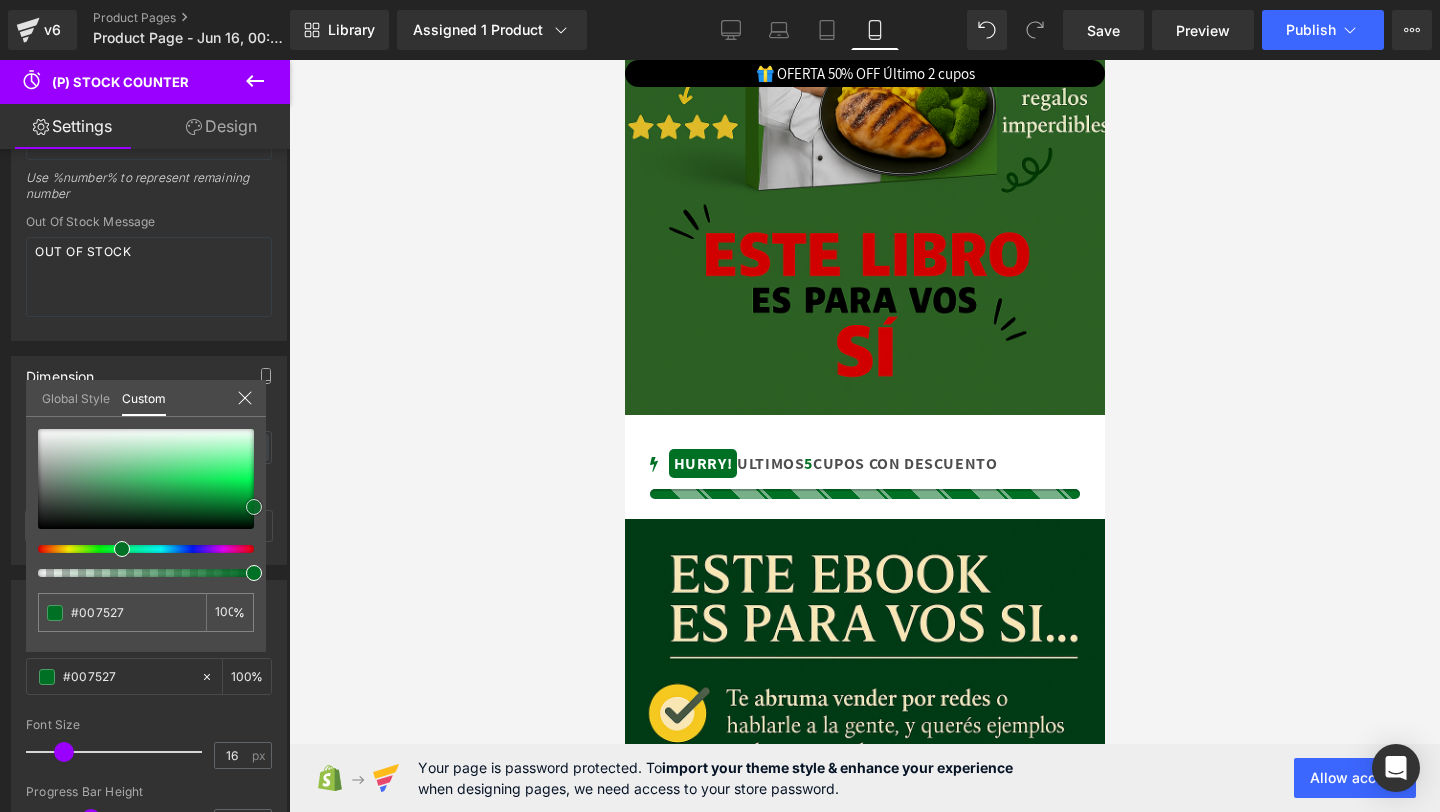 type on "#007025" 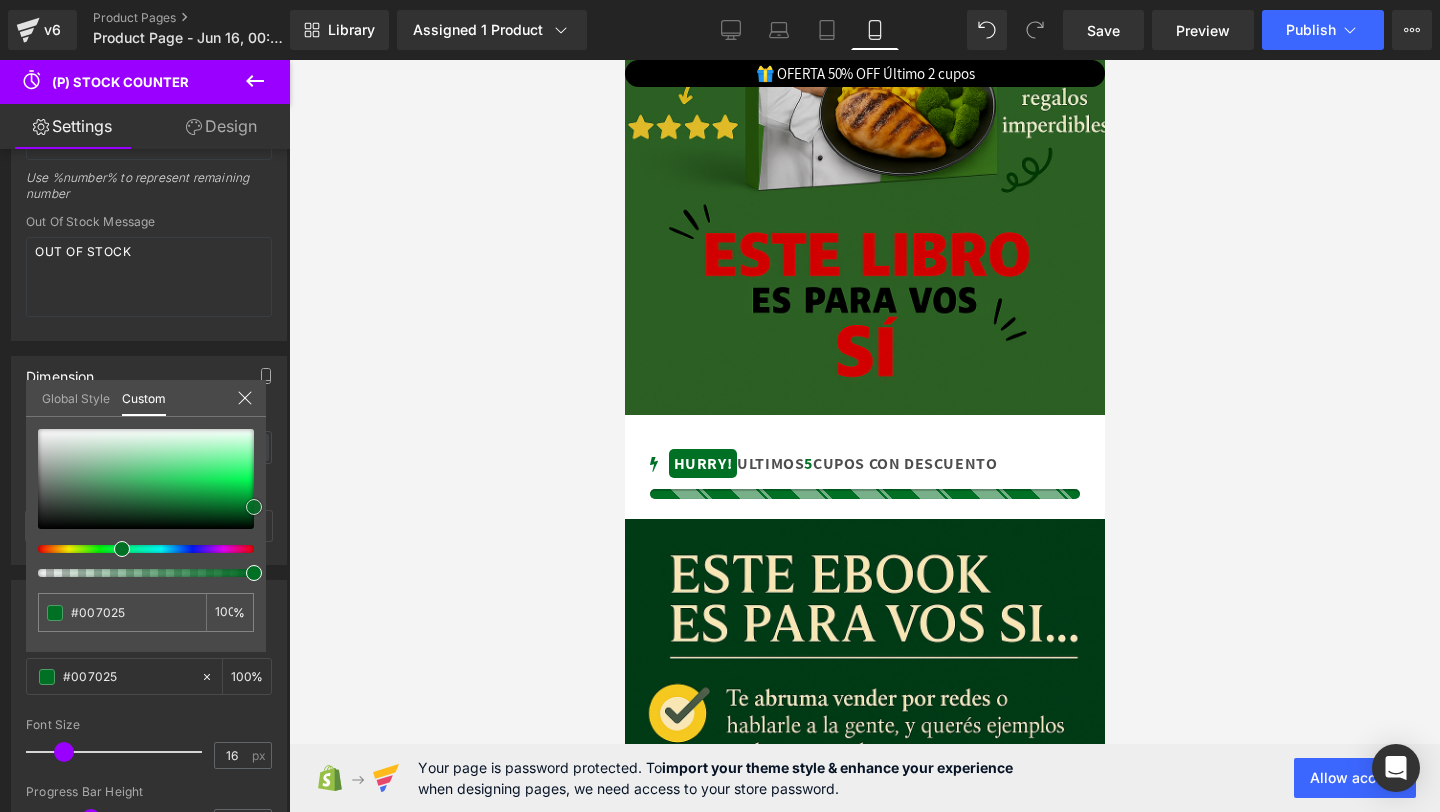 type on "#006b23" 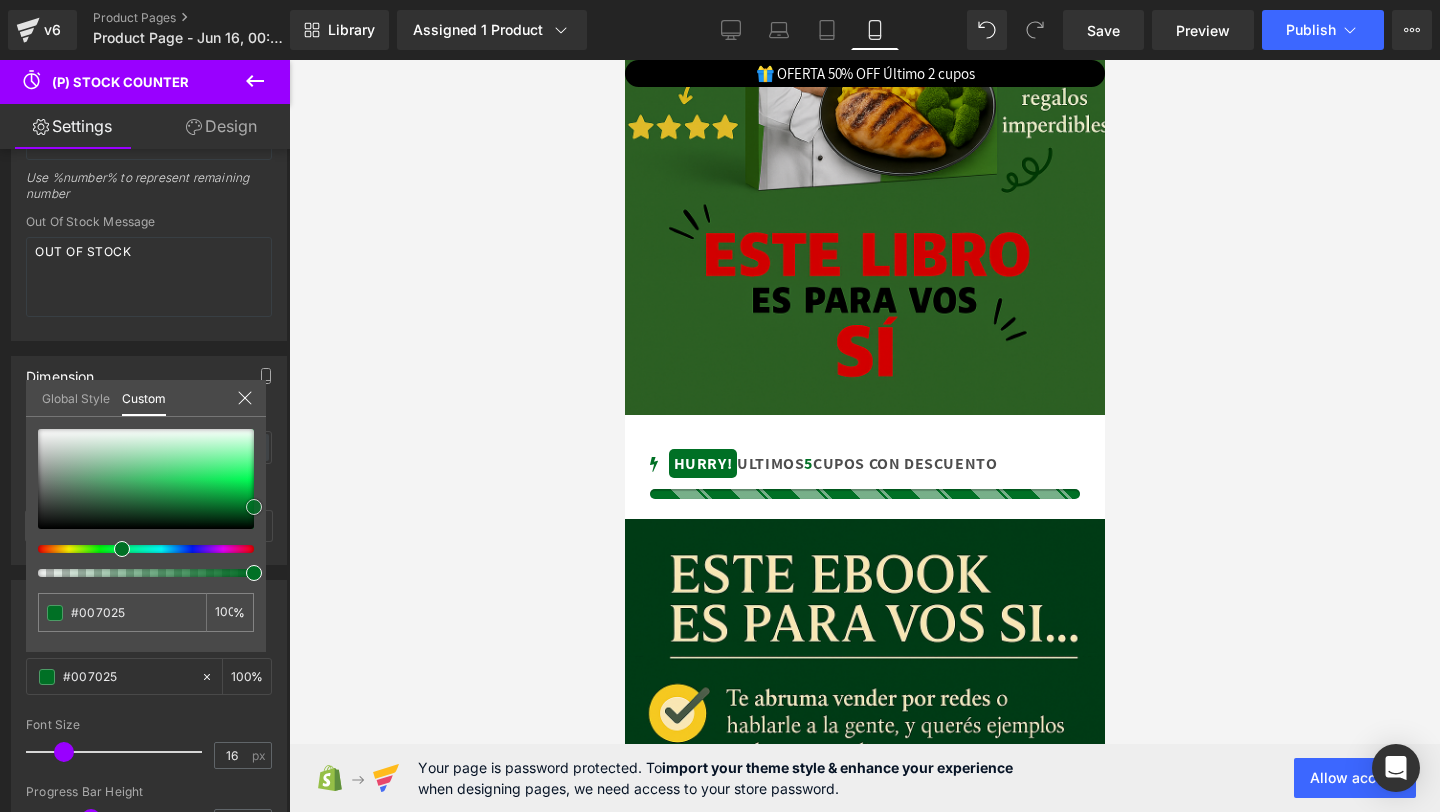 type on "#006b23" 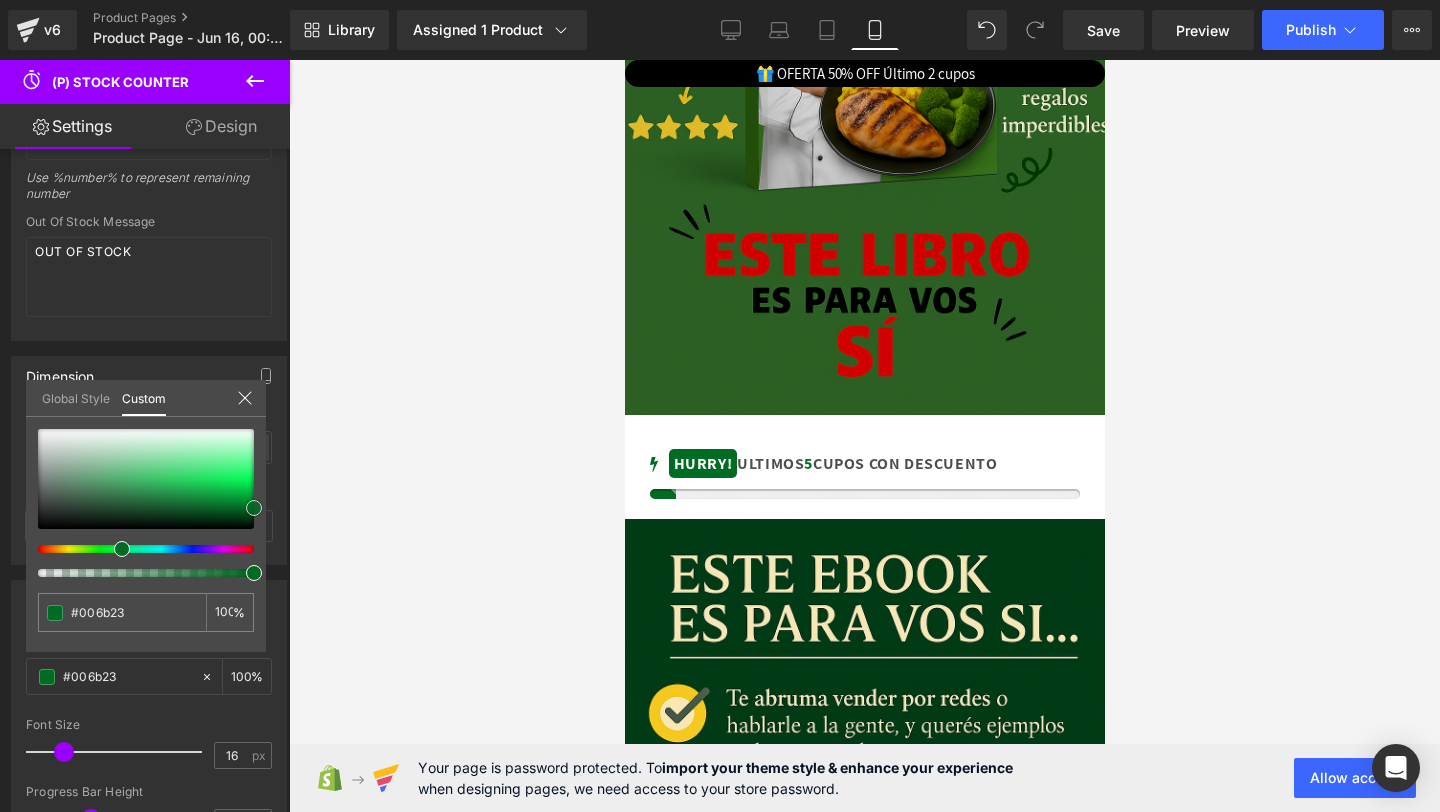 drag, startPoint x: 208, startPoint y: 465, endPoint x: 357, endPoint y: 504, distance: 154.01949 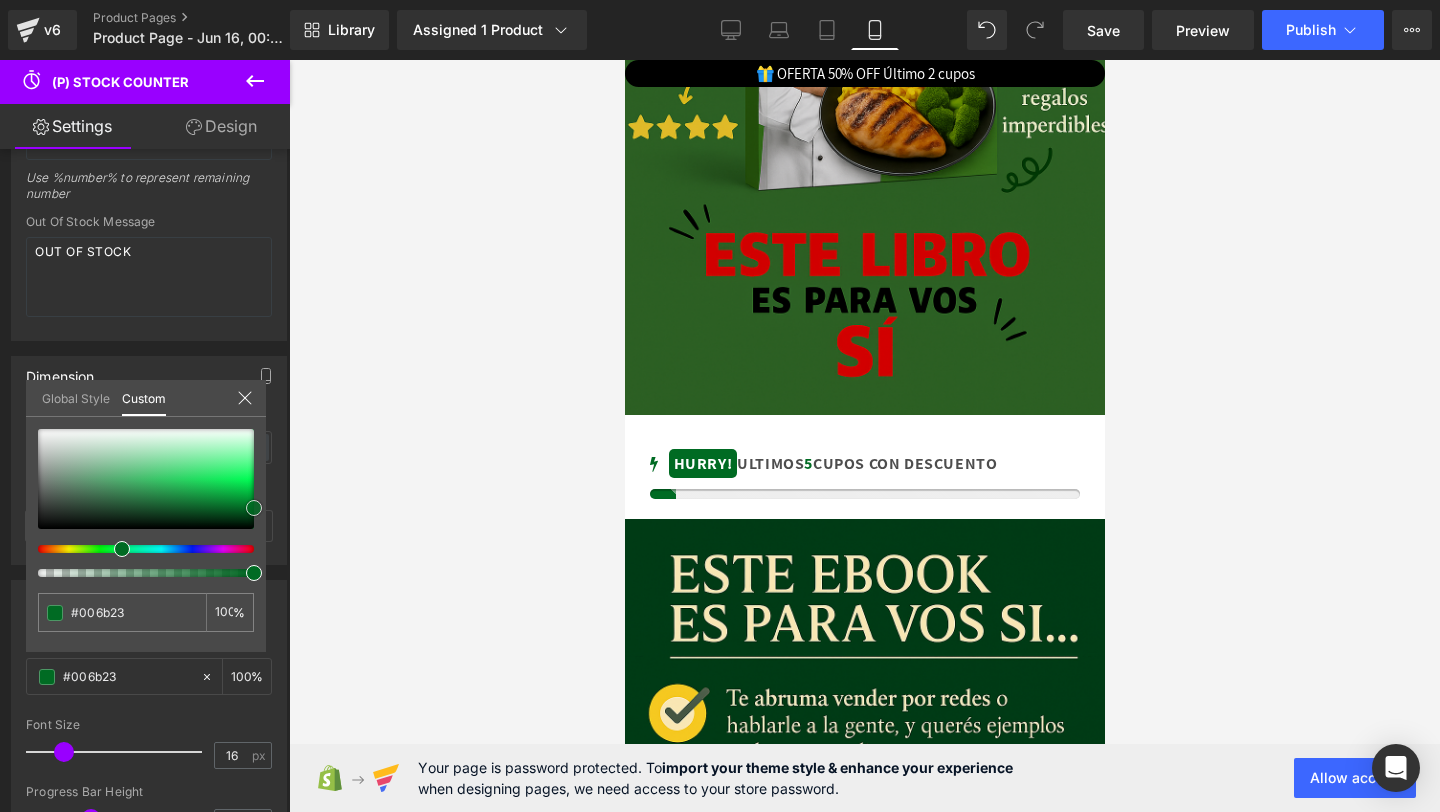 click on "(P) Stock Counter  You are previewing how the   will restyle your page. You can not edit Elements in Preset Preview Mode.  v6 Product Pages Product Page - Jun 16, 00:33:31 Library Assigned 1 Product  Product Preview
Crea tu negocio de viandas en 7 dias + 12 bonus de regalo Manage assigned products Mobile Desktop Laptop Tablet Mobile Save Preview Publish Scheduled Upgrade Plan View Live Page View with current Template Save Template to Library Schedule Publish  Optimize  Publish Settings Shortcuts  Your page can’t be published   You've reached the maximum number of published pages on your plan  (1/1).  You need to upgrade your plan or unpublish all your pages to get 1 publish slot.   Unpublish pages   Upgrade plan  Elements Global Style Base Row  rows, columns, layouts, div Heading  headings, titles, h1,h2,h3,h4,h5,h6 Text Block  texts, paragraphs, contents, blocks Image  images, photos, alts, uploads Icon  icons, symbols Button  button, call to action, cta Separator  Liquid  Banner Parallax  List" at bounding box center [720, 423] 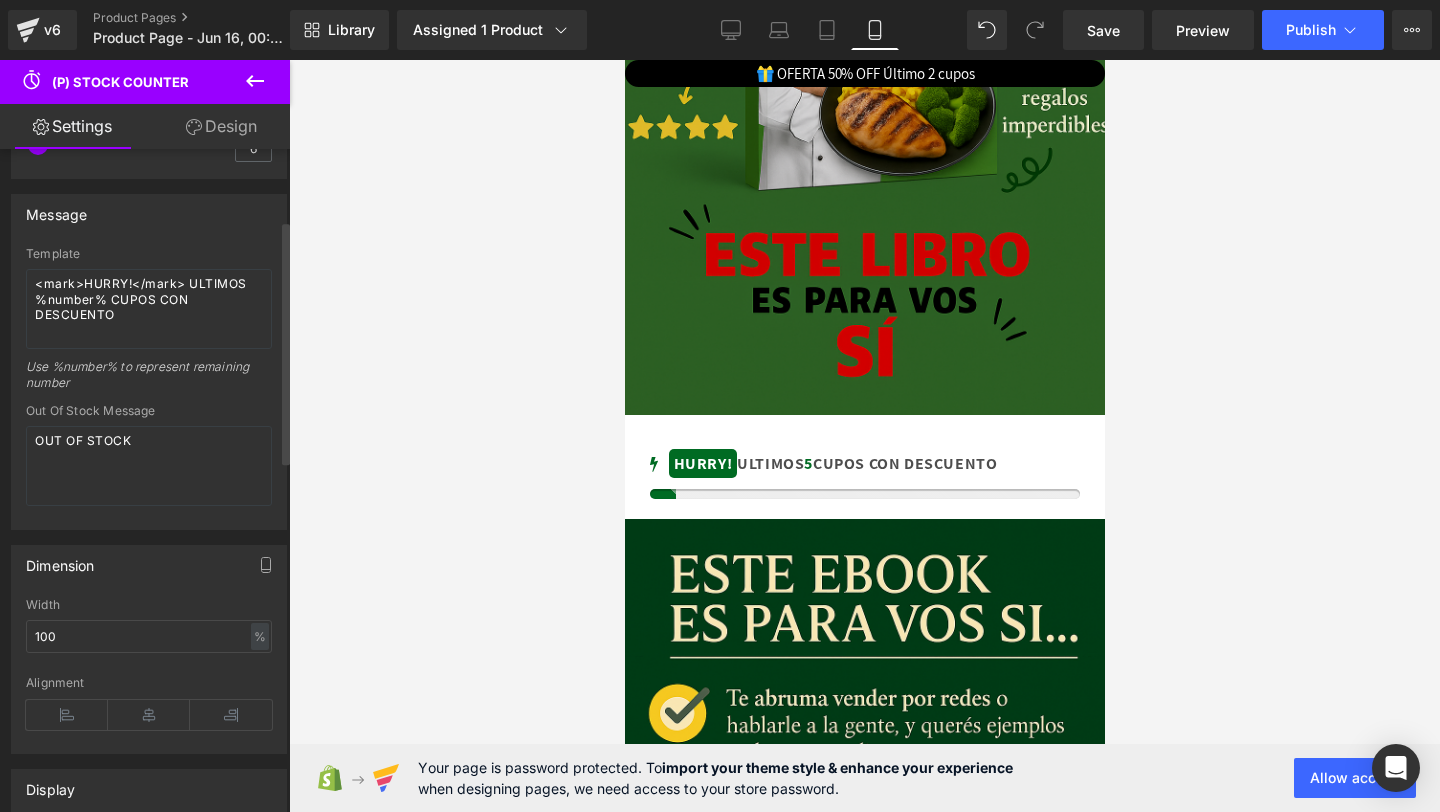 scroll, scrollTop: 0, scrollLeft: 0, axis: both 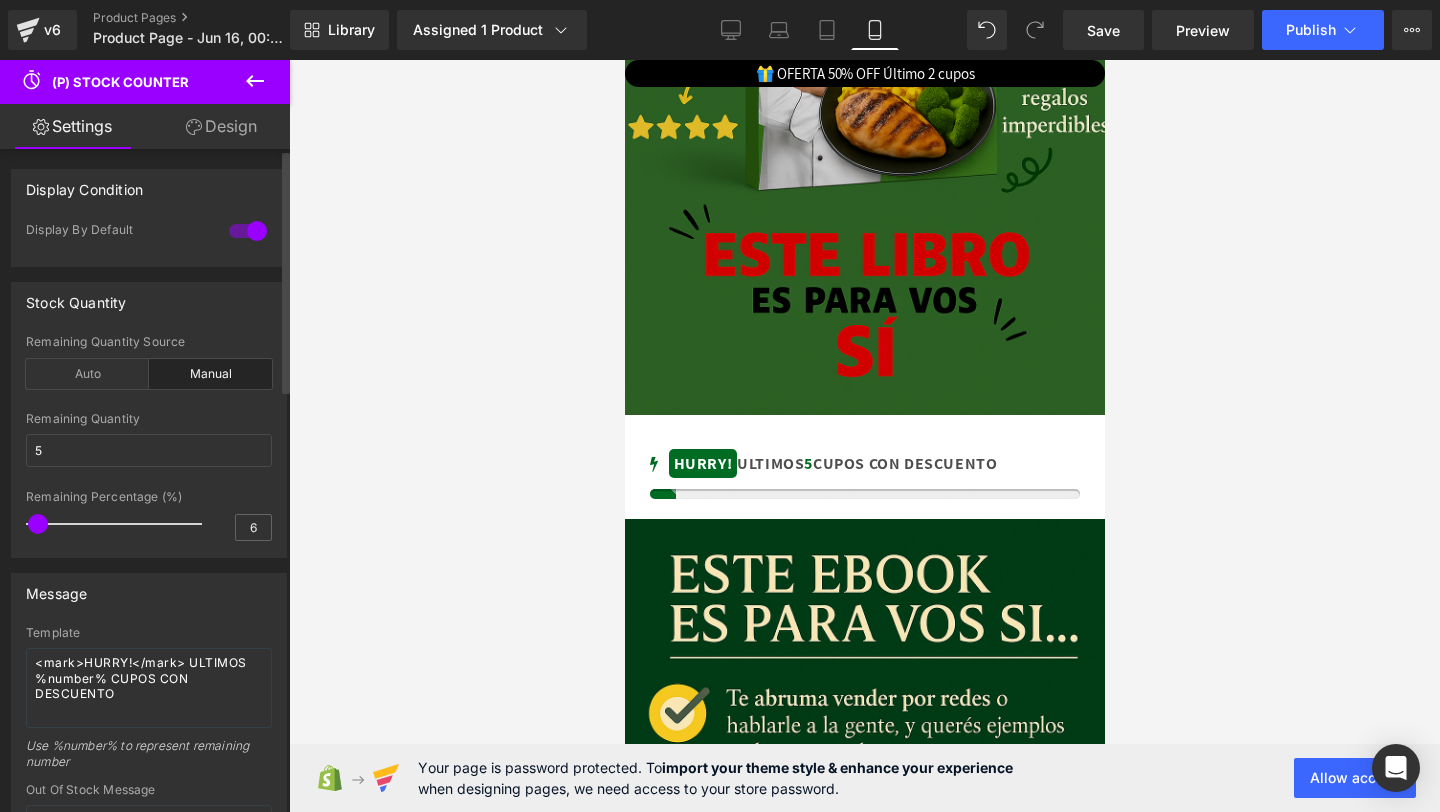 click at bounding box center [248, 231] 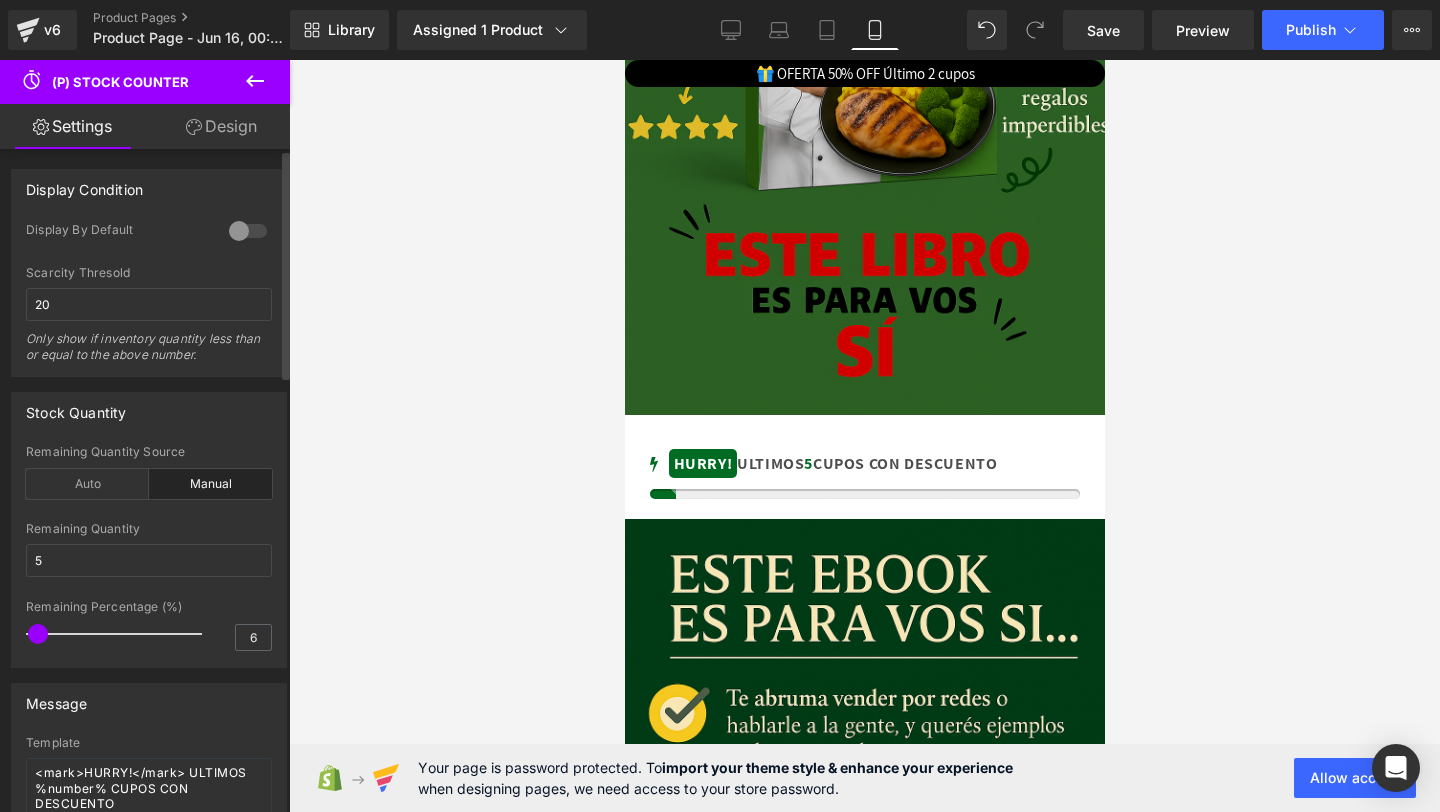 click at bounding box center [248, 231] 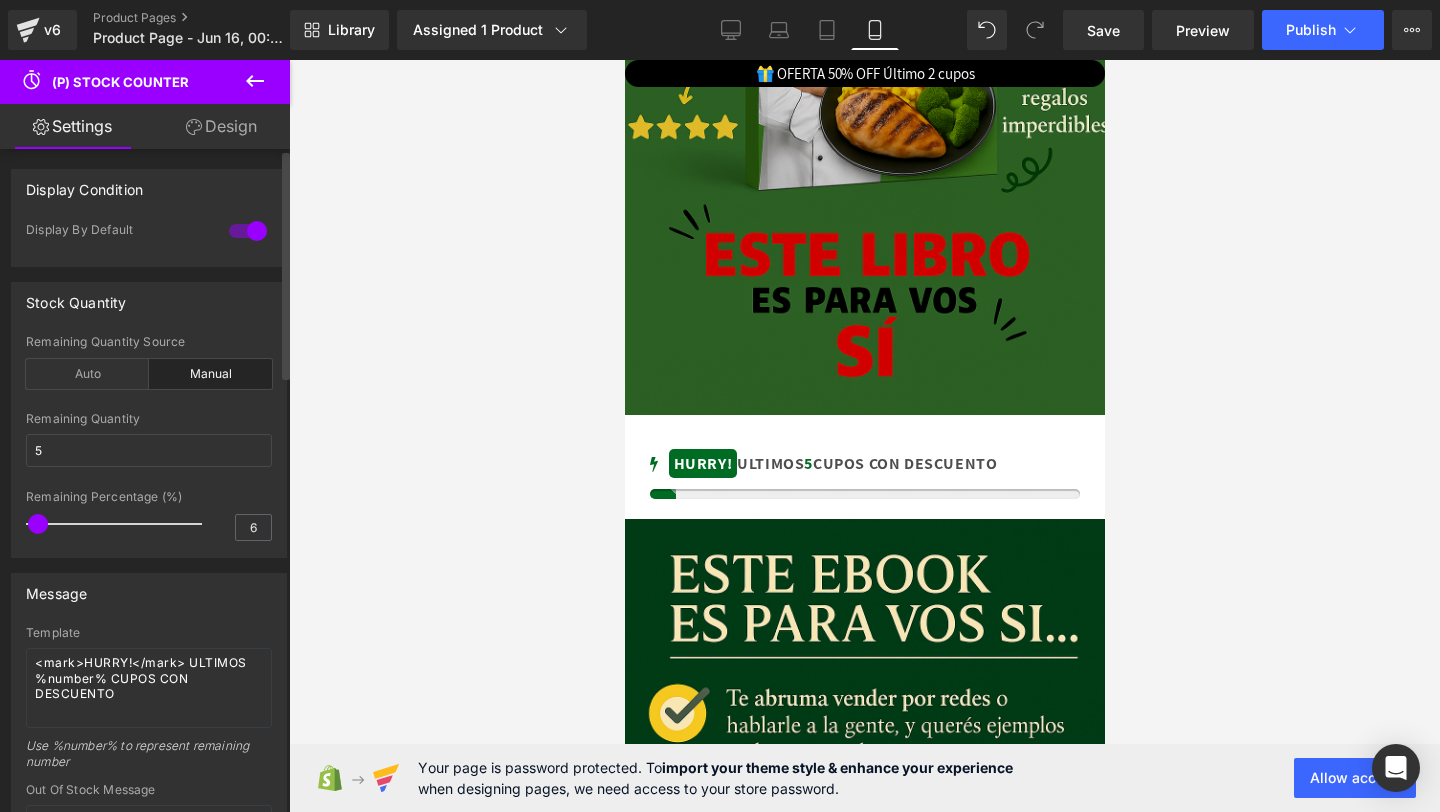 click at bounding box center [248, 231] 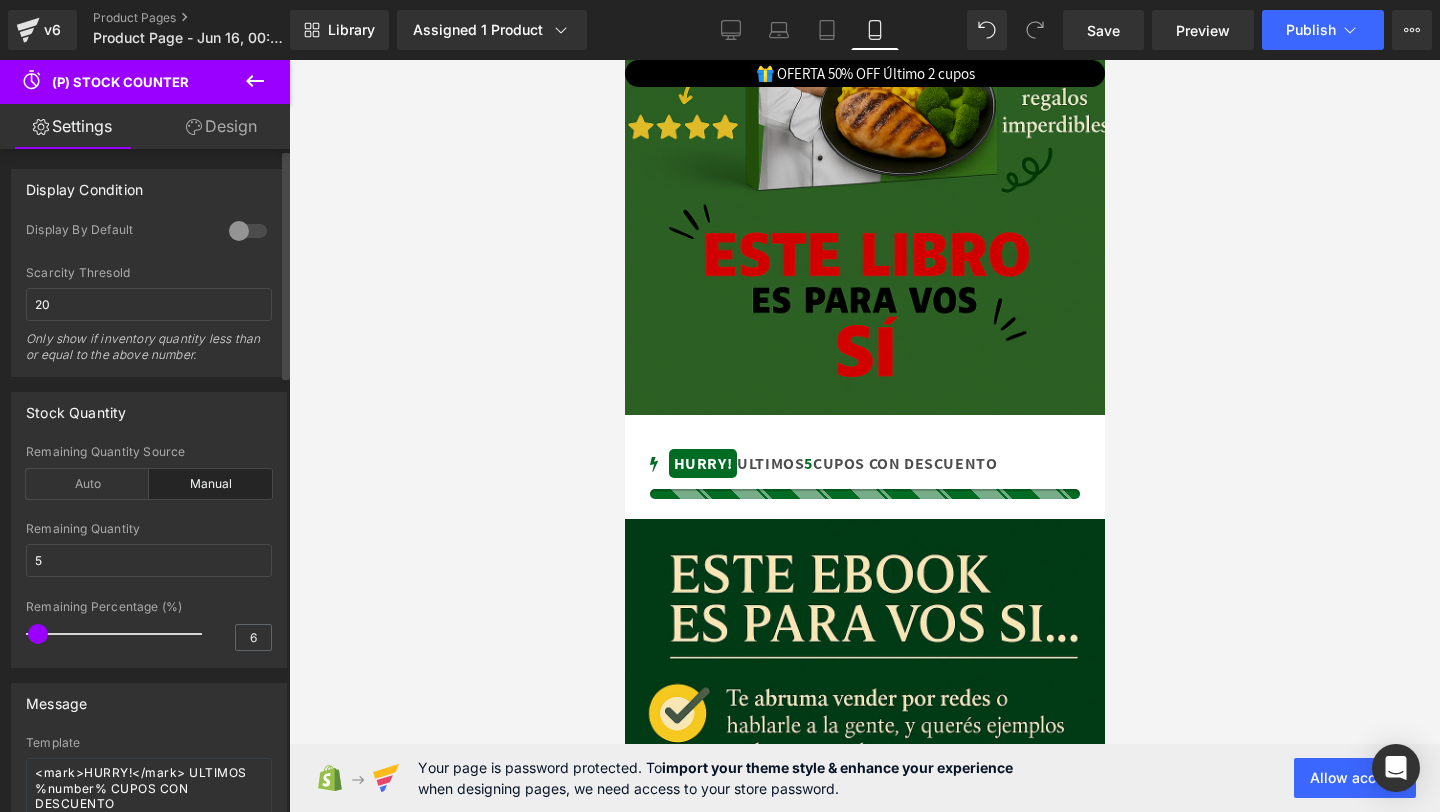 click at bounding box center [248, 231] 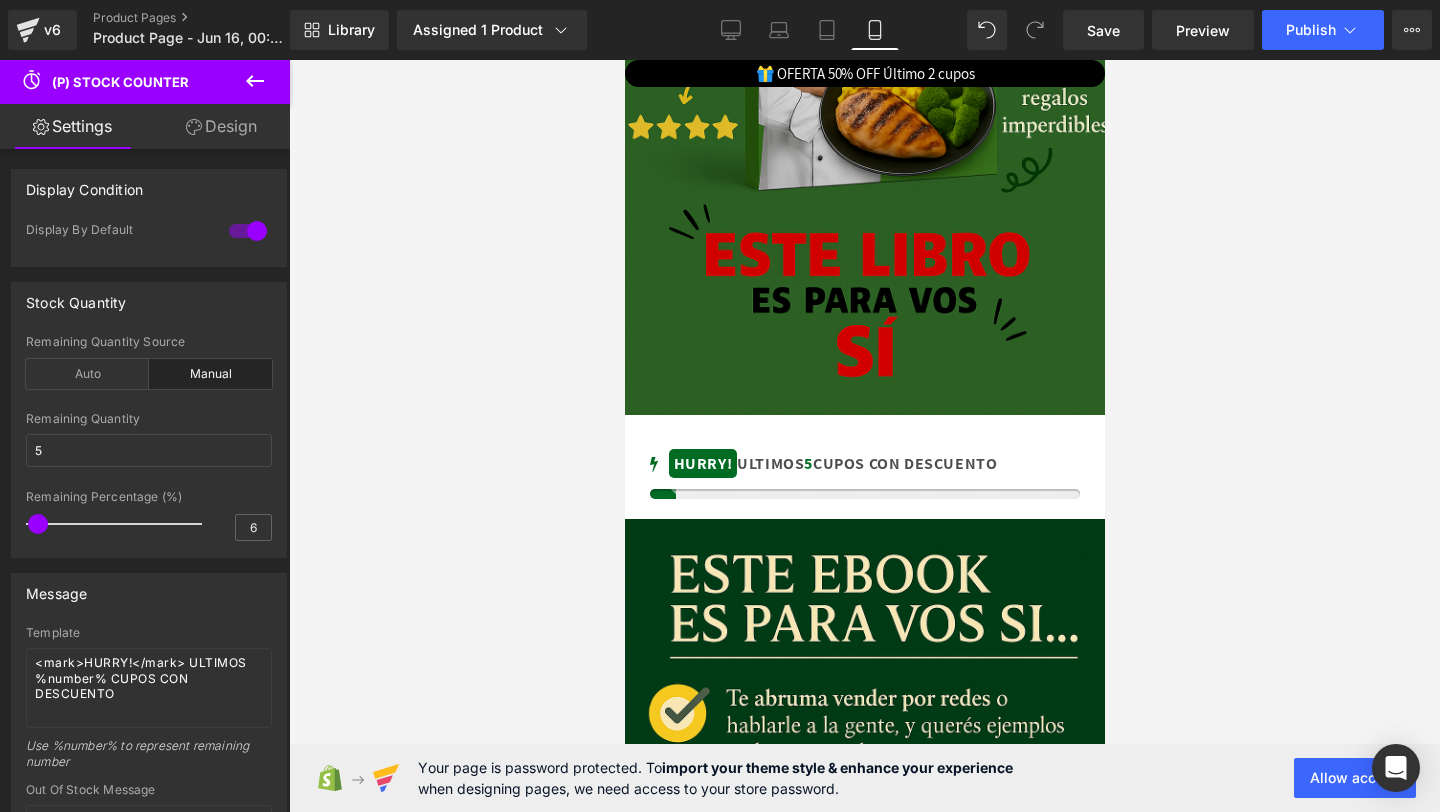 click on "Design" at bounding box center [221, 126] 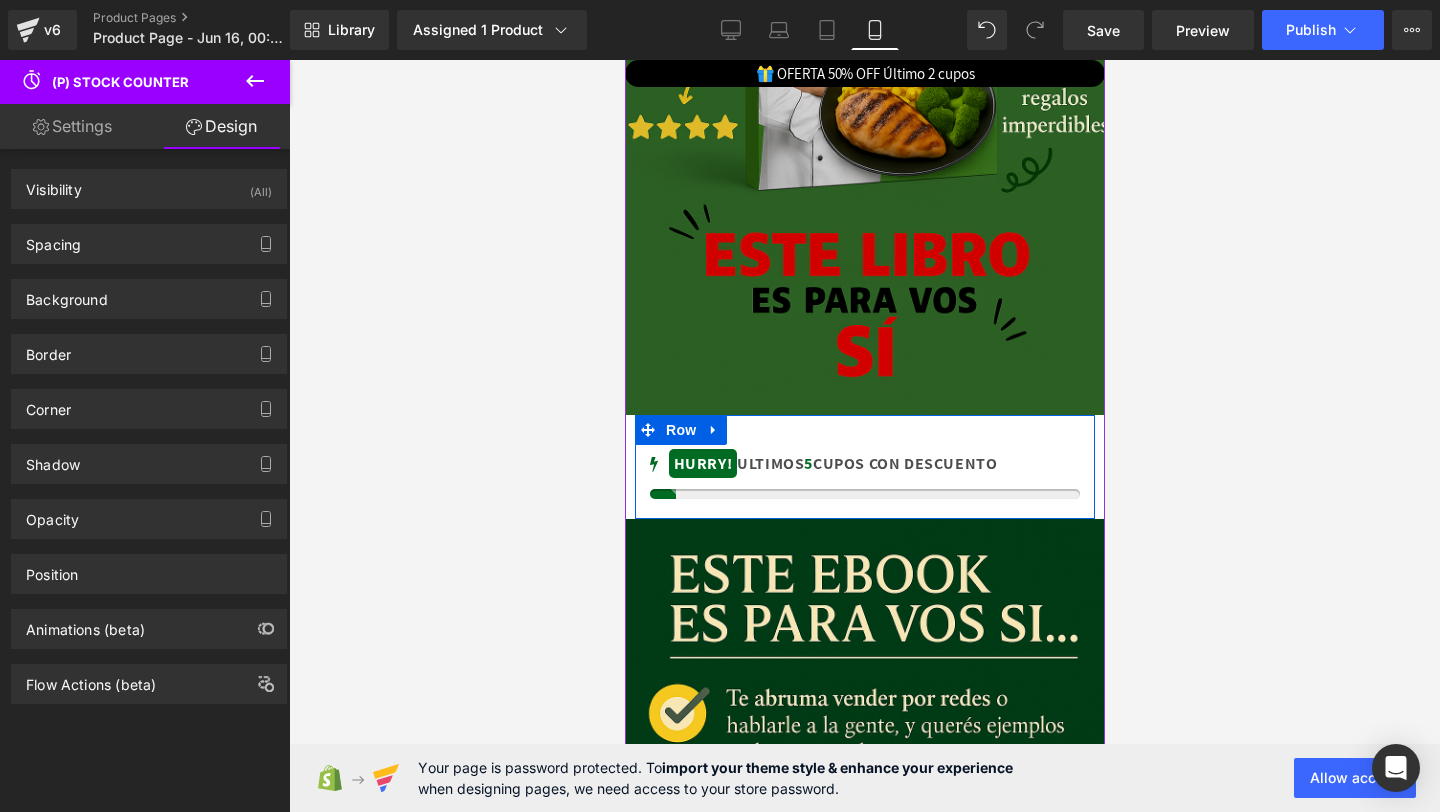click on "no-track-quantity
HURRY!  ULTIMOS  5  CUPOS CON DESCUENTO
(P) Stock Counter
Row" at bounding box center [864, 467] 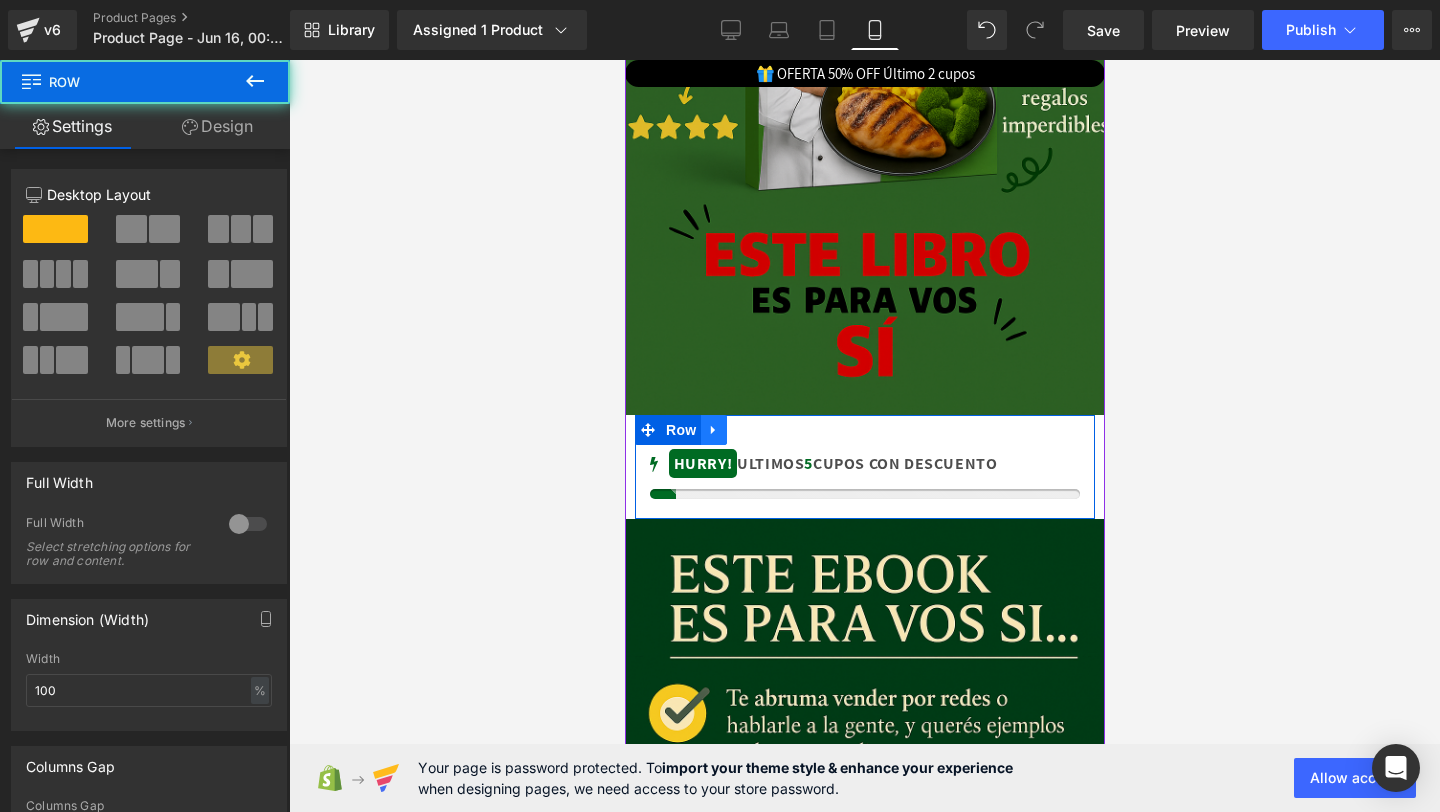 click at bounding box center (713, 430) 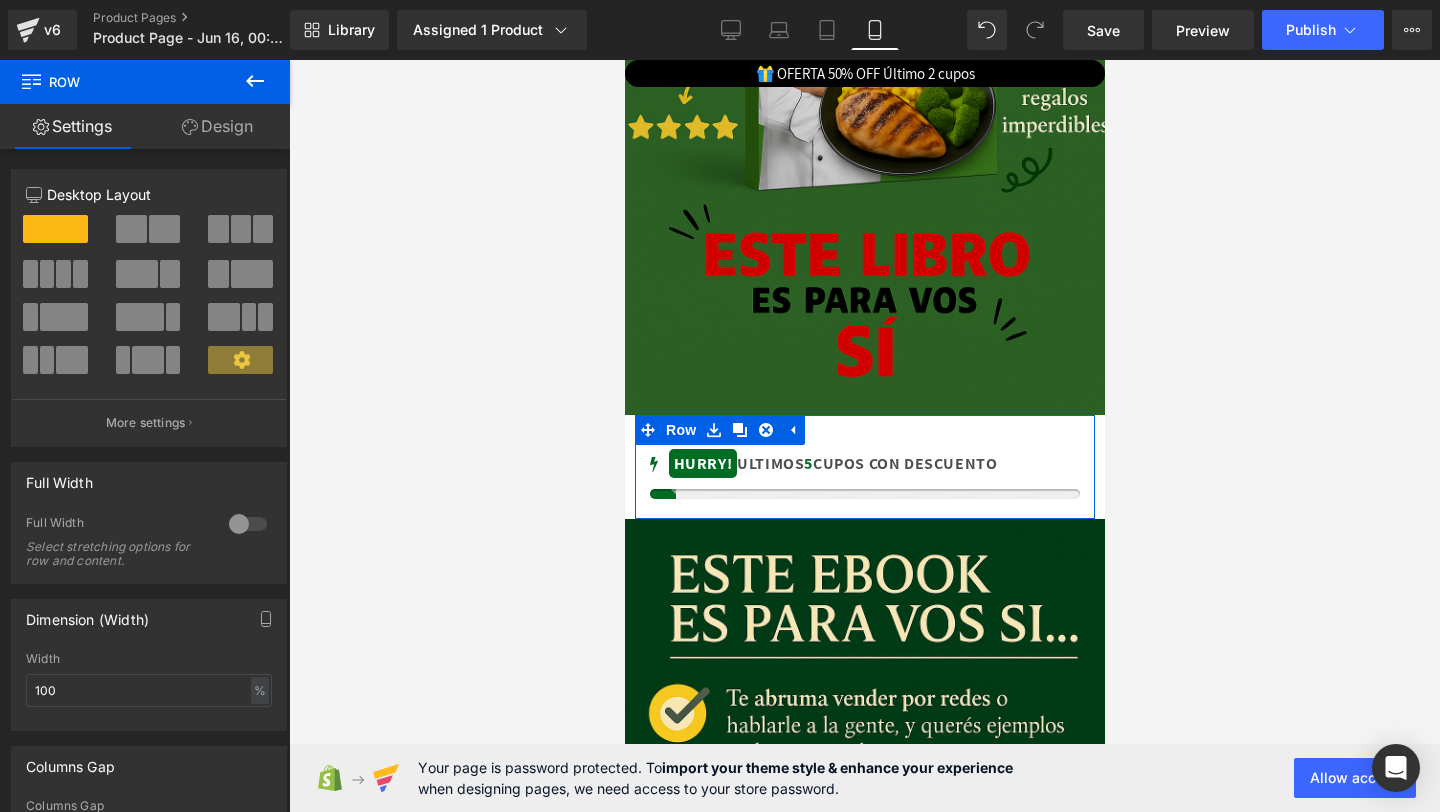 click on "Design" at bounding box center [217, 126] 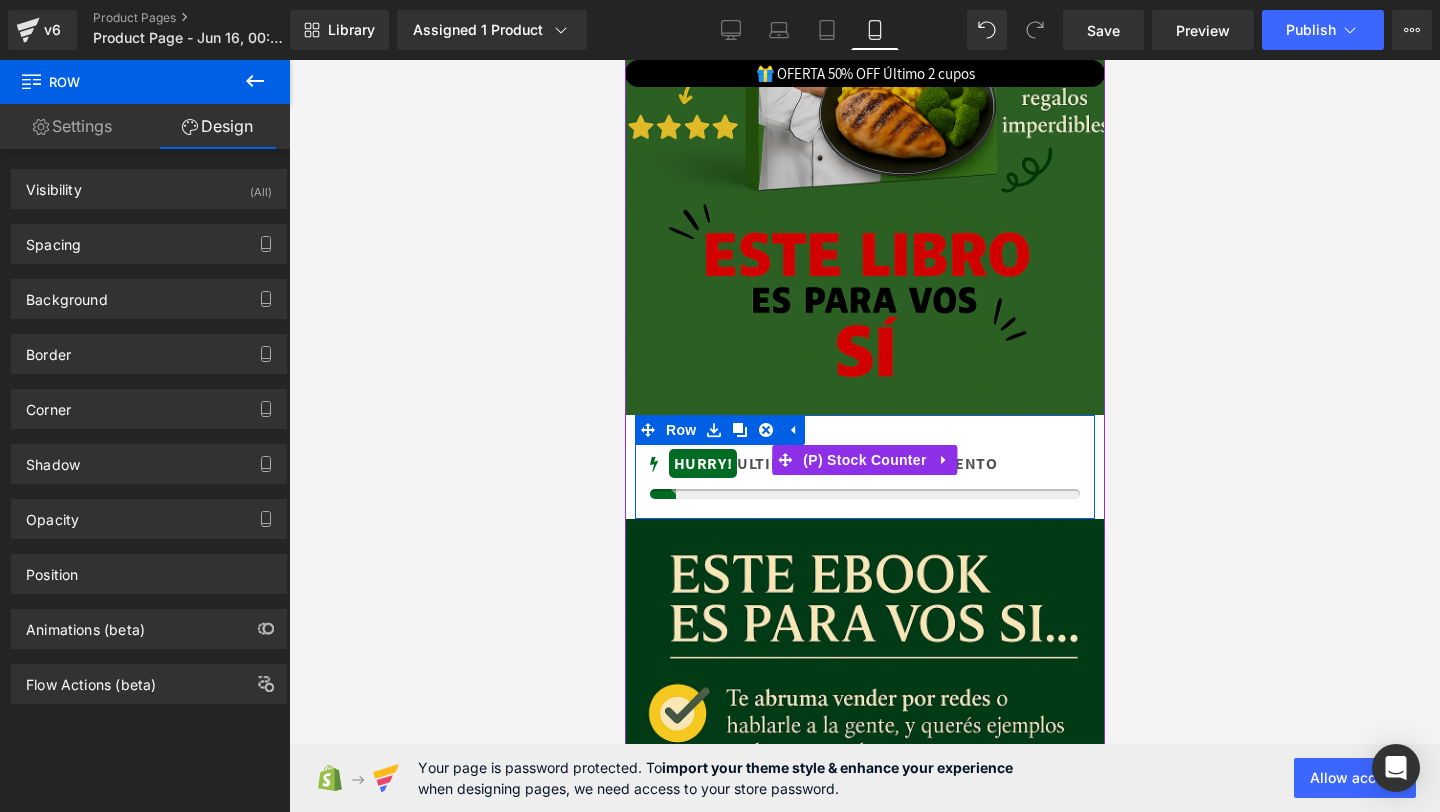 click on "no-track-quantity
HURRY!  ULTIMOS  5  CUPOS CON DESCUENTO
(P) Stock Counter" at bounding box center (864, 472) 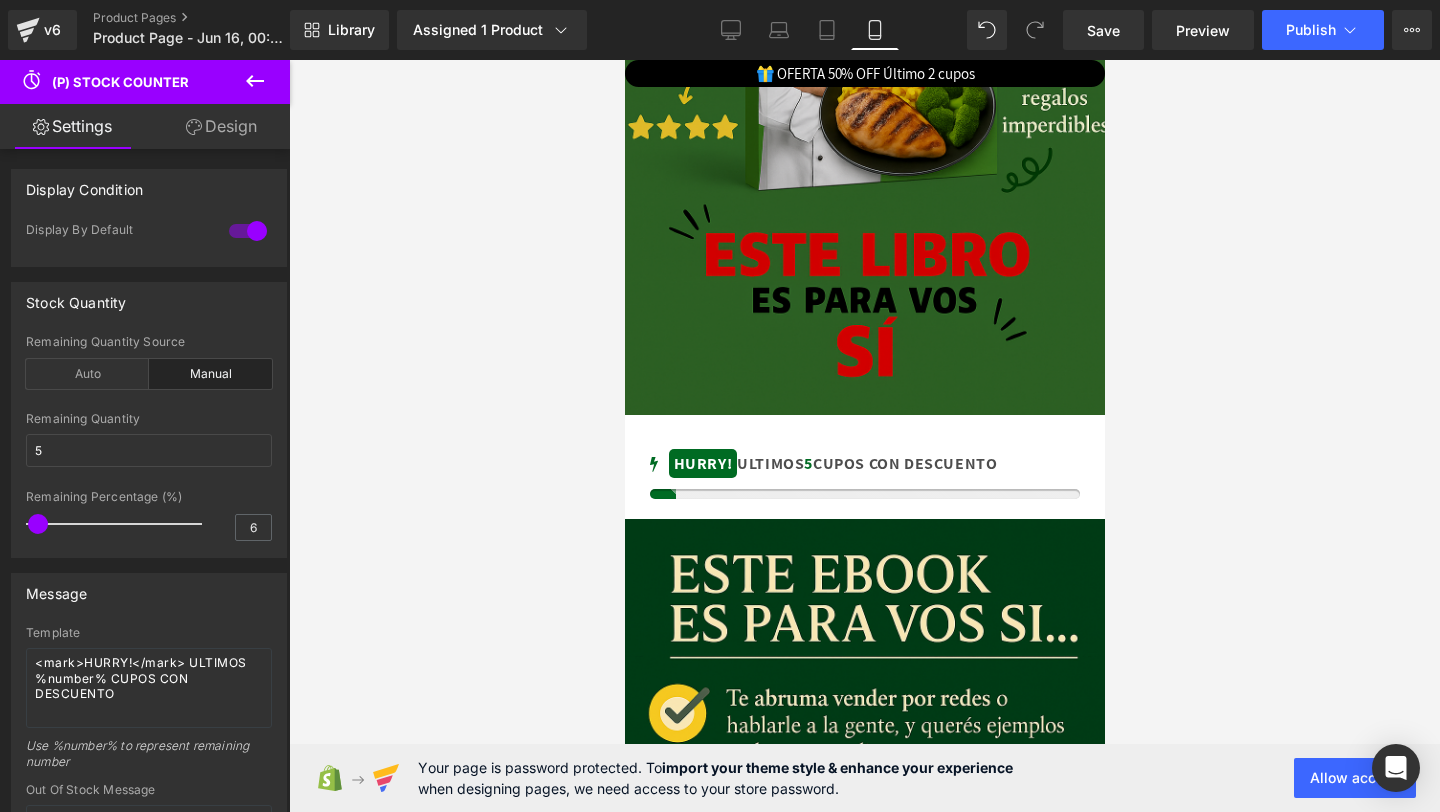 click 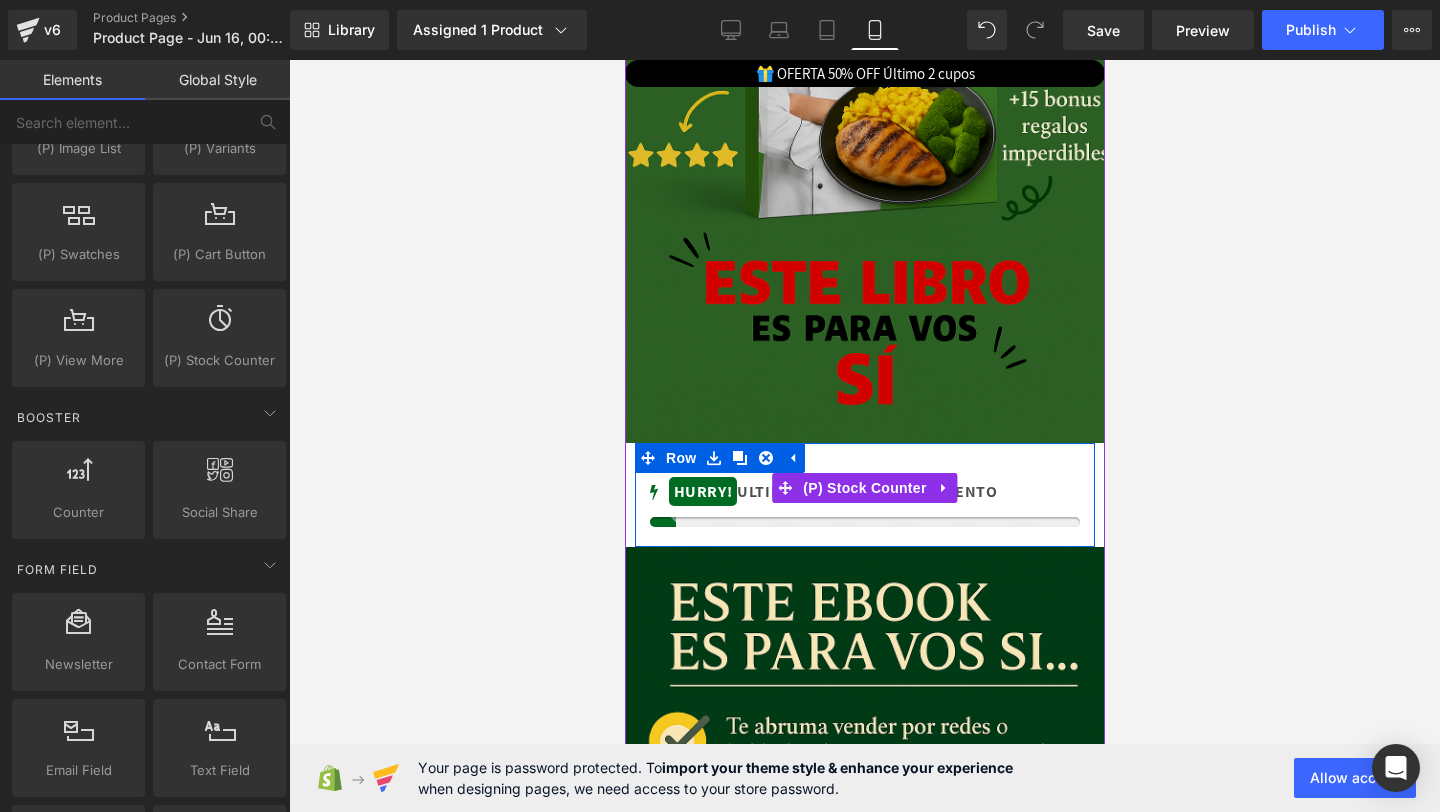 scroll, scrollTop: 1738, scrollLeft: 0, axis: vertical 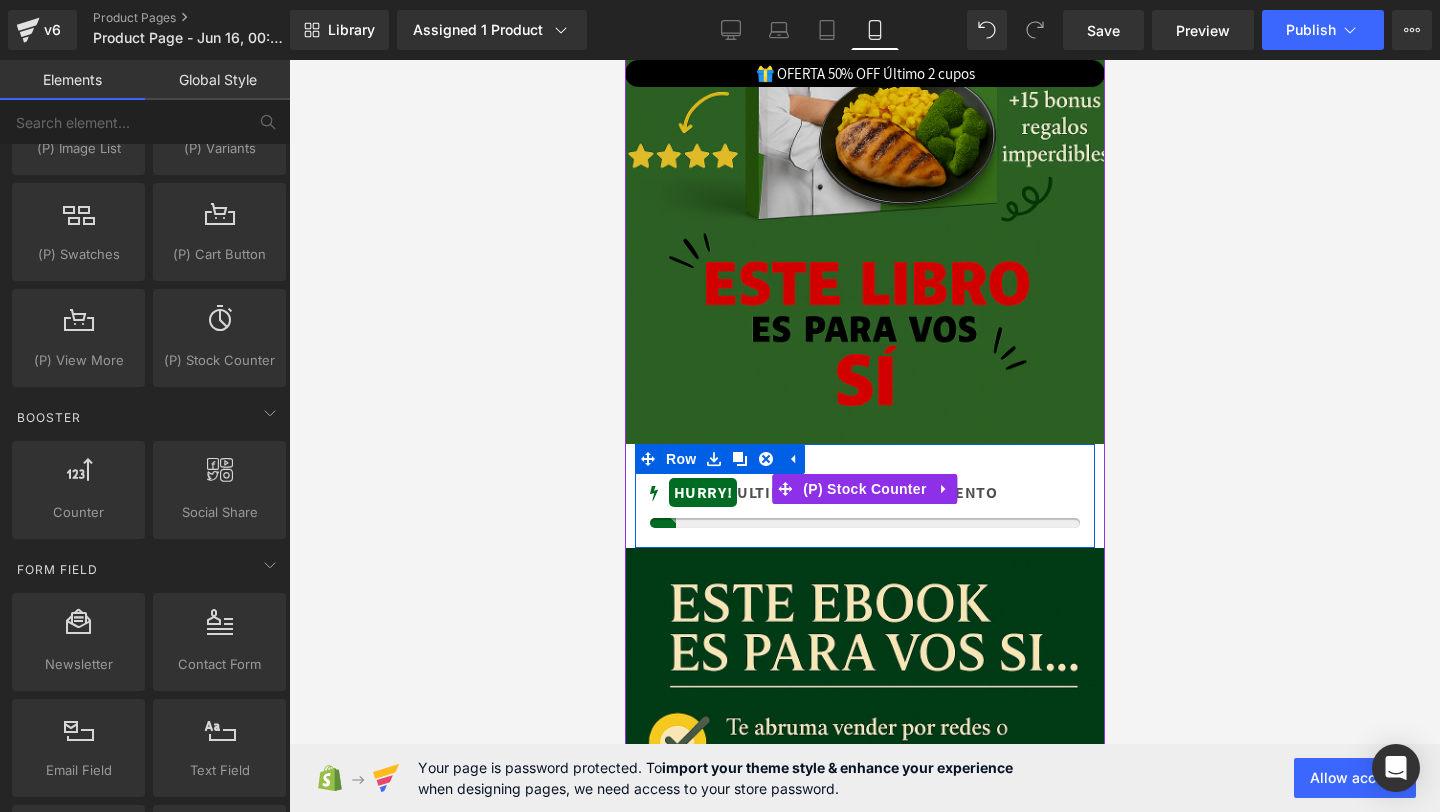 click on "HURRY!  ULTIMOS  5  CUPOS CON DESCUENTO" at bounding box center (864, 493) 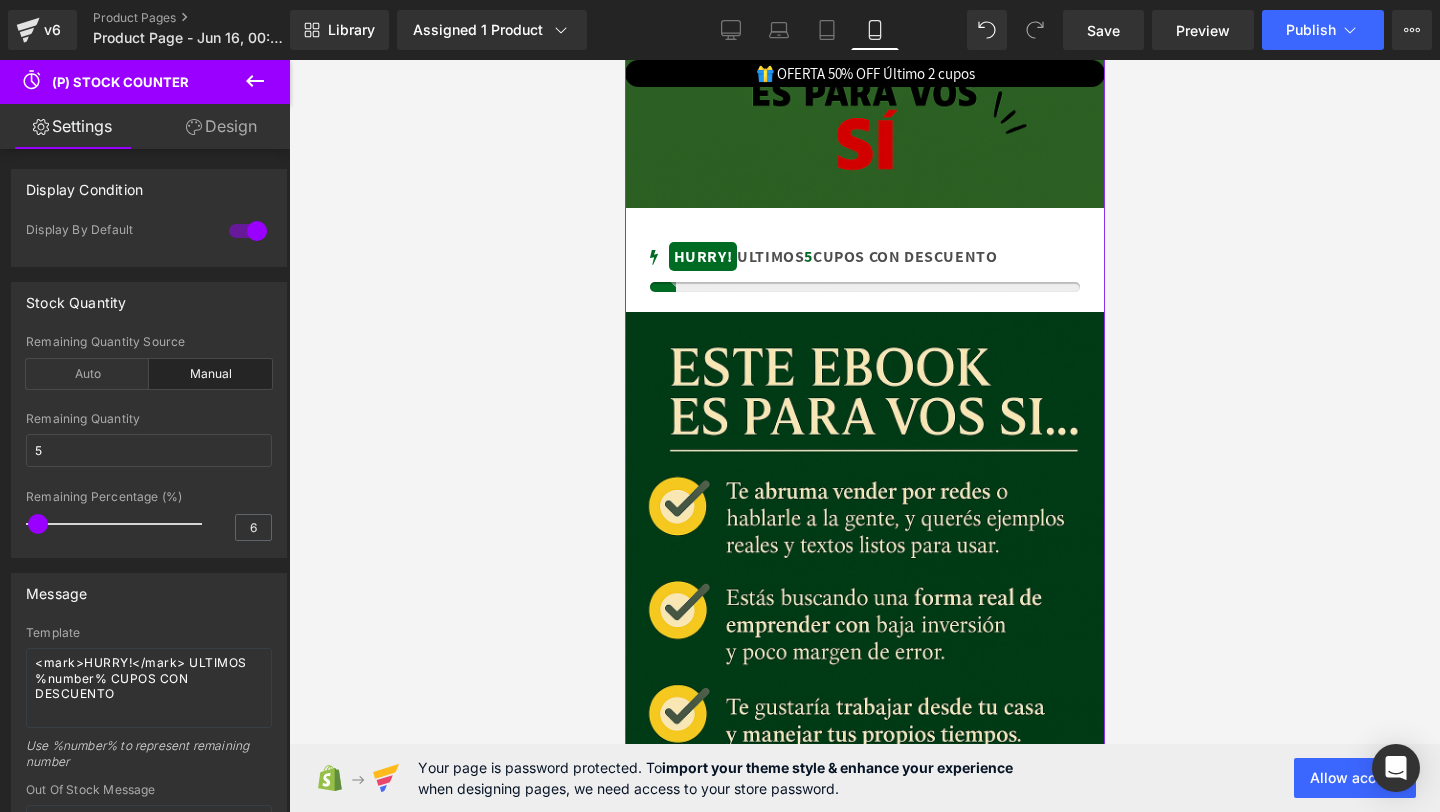 scroll, scrollTop: 1764, scrollLeft: 0, axis: vertical 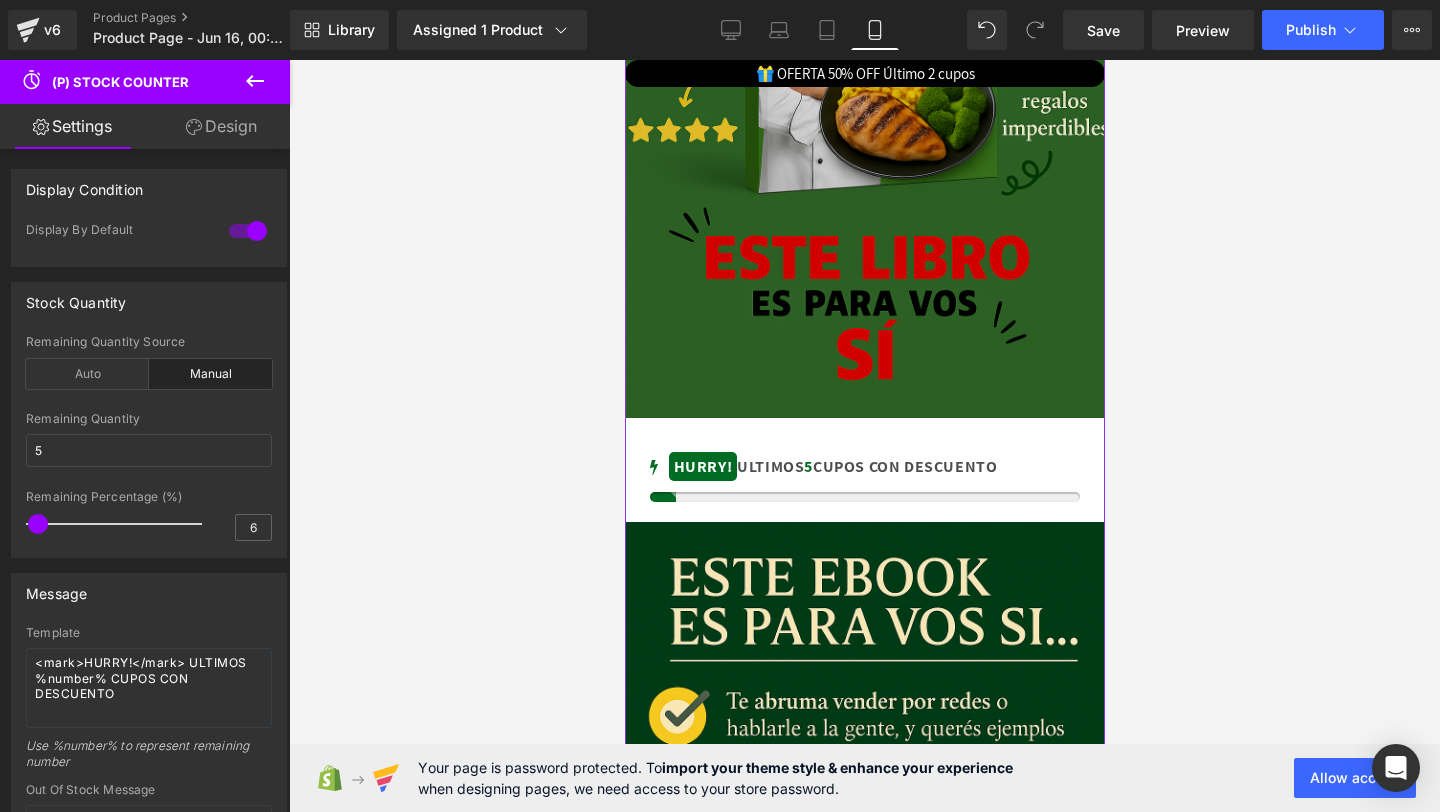 click at bounding box center (927, 463) 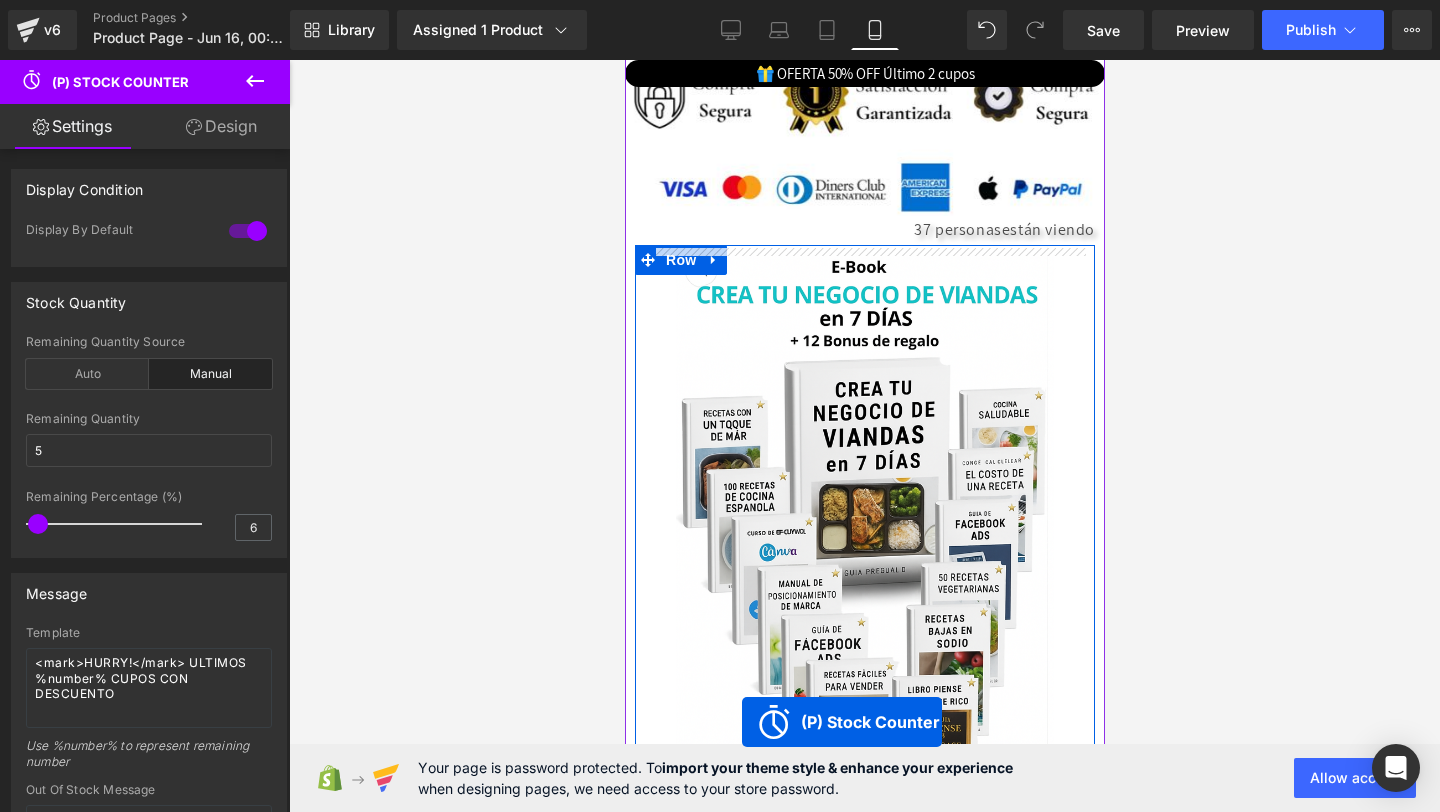 scroll, scrollTop: 3966, scrollLeft: 0, axis: vertical 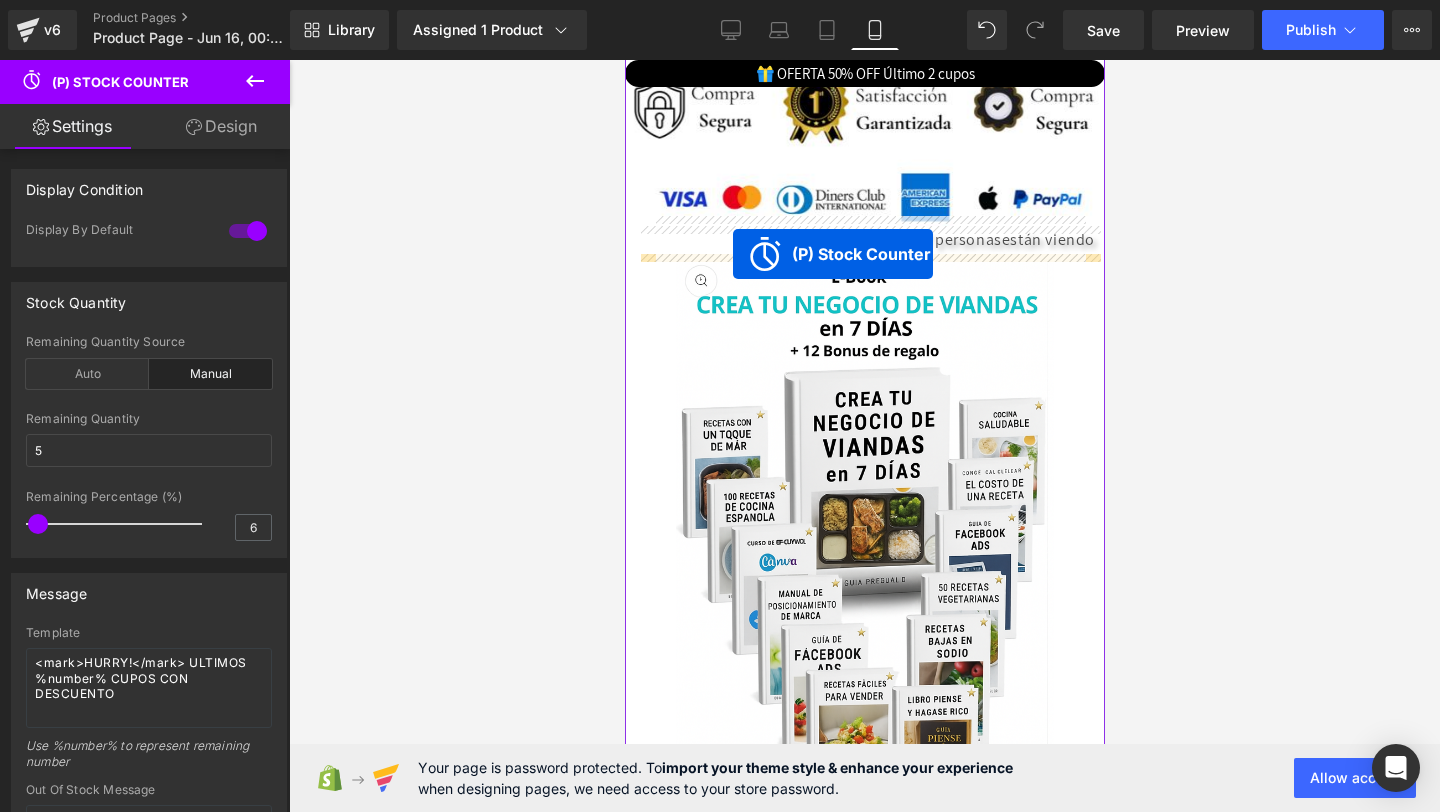 drag, startPoint x: 740, startPoint y: 458, endPoint x: 732, endPoint y: 254, distance: 204.1568 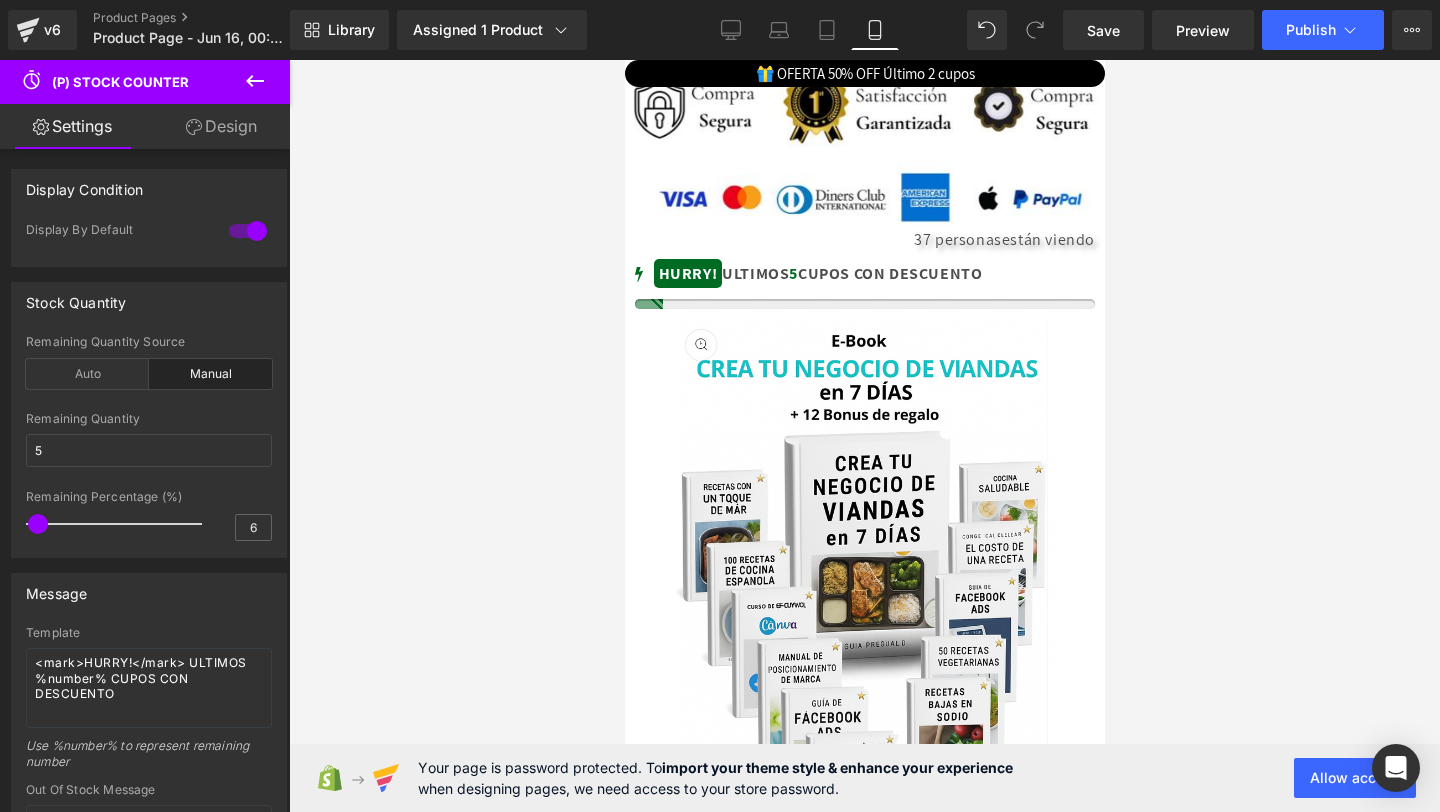 click at bounding box center (864, 436) 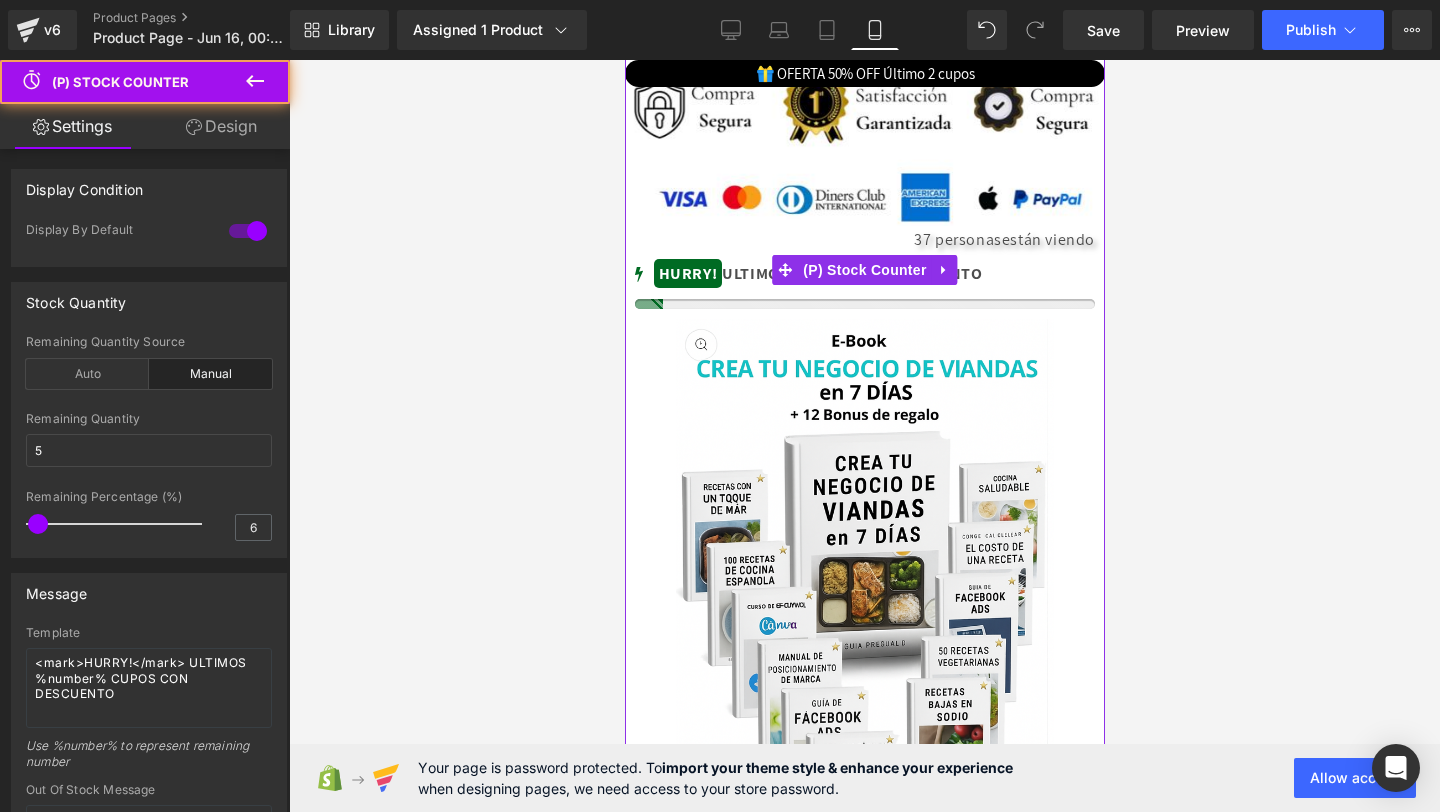 click on "HURRY!" at bounding box center (687, 273) 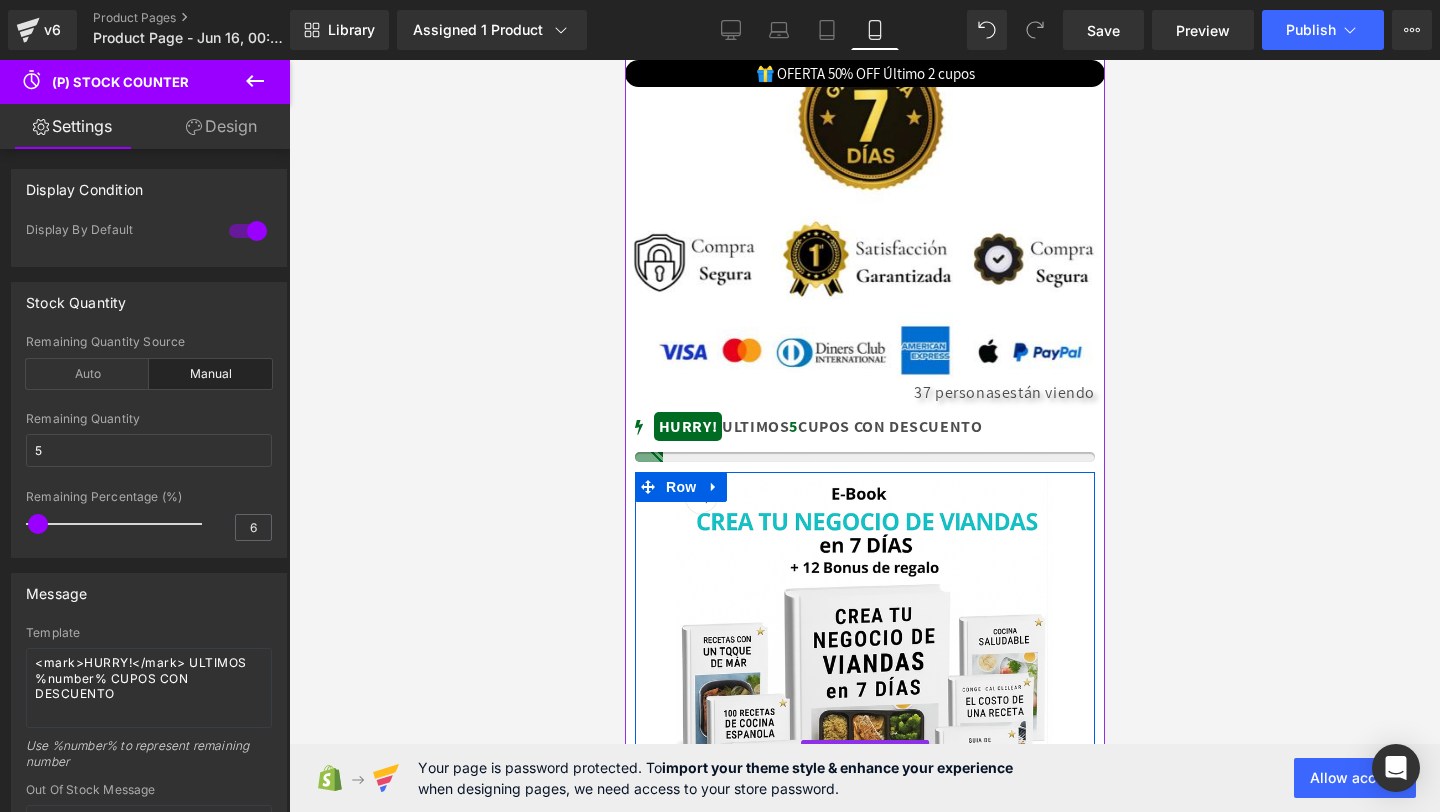 scroll, scrollTop: 3804, scrollLeft: 0, axis: vertical 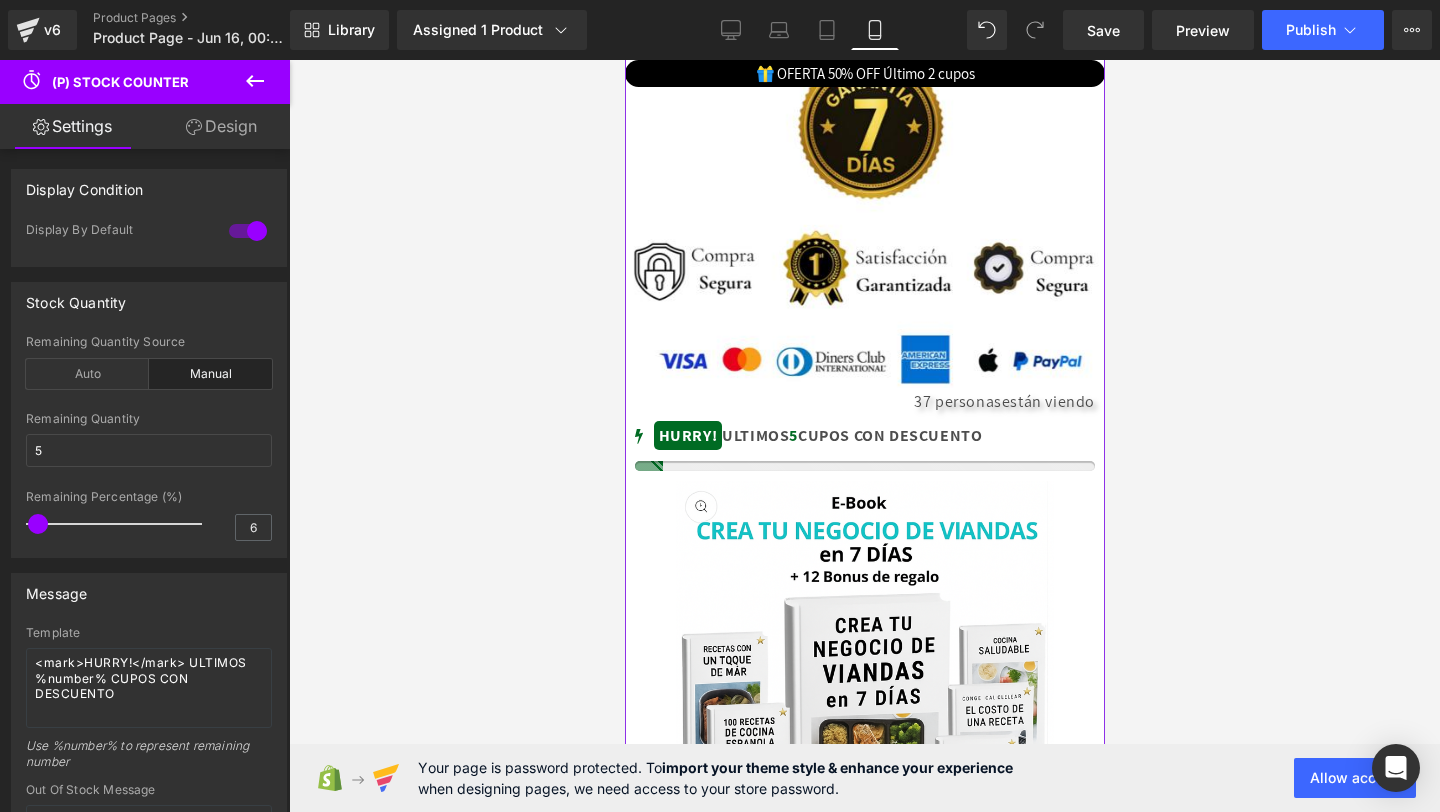 click on "HURRY!  ULTIMOS  5  CUPOS CON DESCUENTO" at bounding box center (864, 436) 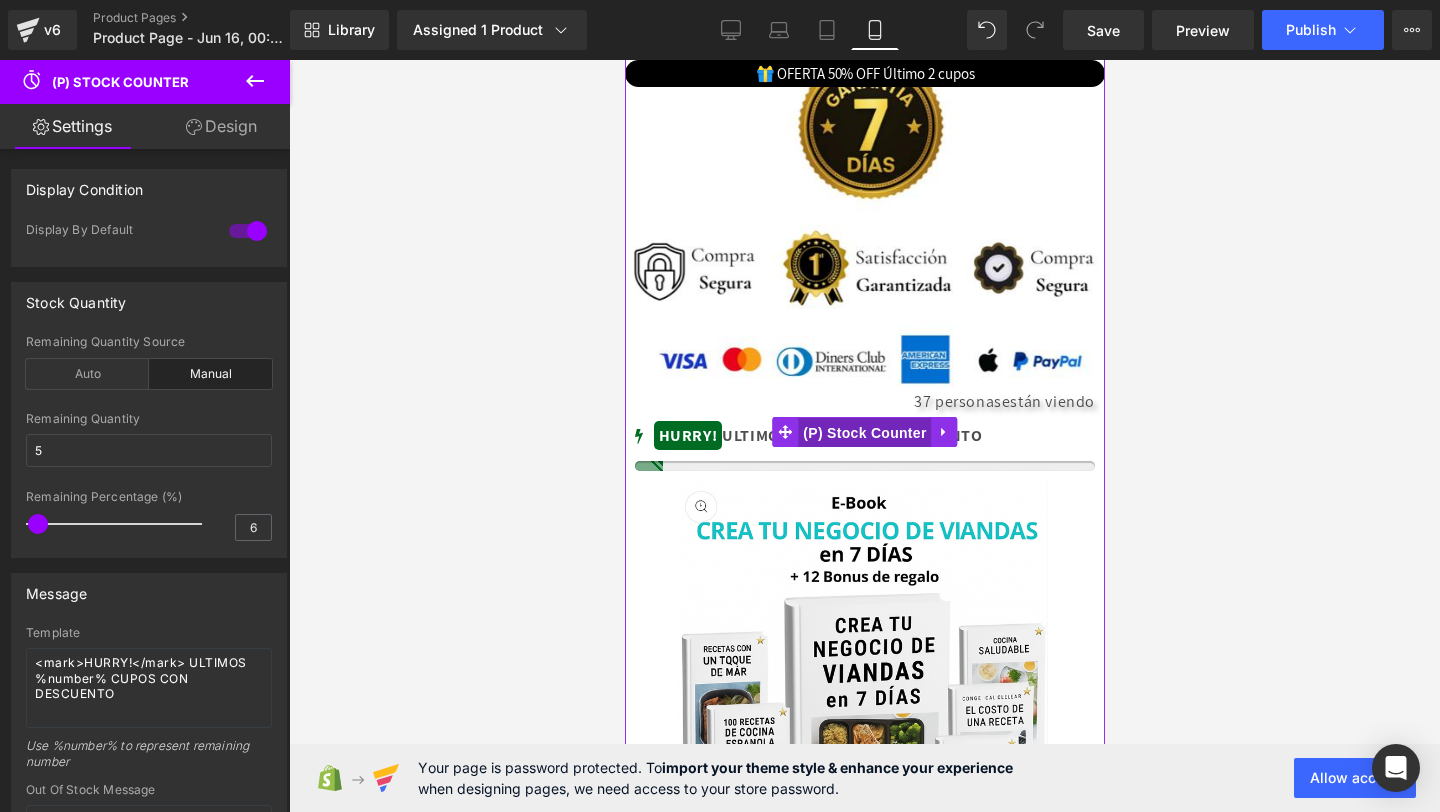 click on "(P) Stock Counter" at bounding box center [863, 433] 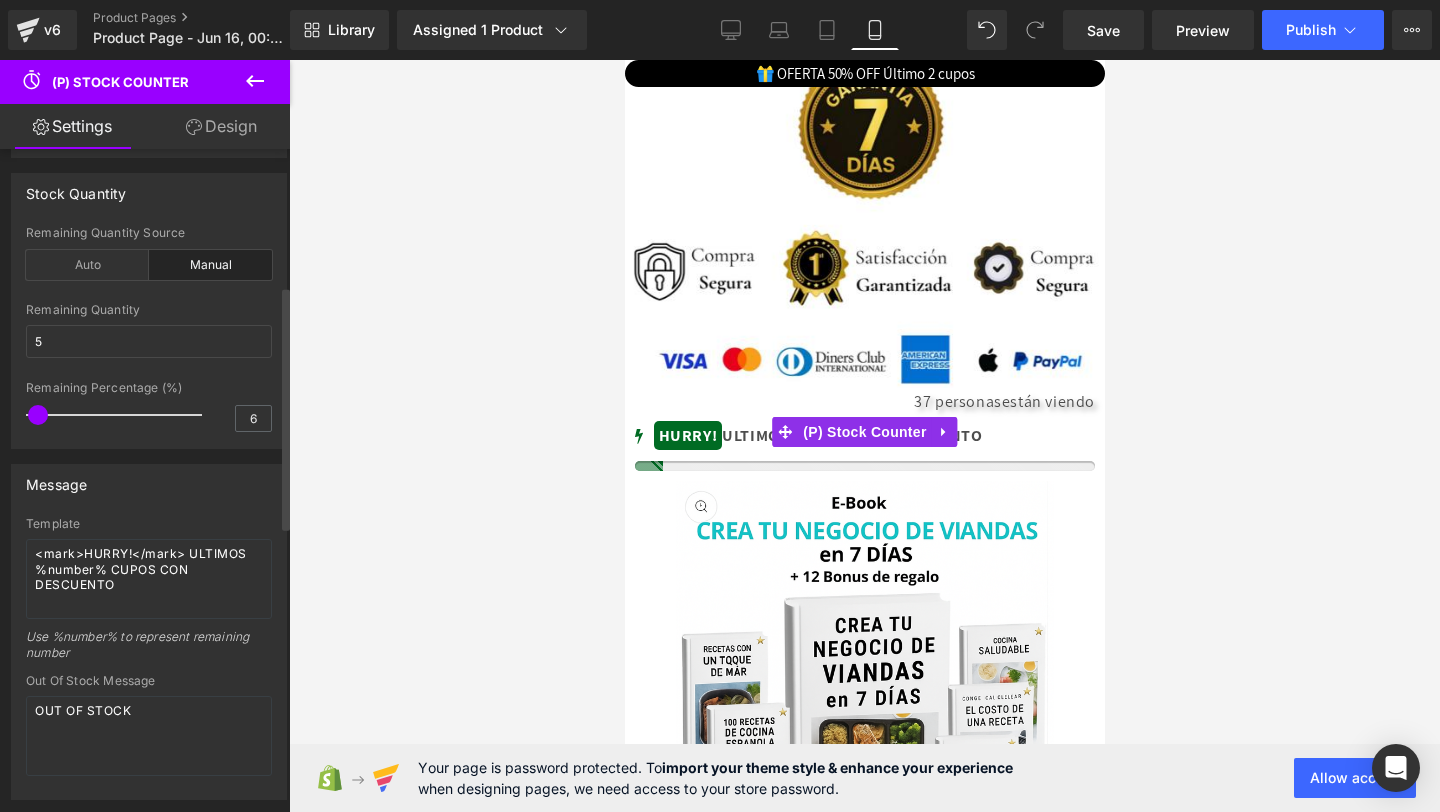 scroll, scrollTop: 6, scrollLeft: 0, axis: vertical 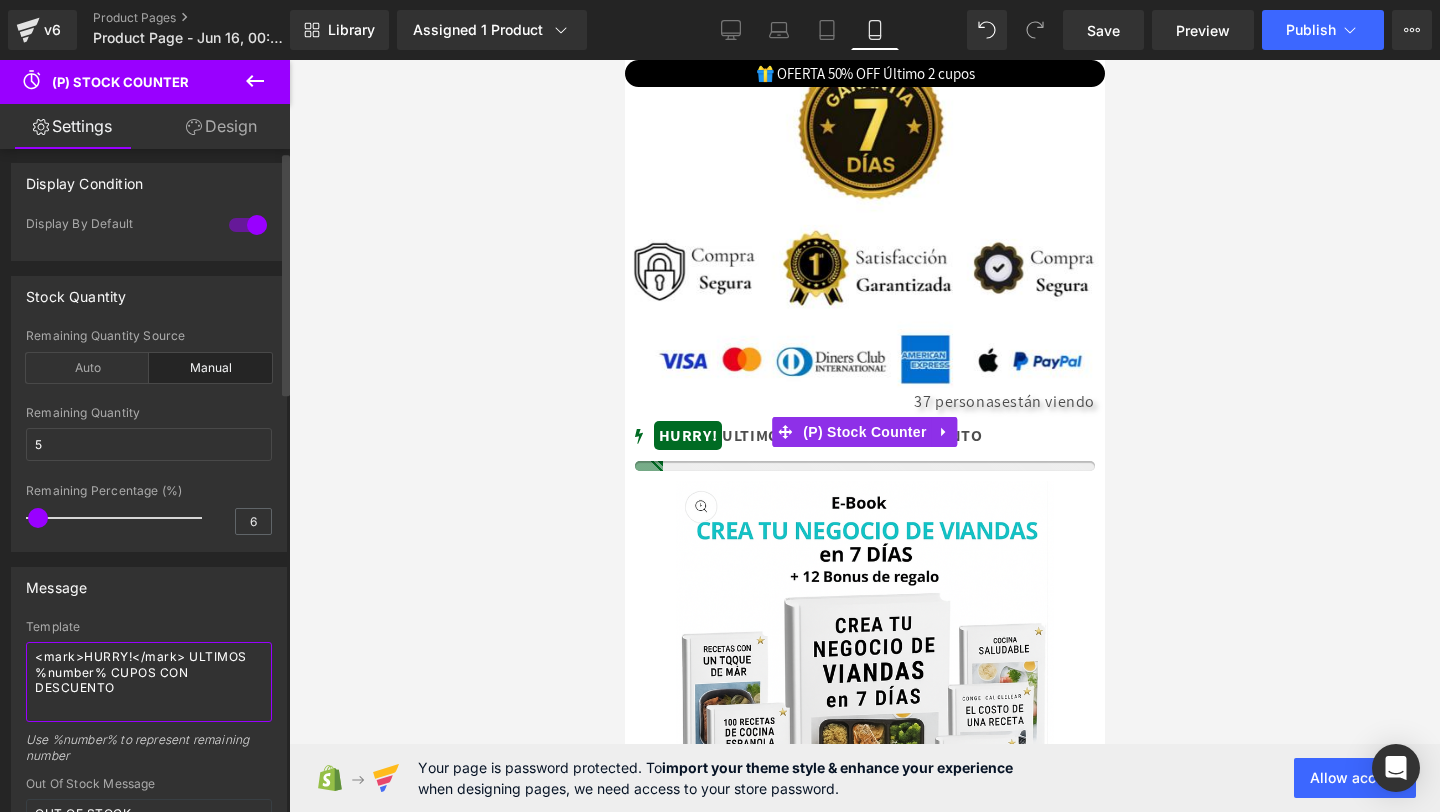 drag, startPoint x: 124, startPoint y: 656, endPoint x: 85, endPoint y: 660, distance: 39.20459 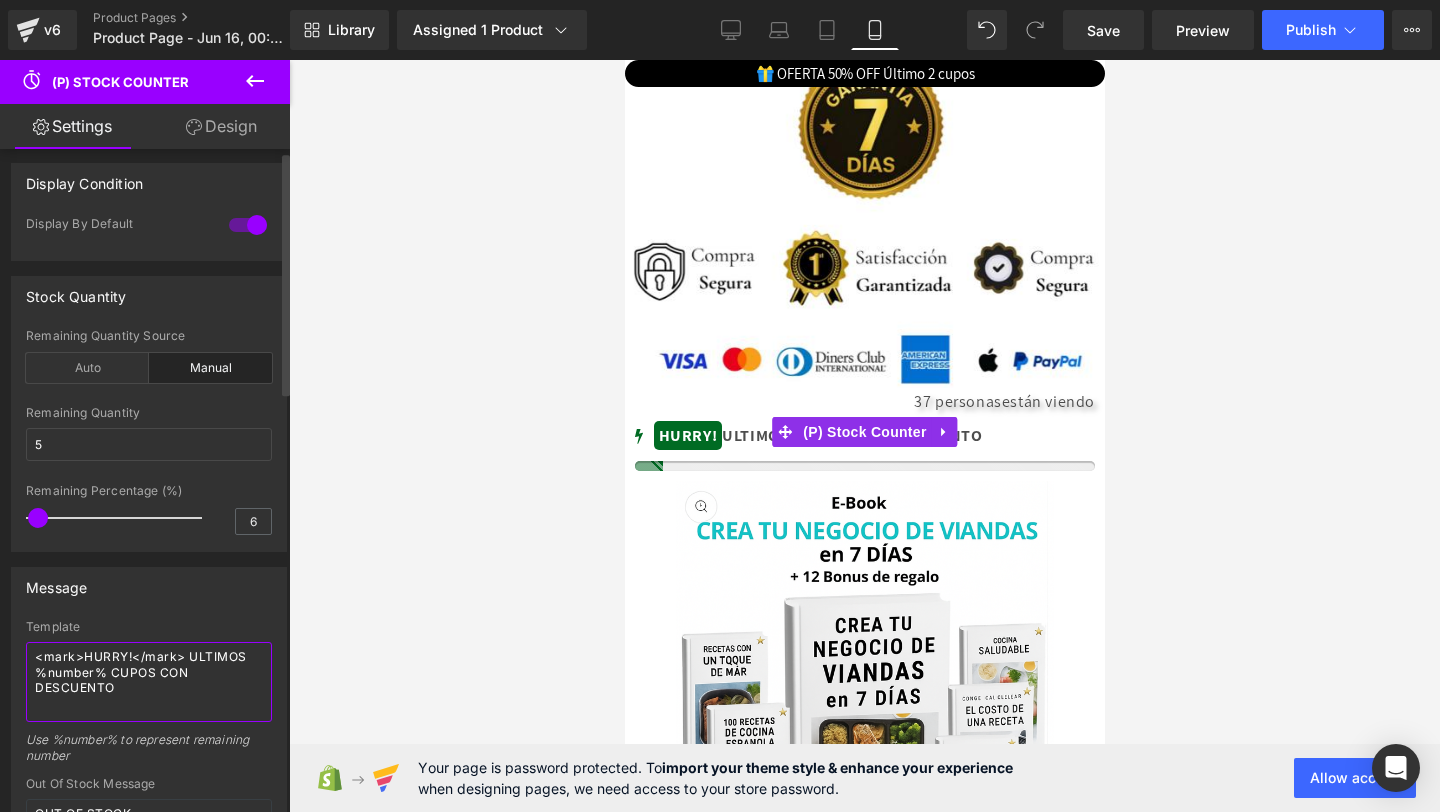 click on "<mark>HURRY!</mark> ULTIMOS %number% CUPOS CON DESCUENTO" at bounding box center (149, 682) 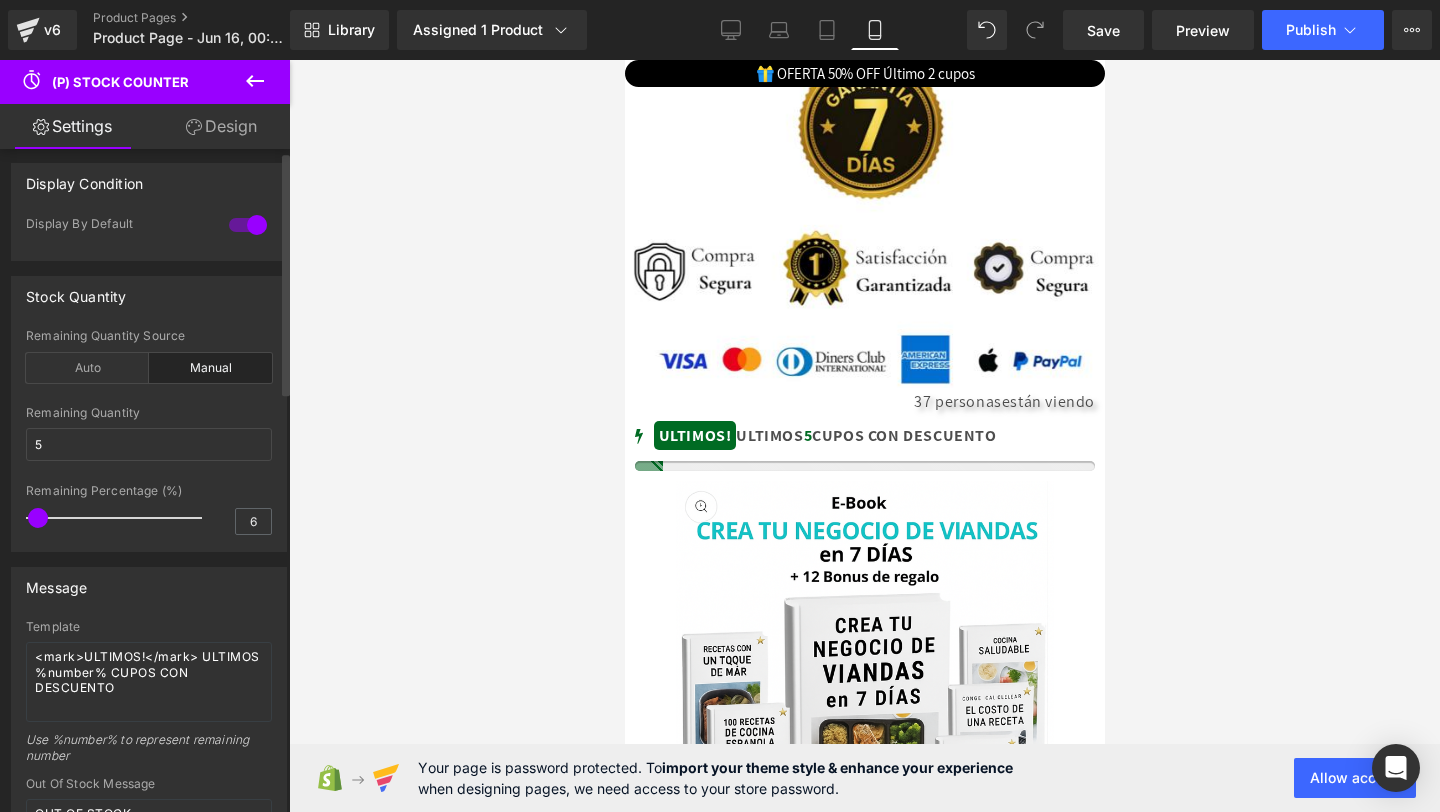 click on "Message" at bounding box center (149, 587) 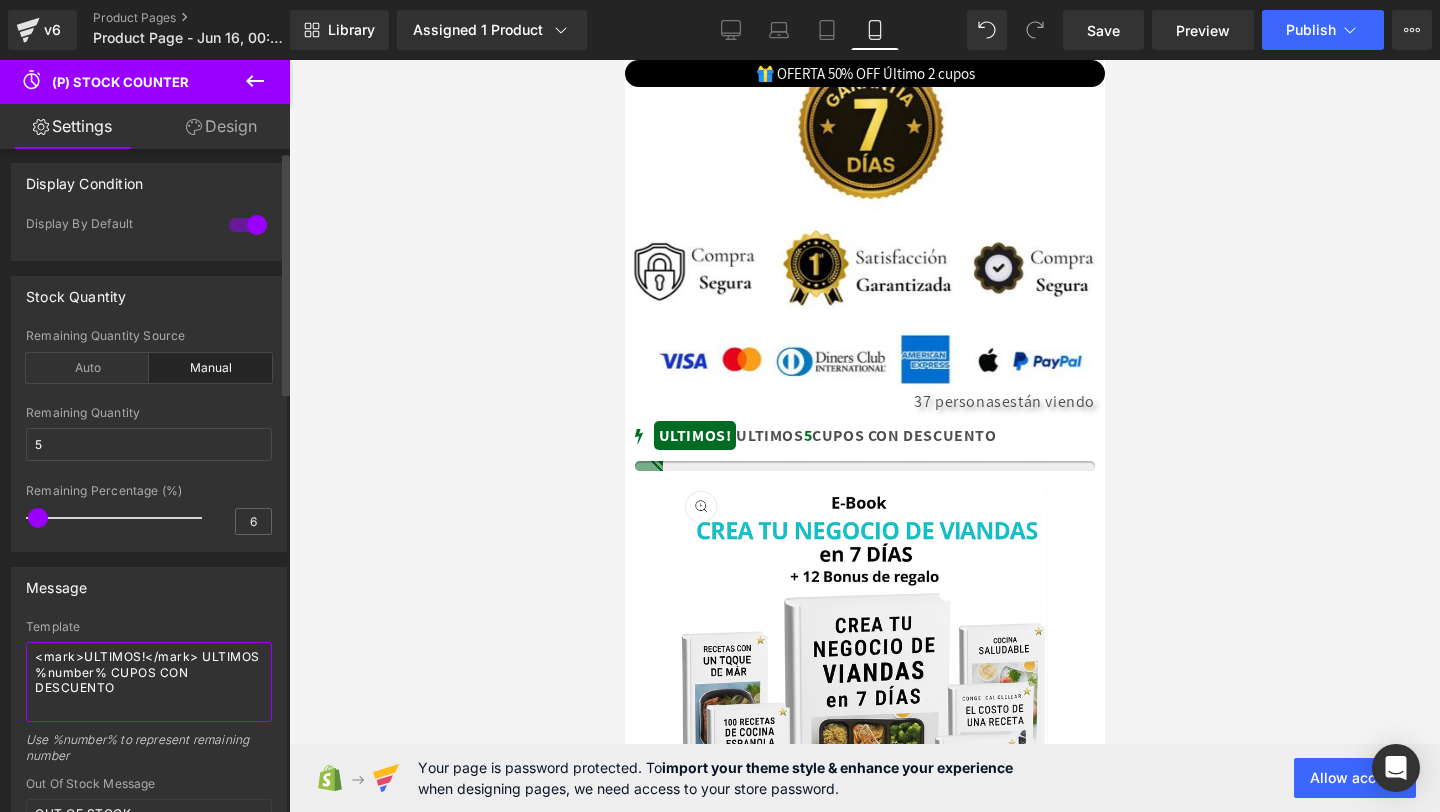 drag, startPoint x: 90, startPoint y: 672, endPoint x: 37, endPoint y: 672, distance: 53 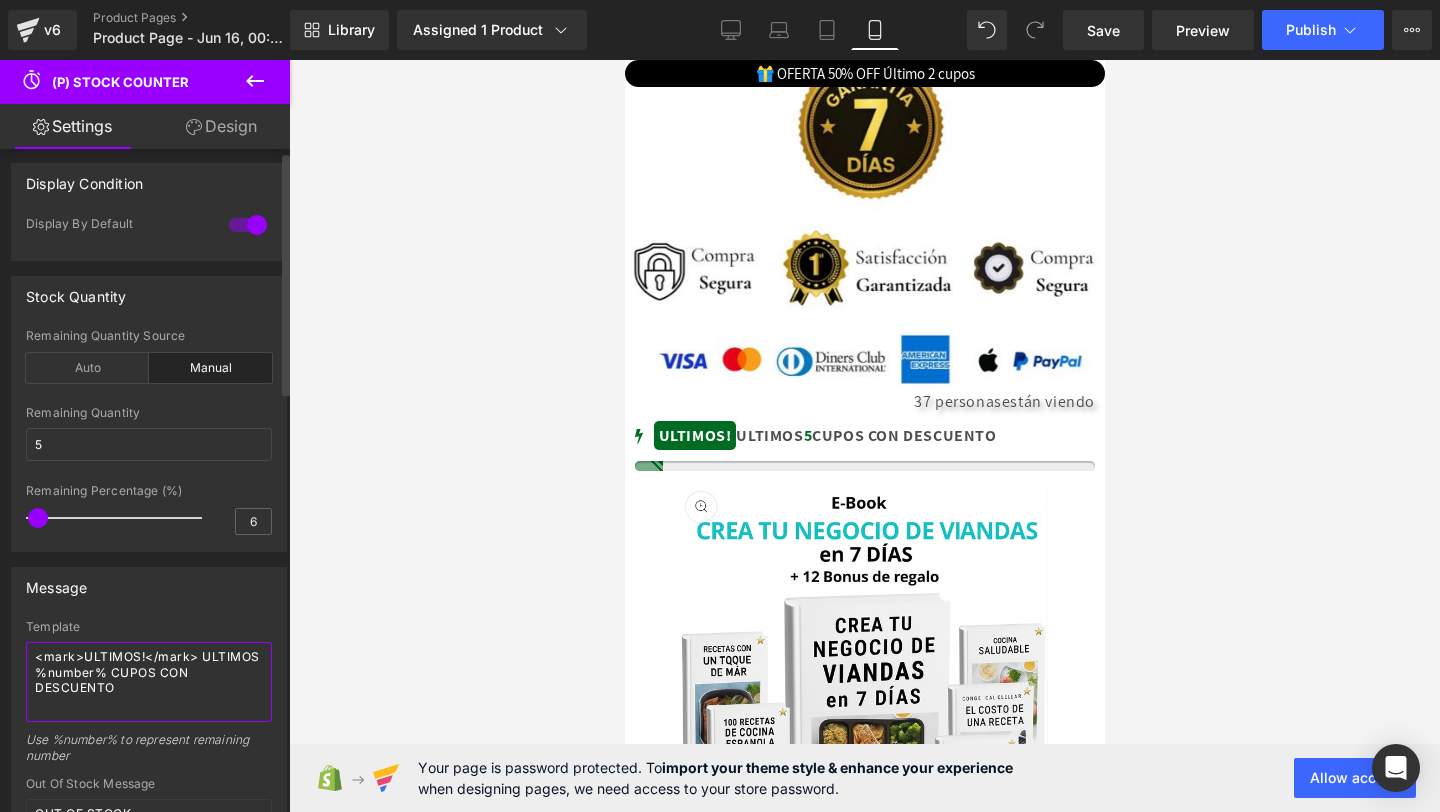 click on "<mark>ULTIMOS!</mark> ULTIMOS %number% CUPOS CON DESCUENTO" at bounding box center [149, 682] 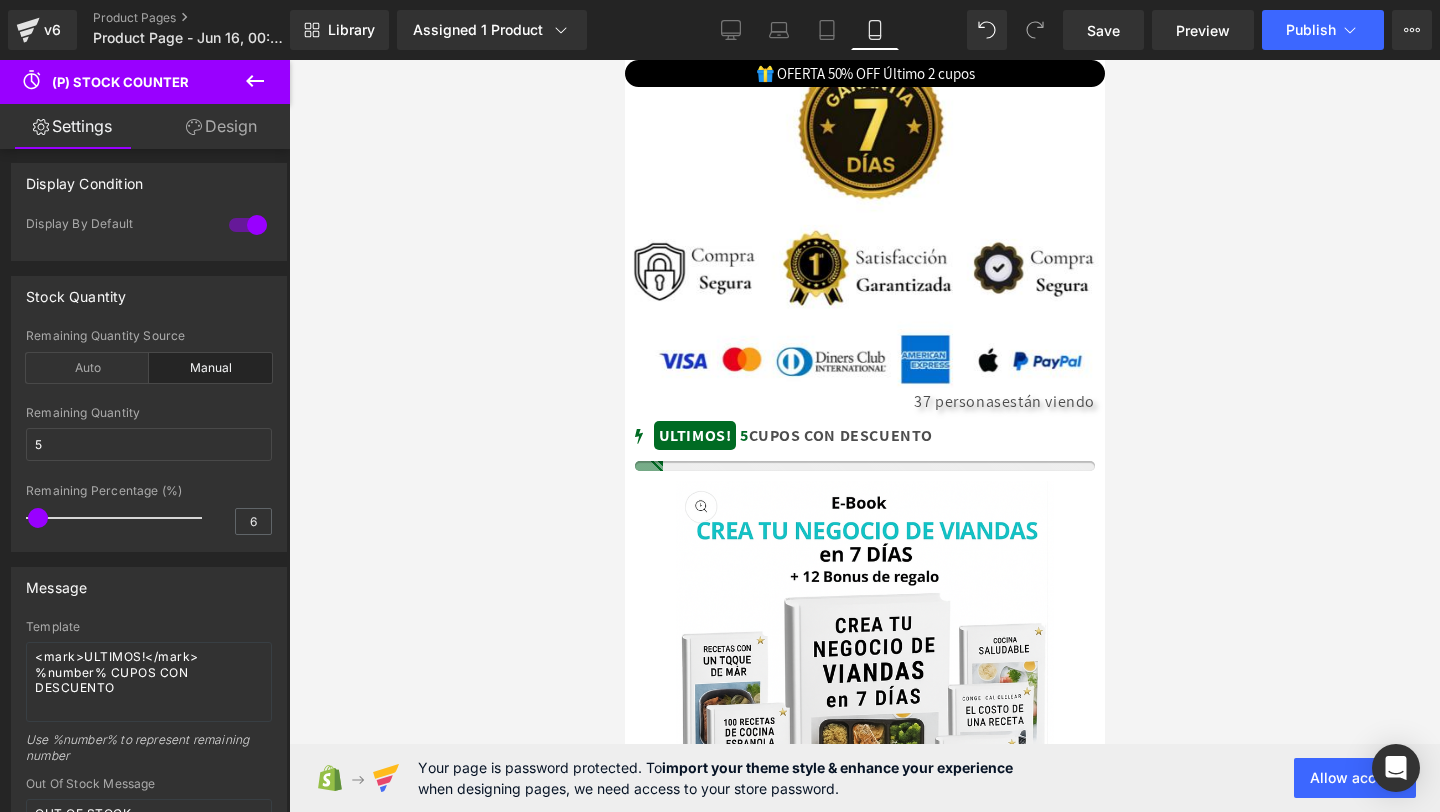 click at bounding box center (864, 436) 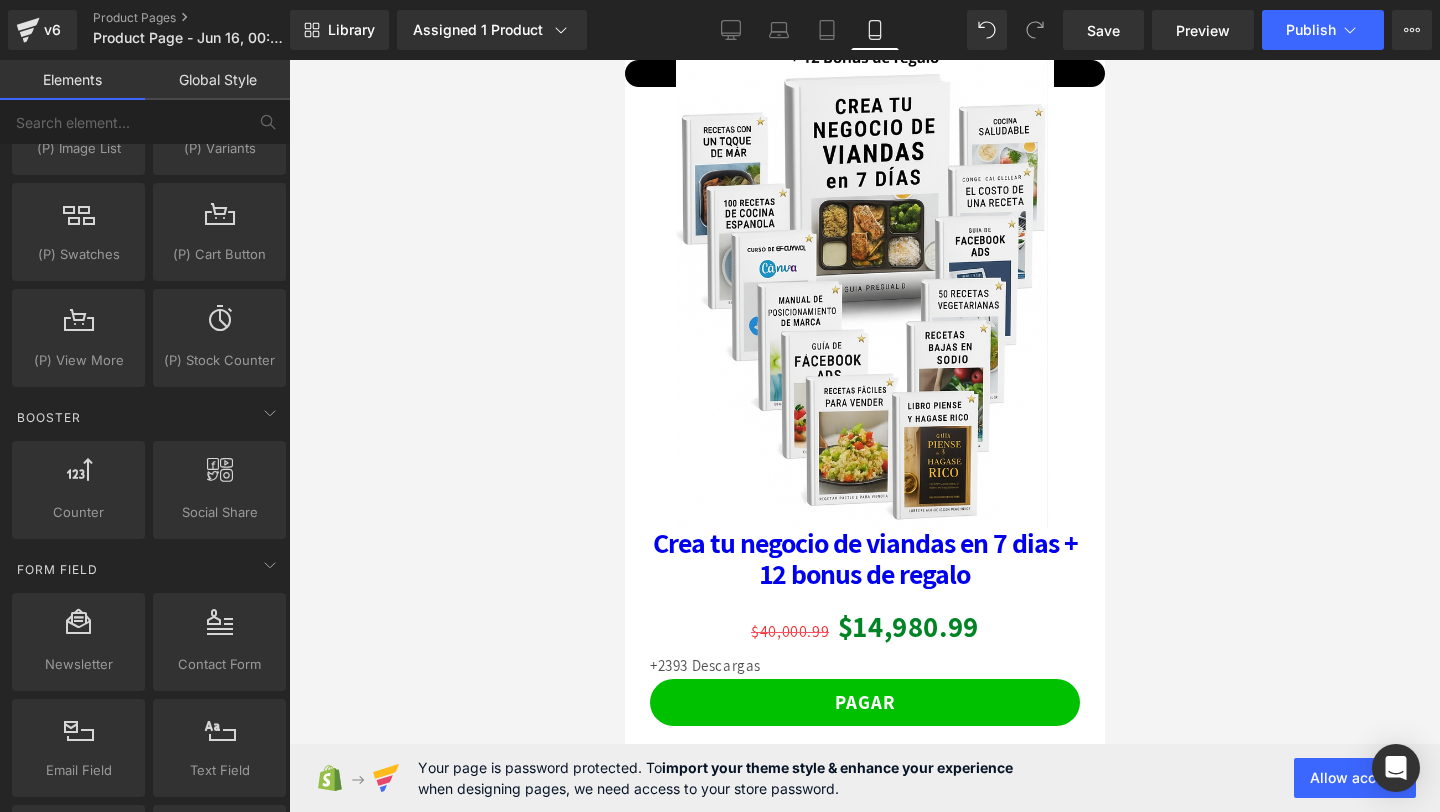 scroll, scrollTop: 4321, scrollLeft: 0, axis: vertical 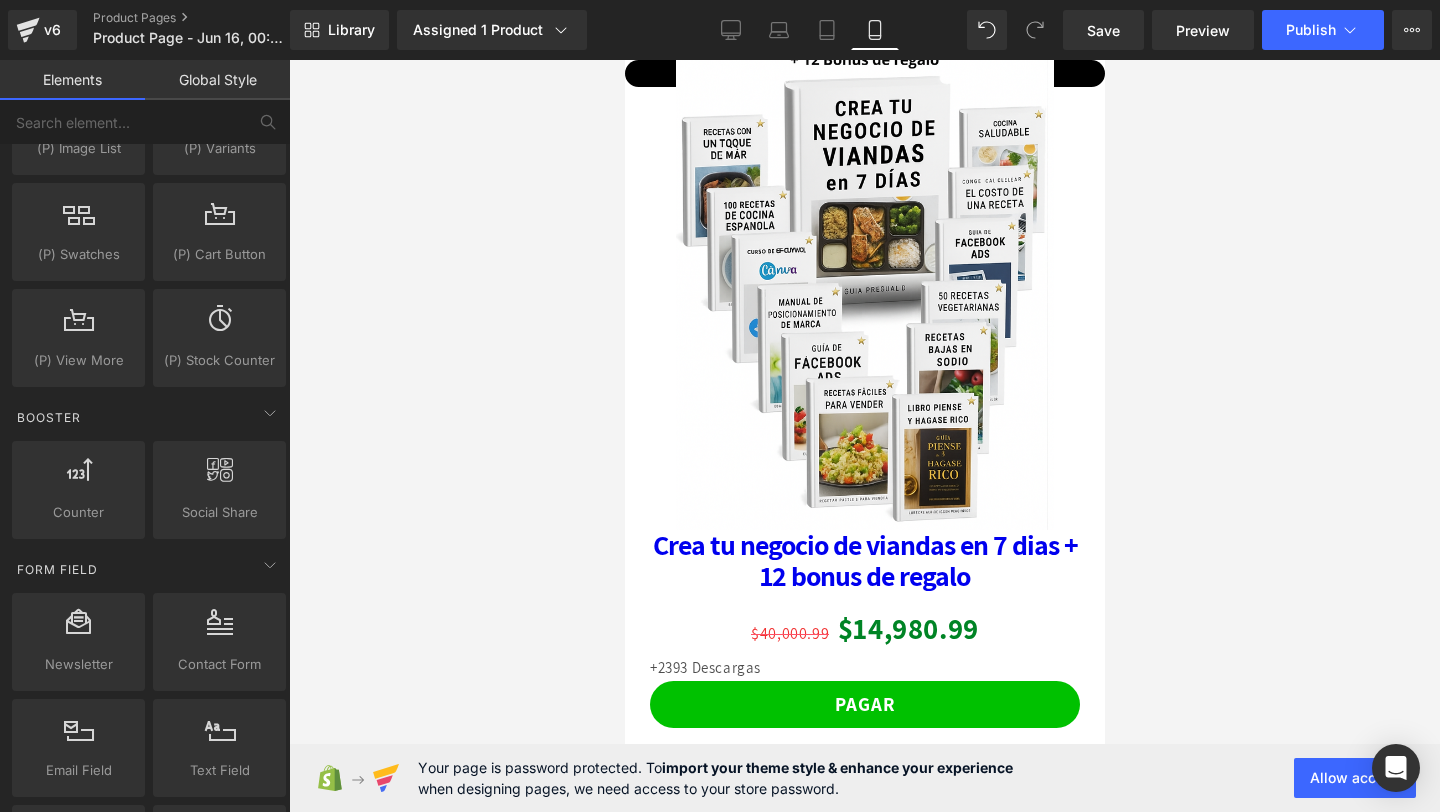 click on "Crea tu negocio de viandas en 7 dias + 12 bonus de regalo
(P) Title" at bounding box center (864, 566) 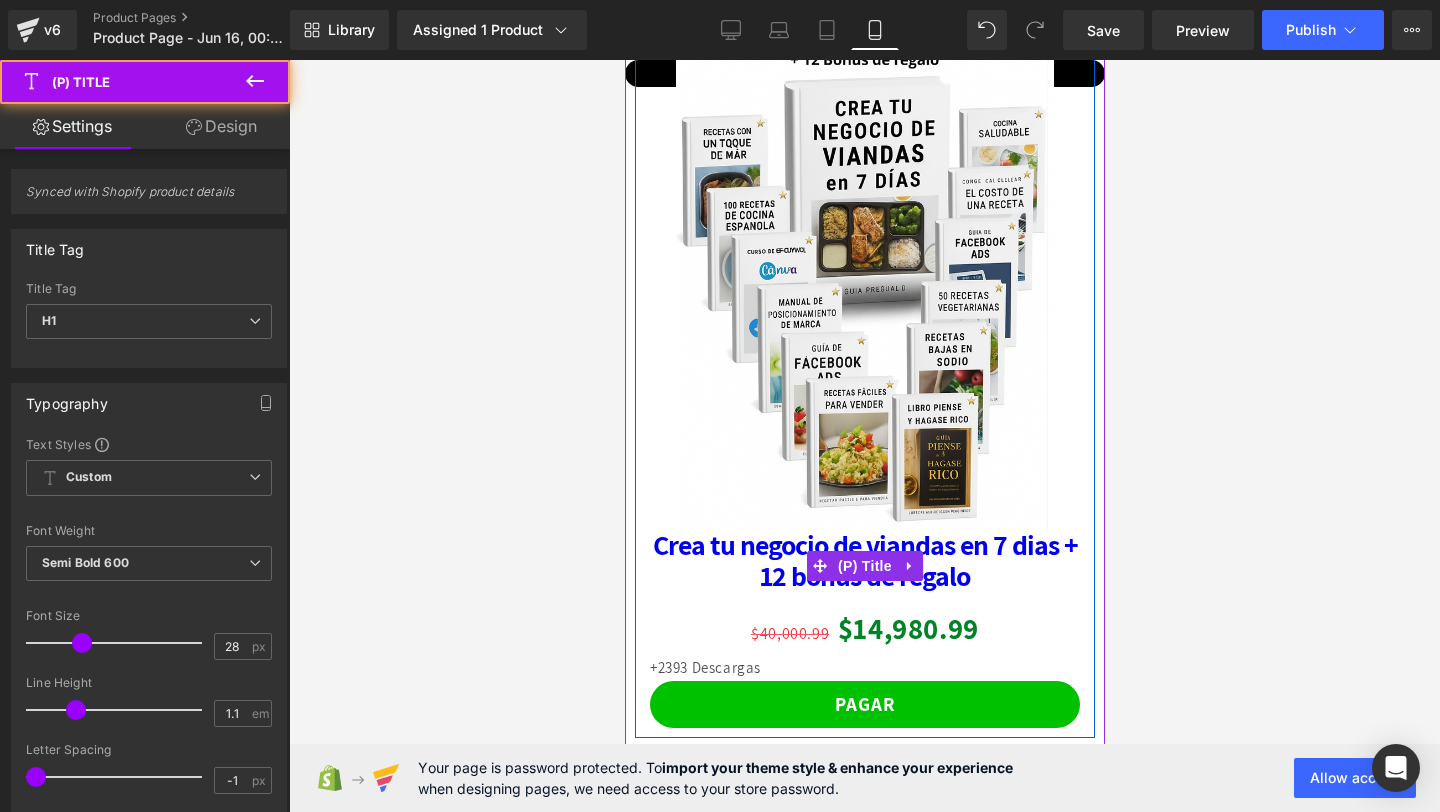 click on "Crea tu negocio de viandas en 7 dias + 12 bonus de regalo" at bounding box center (864, 561) 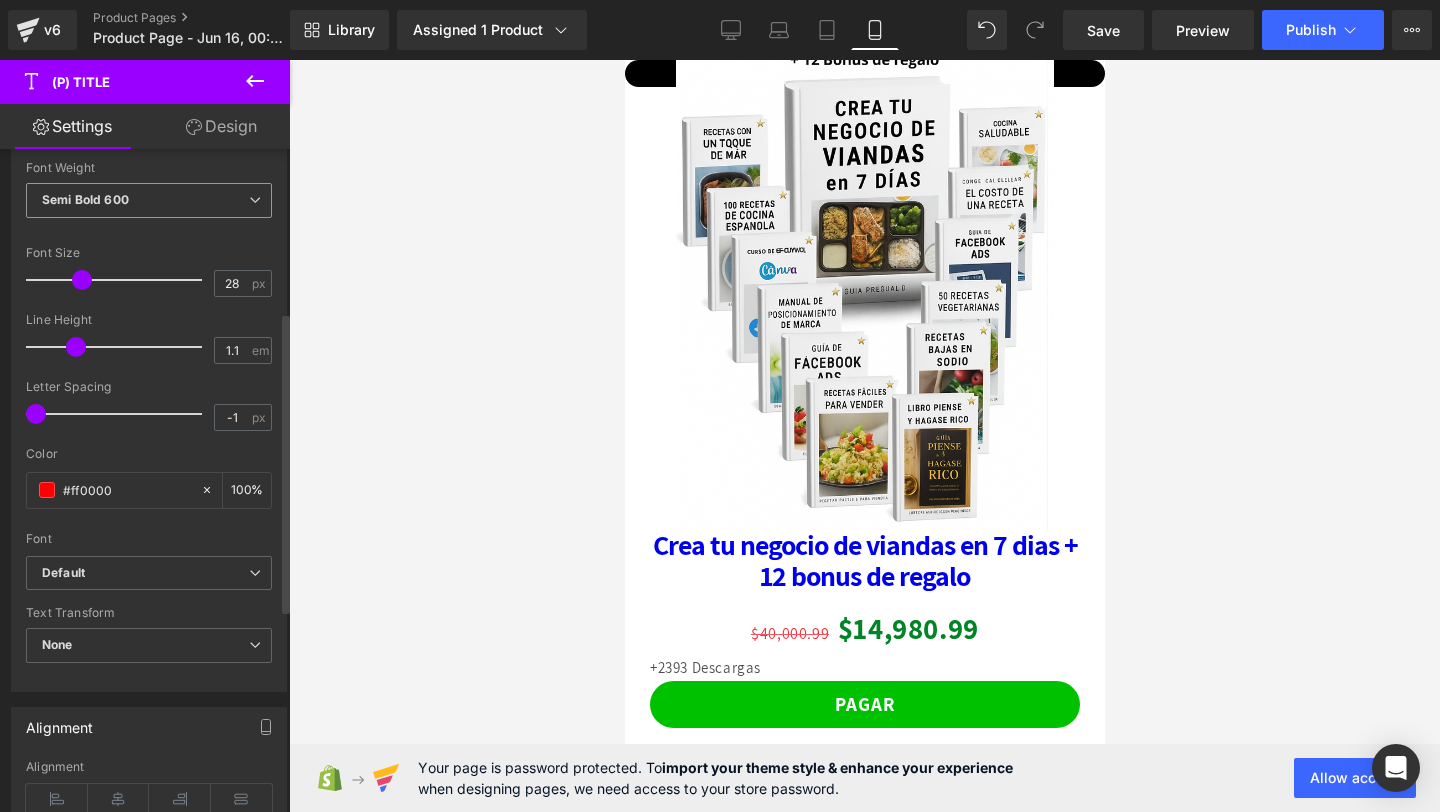 scroll, scrollTop: 359, scrollLeft: 0, axis: vertical 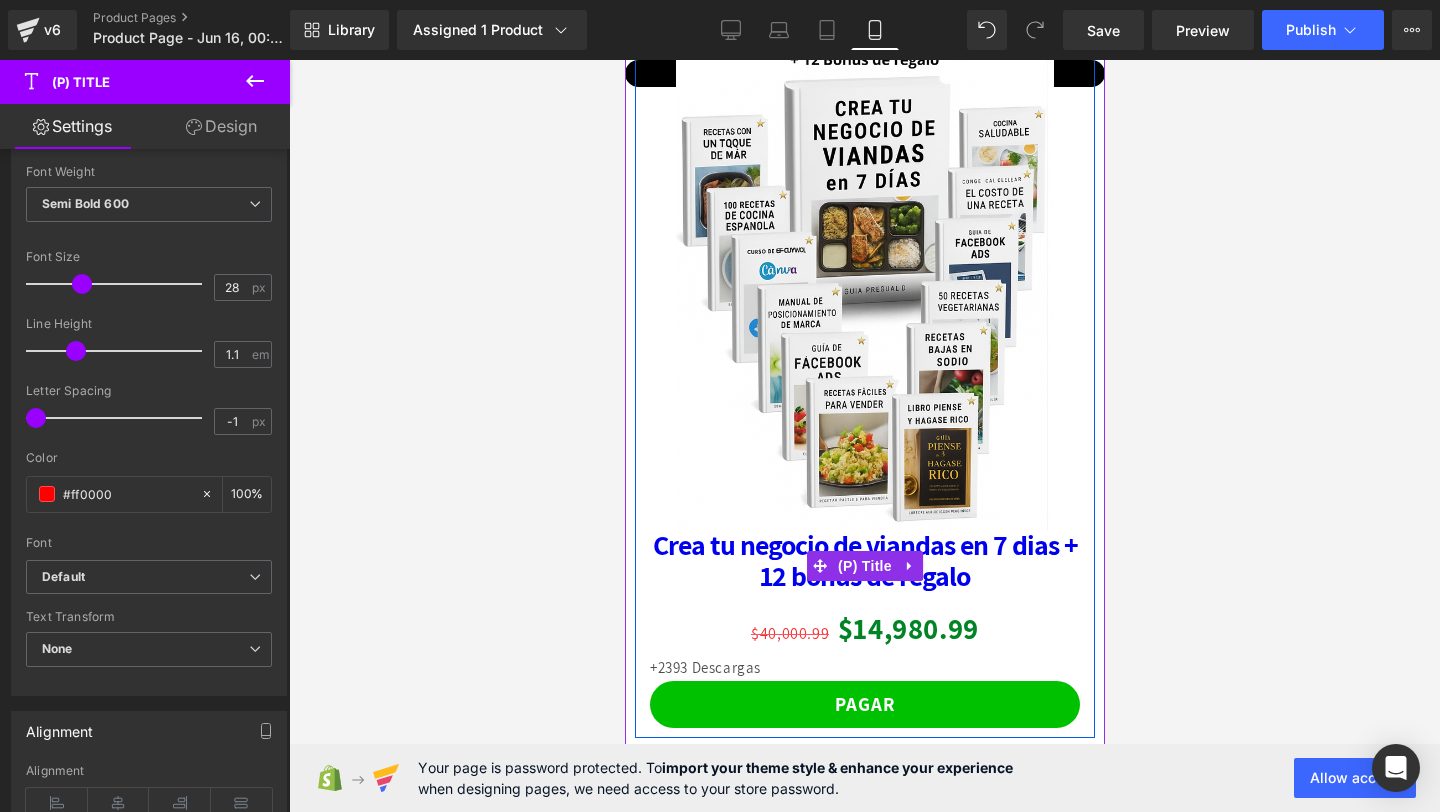 click on "Crea tu negocio de viandas en 7 dias + 12 bonus de regalo" at bounding box center (864, 561) 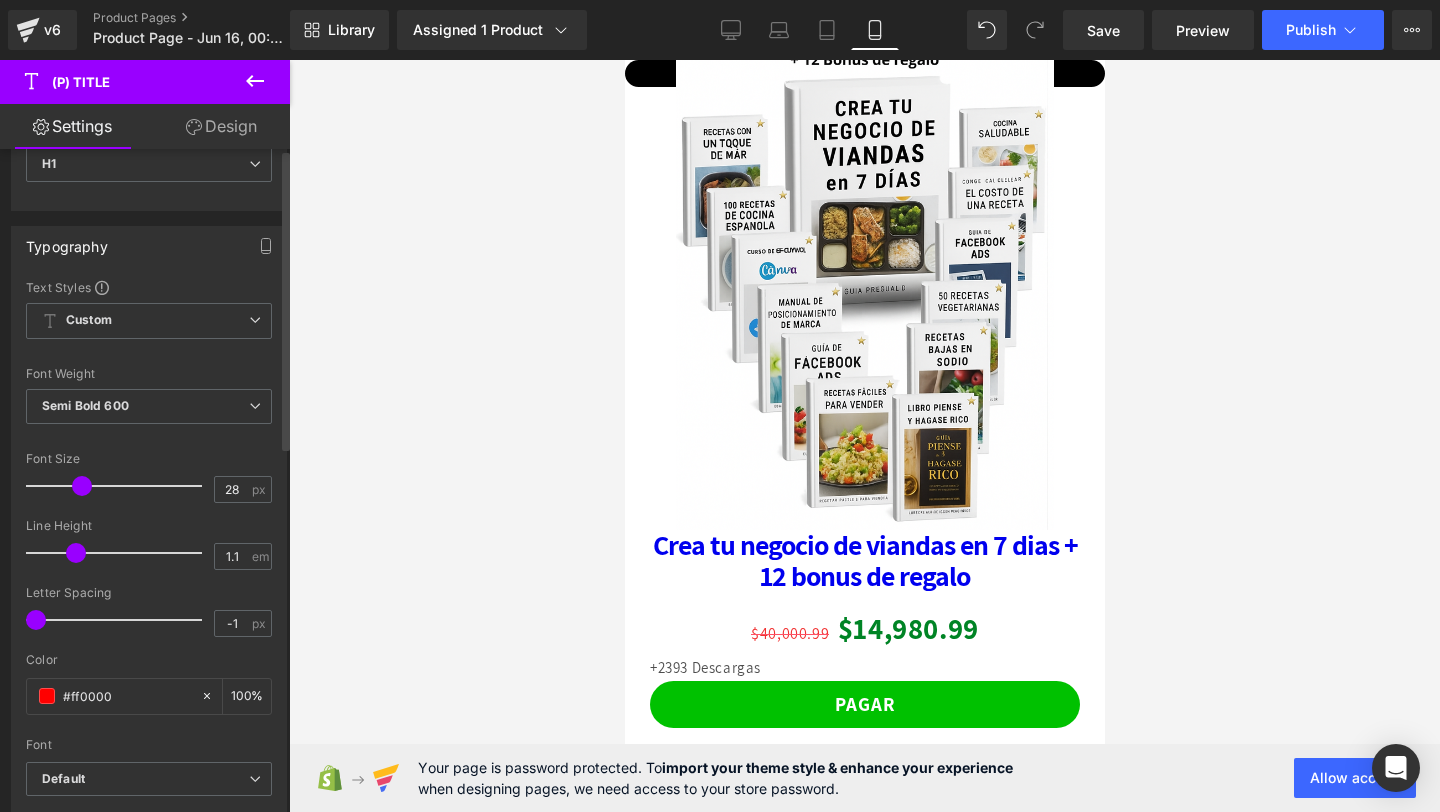 scroll, scrollTop: 0, scrollLeft: 0, axis: both 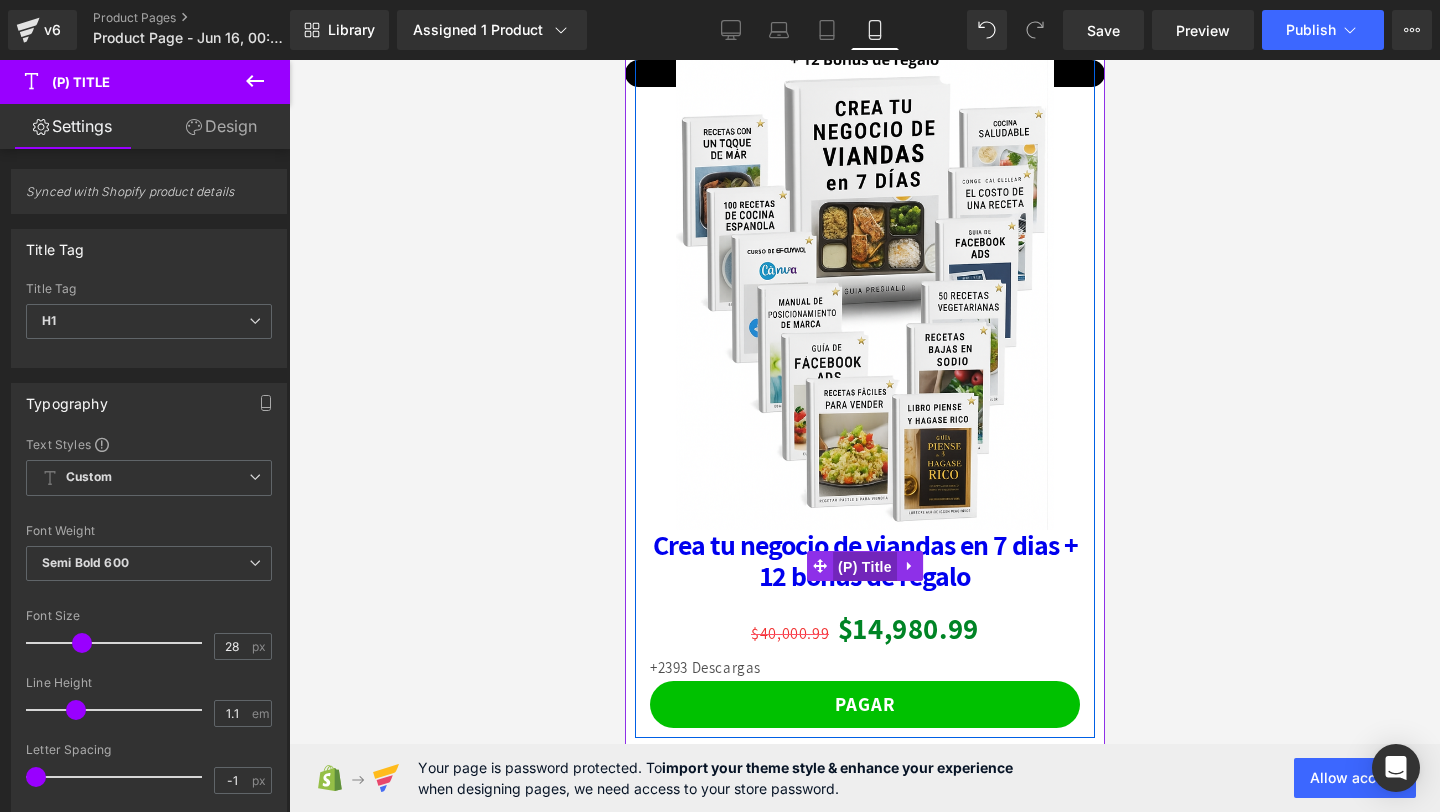 click on "(P) Title" at bounding box center [864, 567] 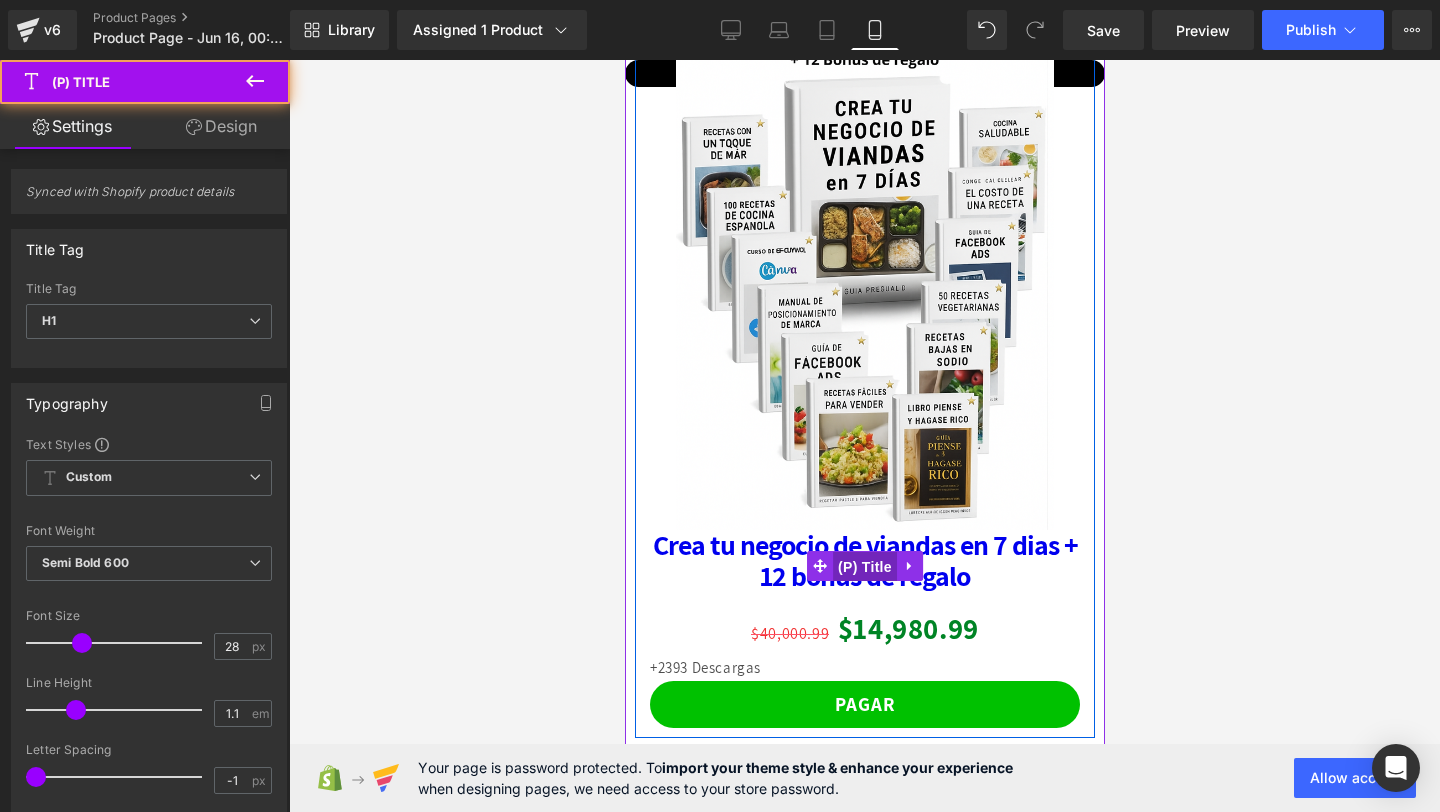 click on "(P) Title" at bounding box center (864, 567) 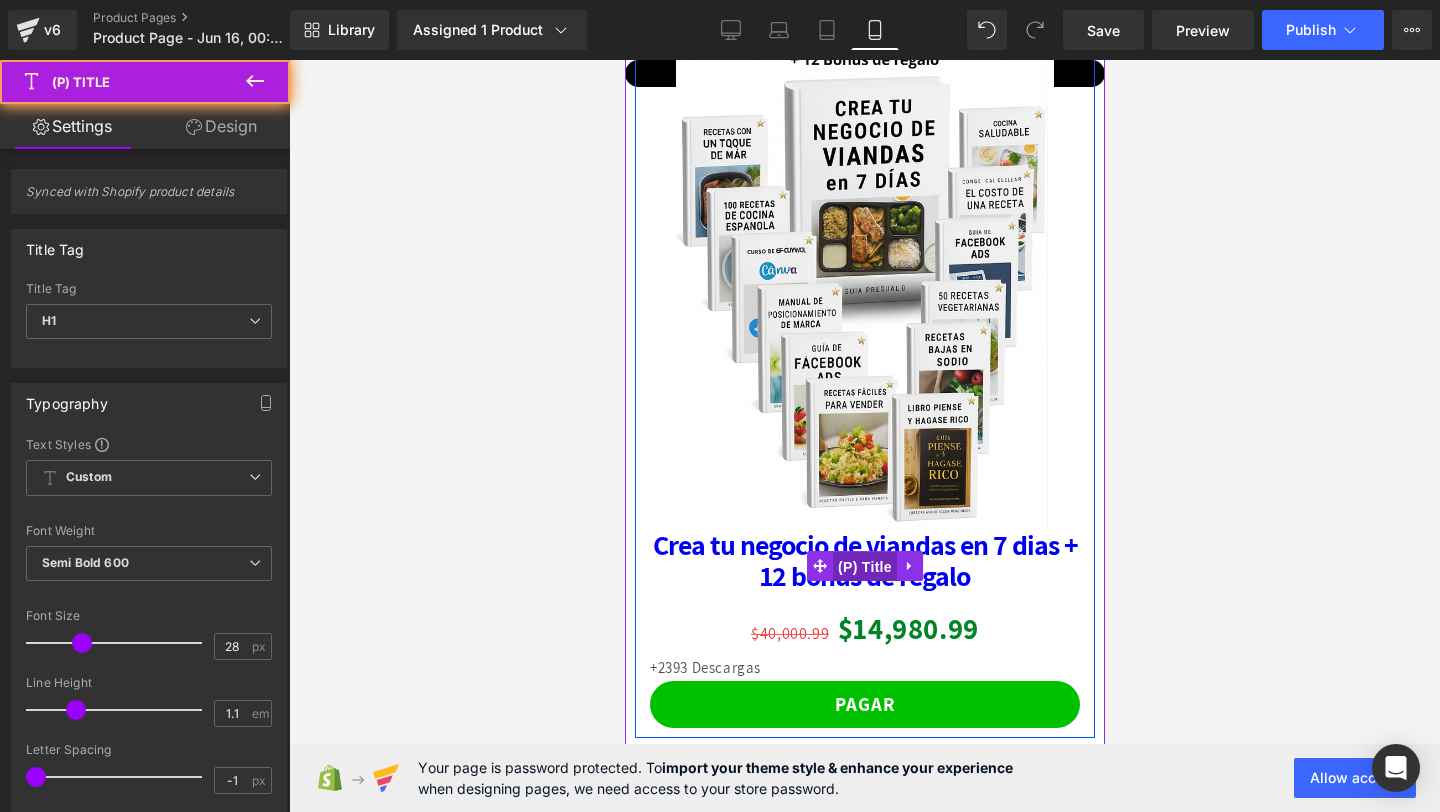 click on "(P) Title" at bounding box center [864, 567] 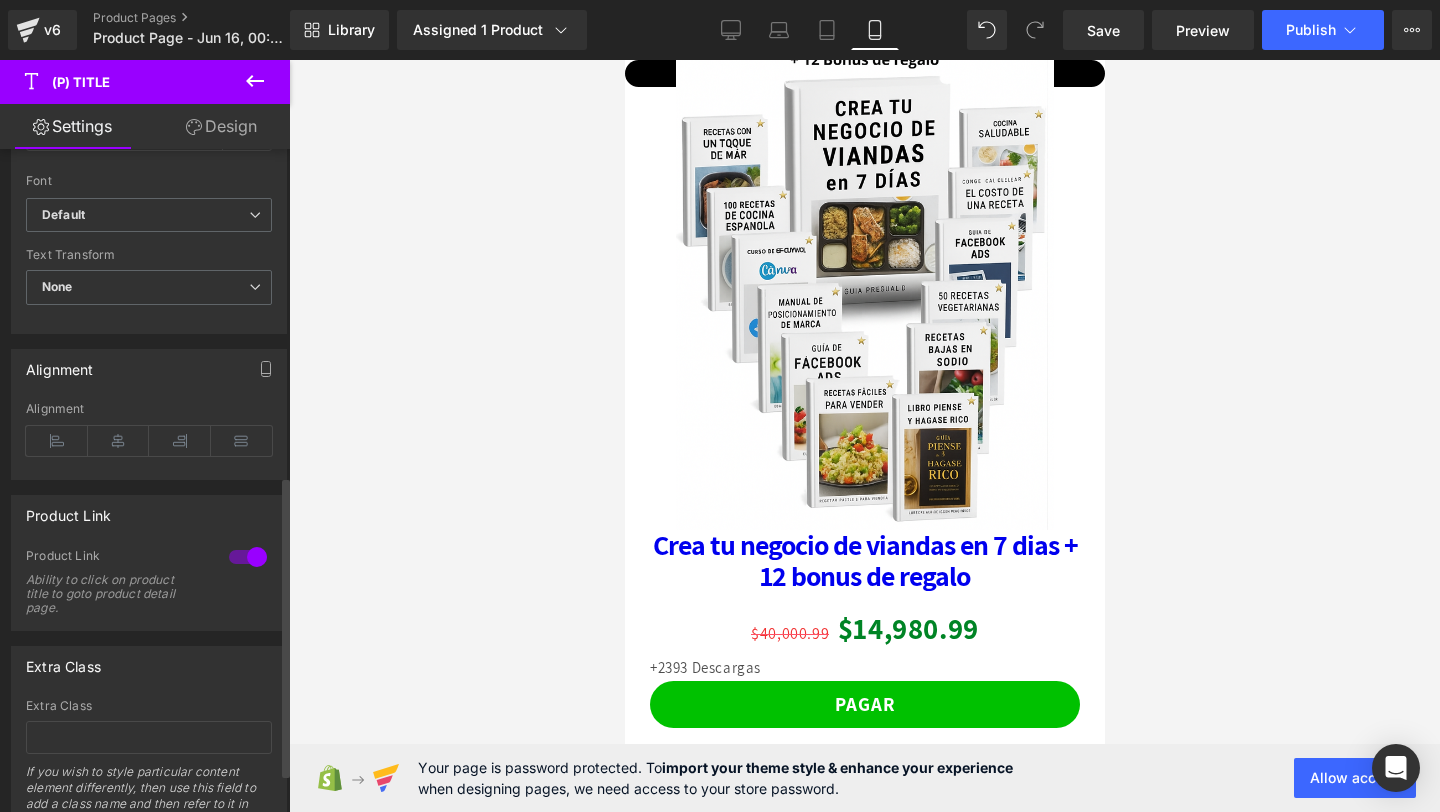 scroll, scrollTop: 807, scrollLeft: 0, axis: vertical 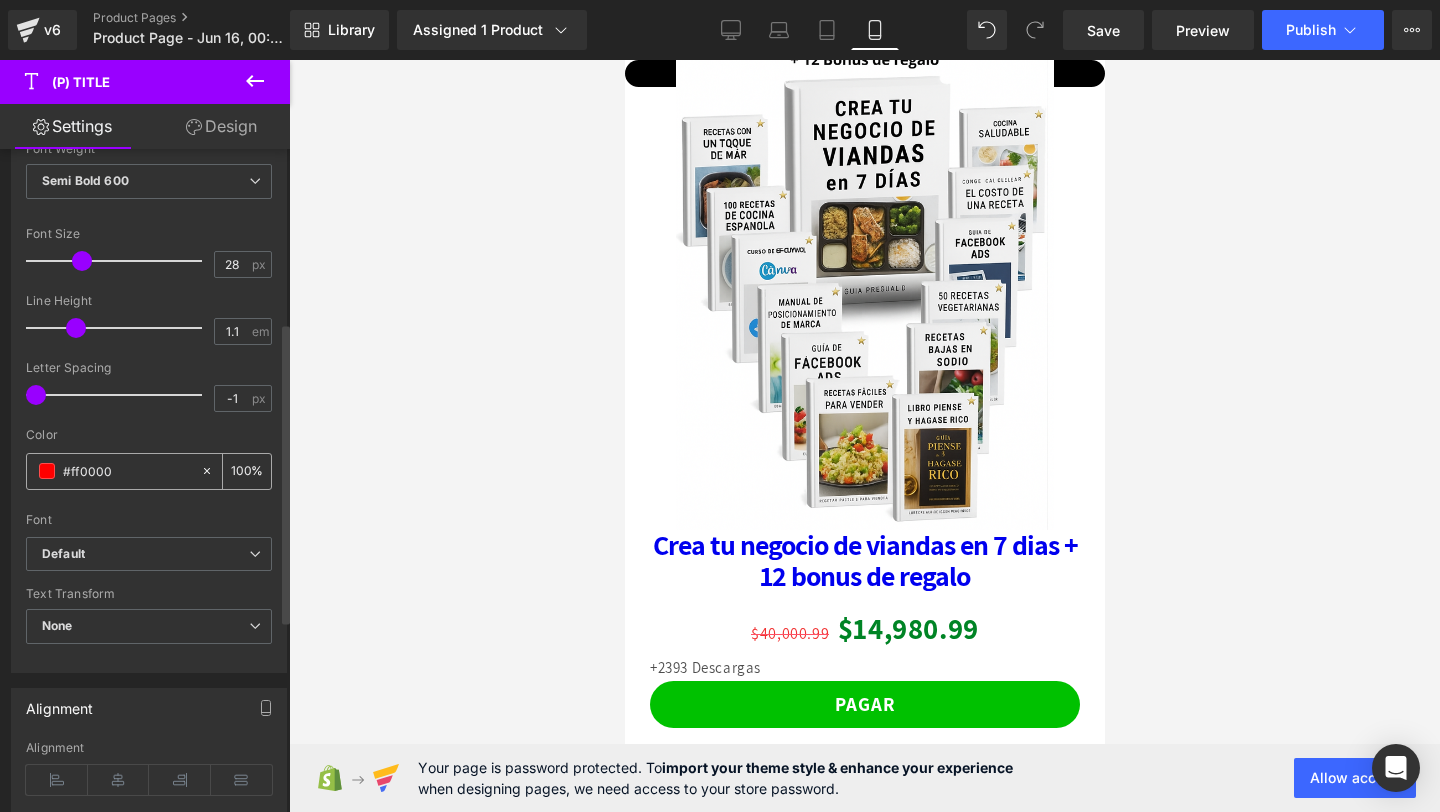 click on "#ff0000" at bounding box center (113, 471) 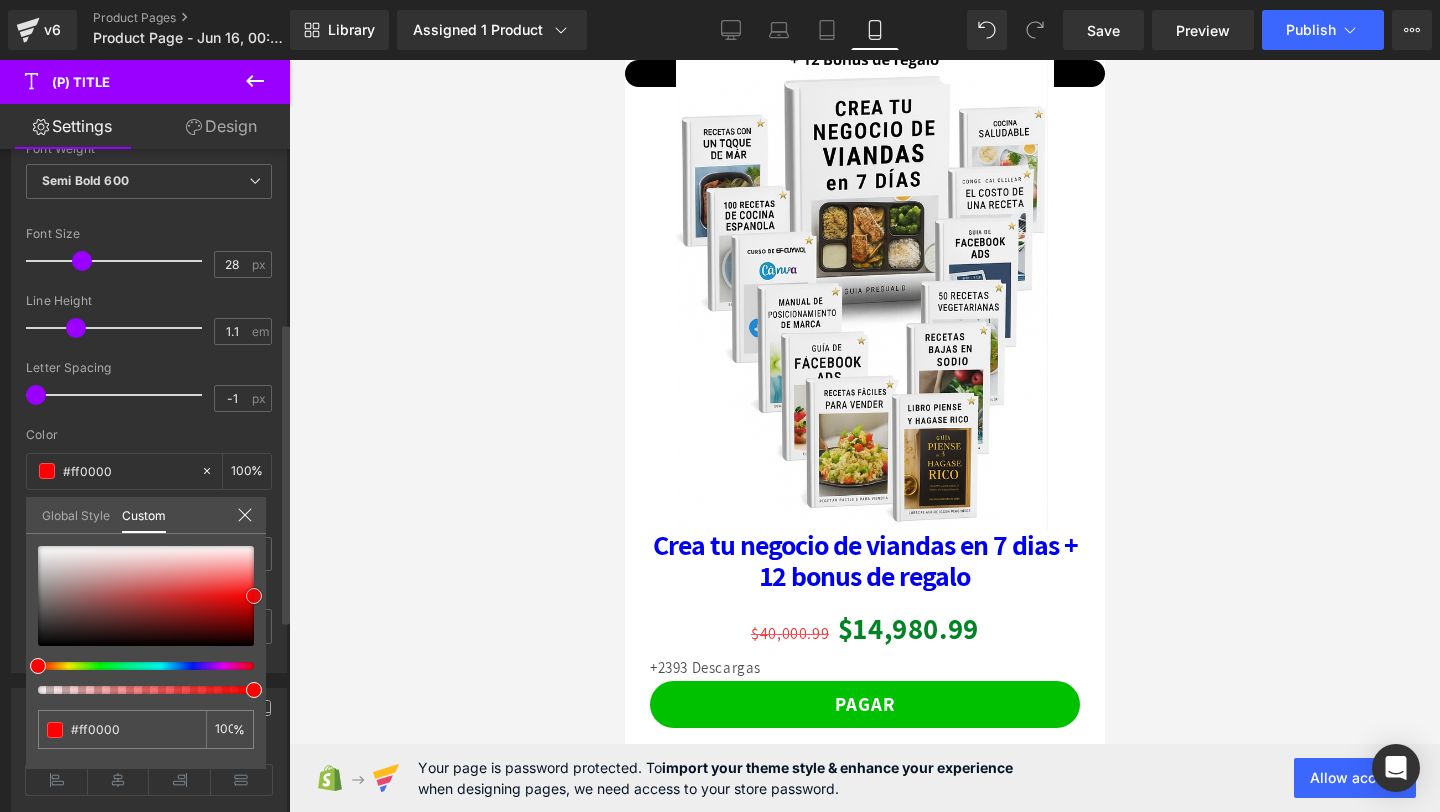 type on "#eb2222" 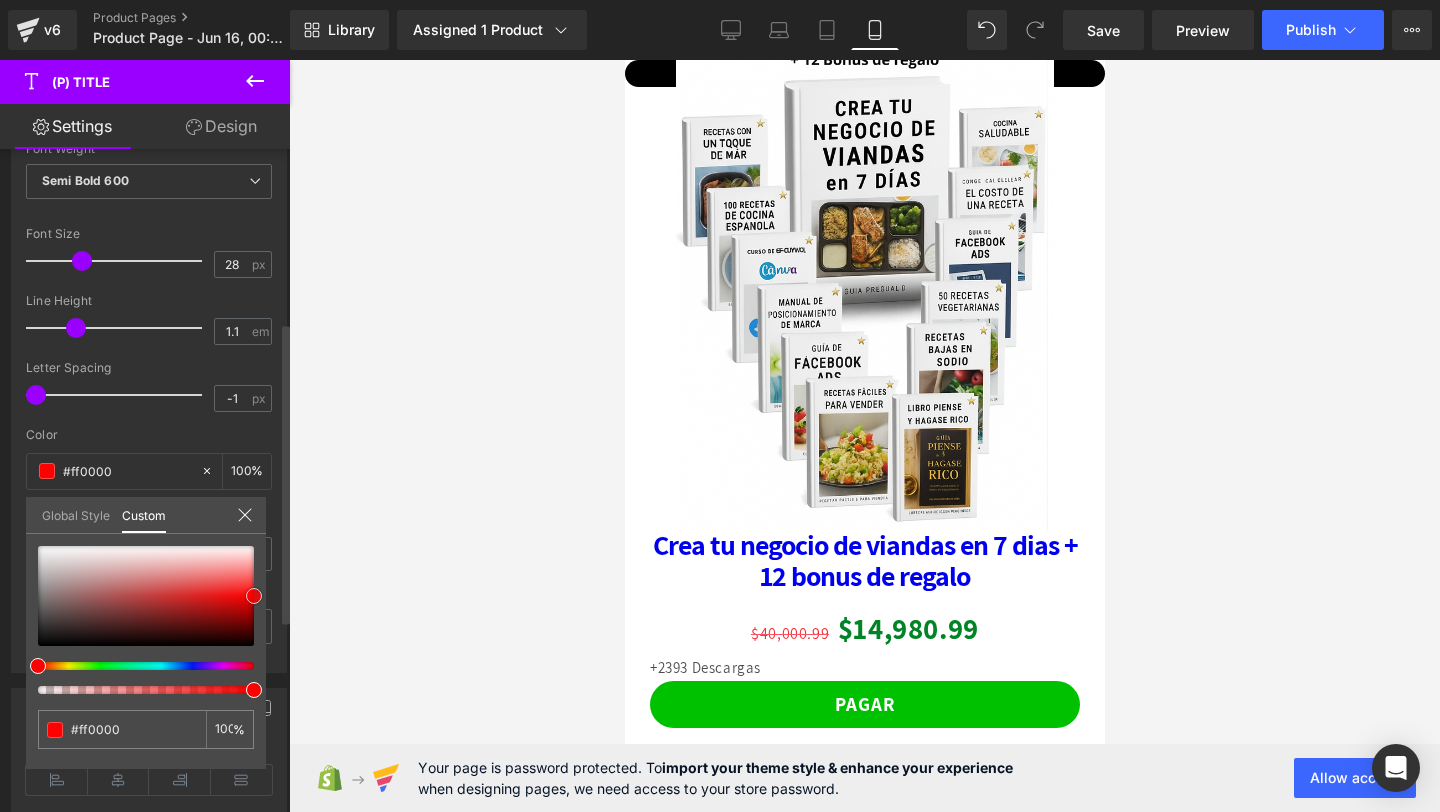 type on "#eb2222" 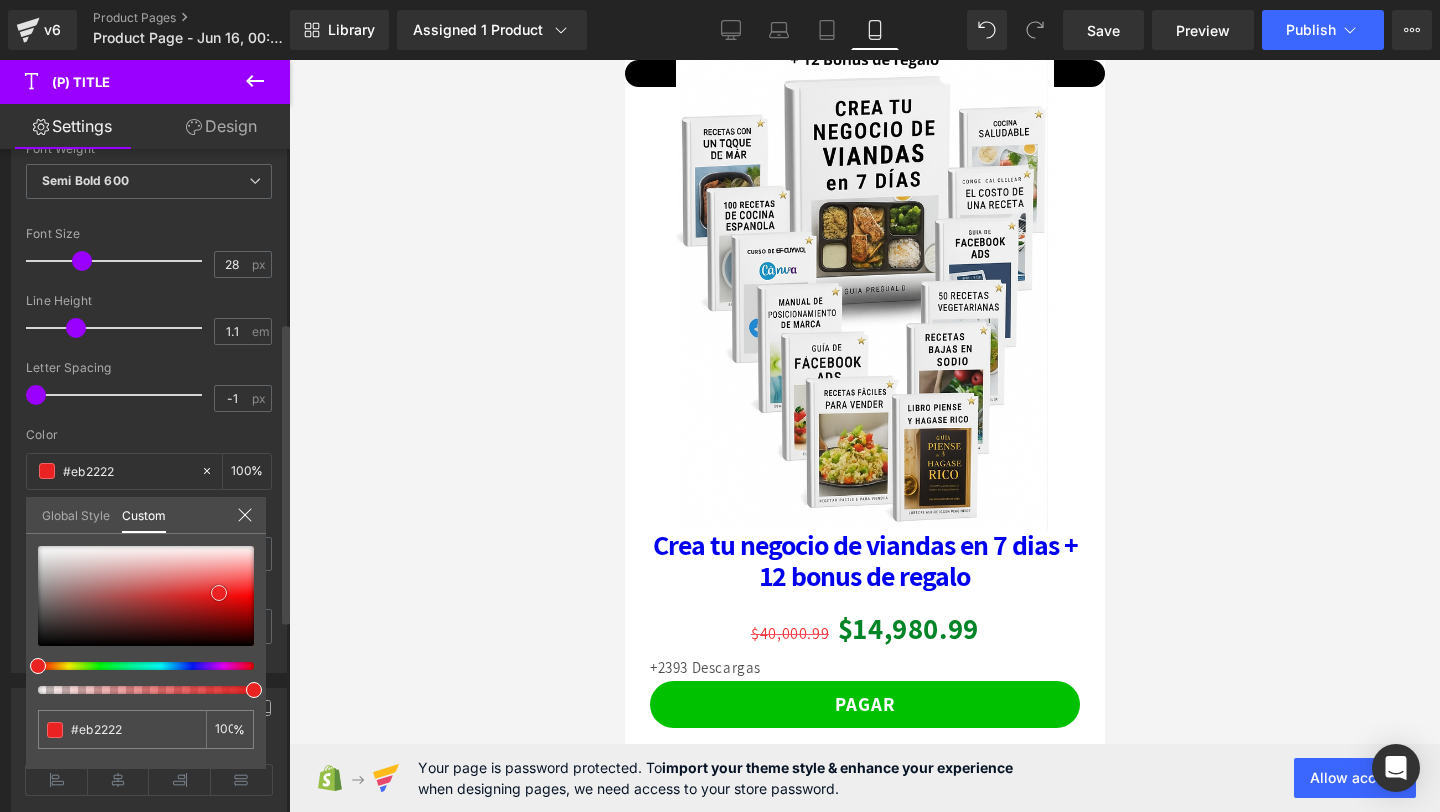 click at bounding box center (146, 596) 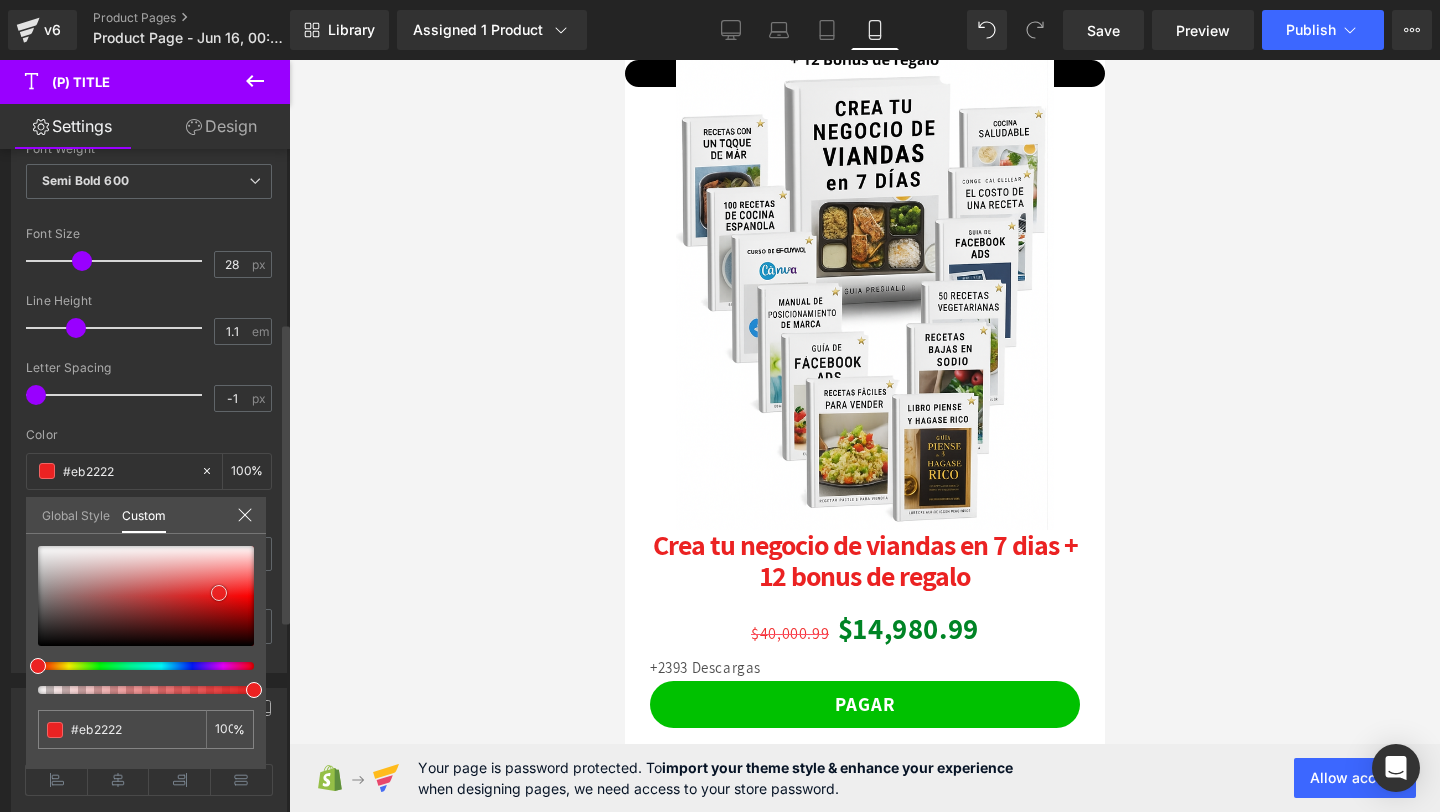 type on "#ea2323" 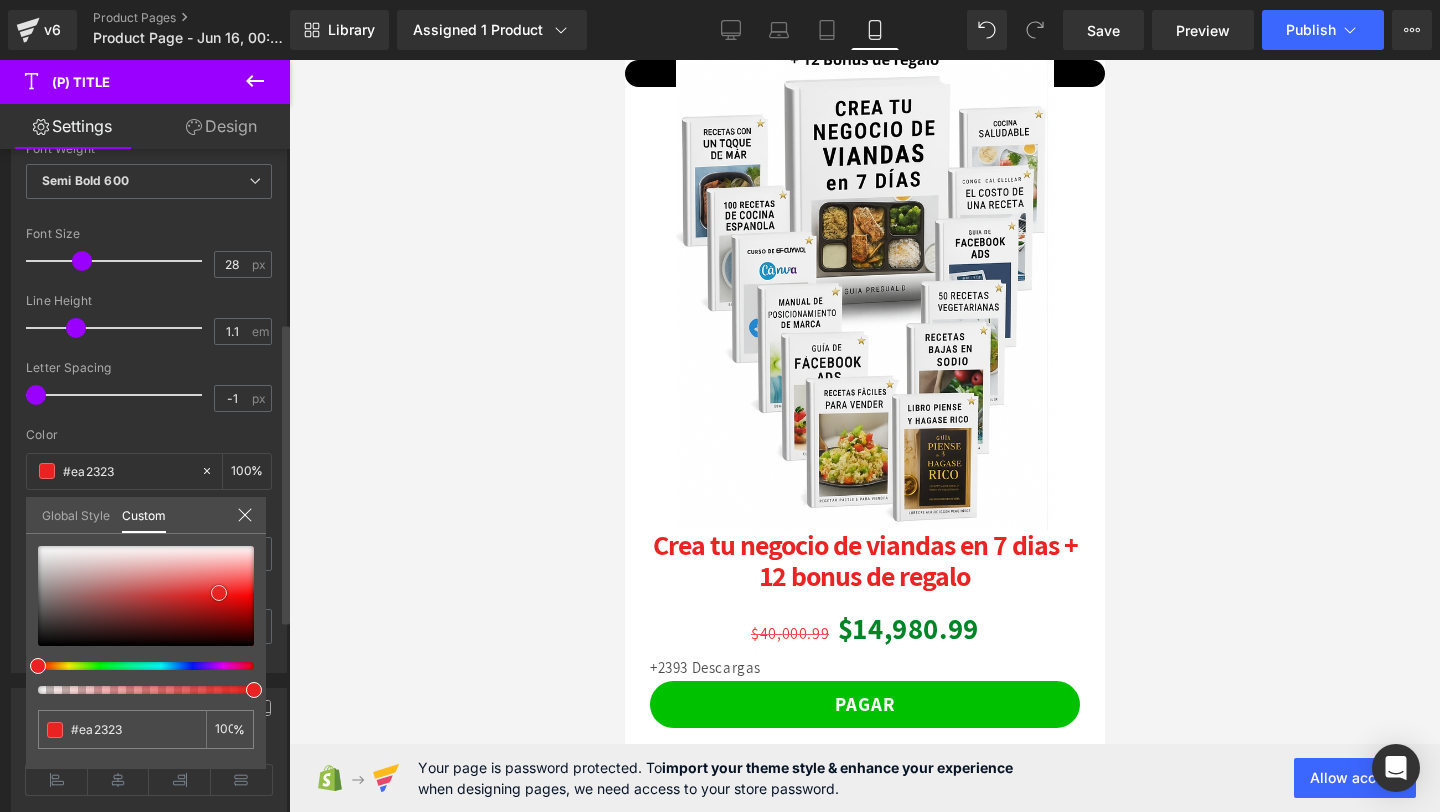 type on "#e82626" 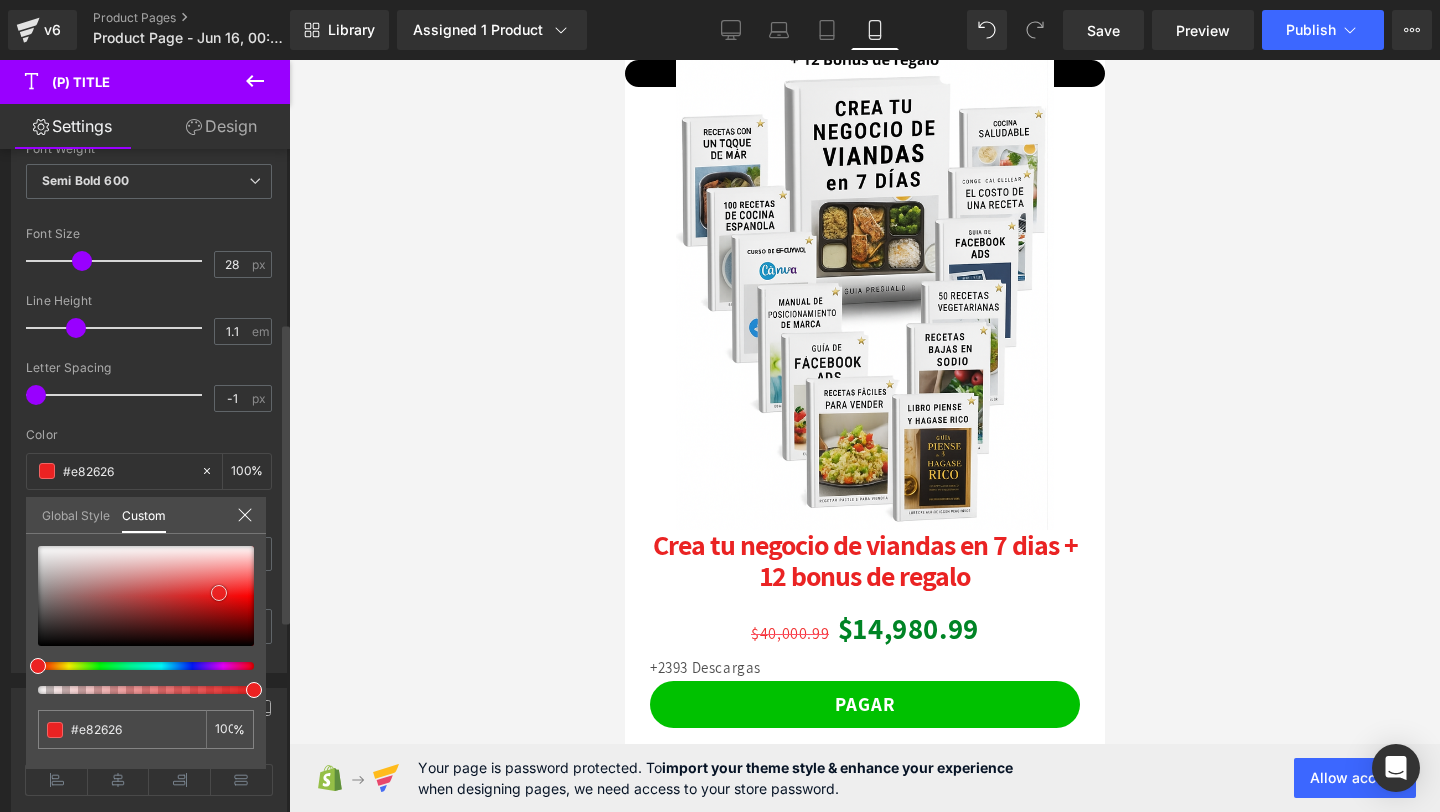 type on "#e02828" 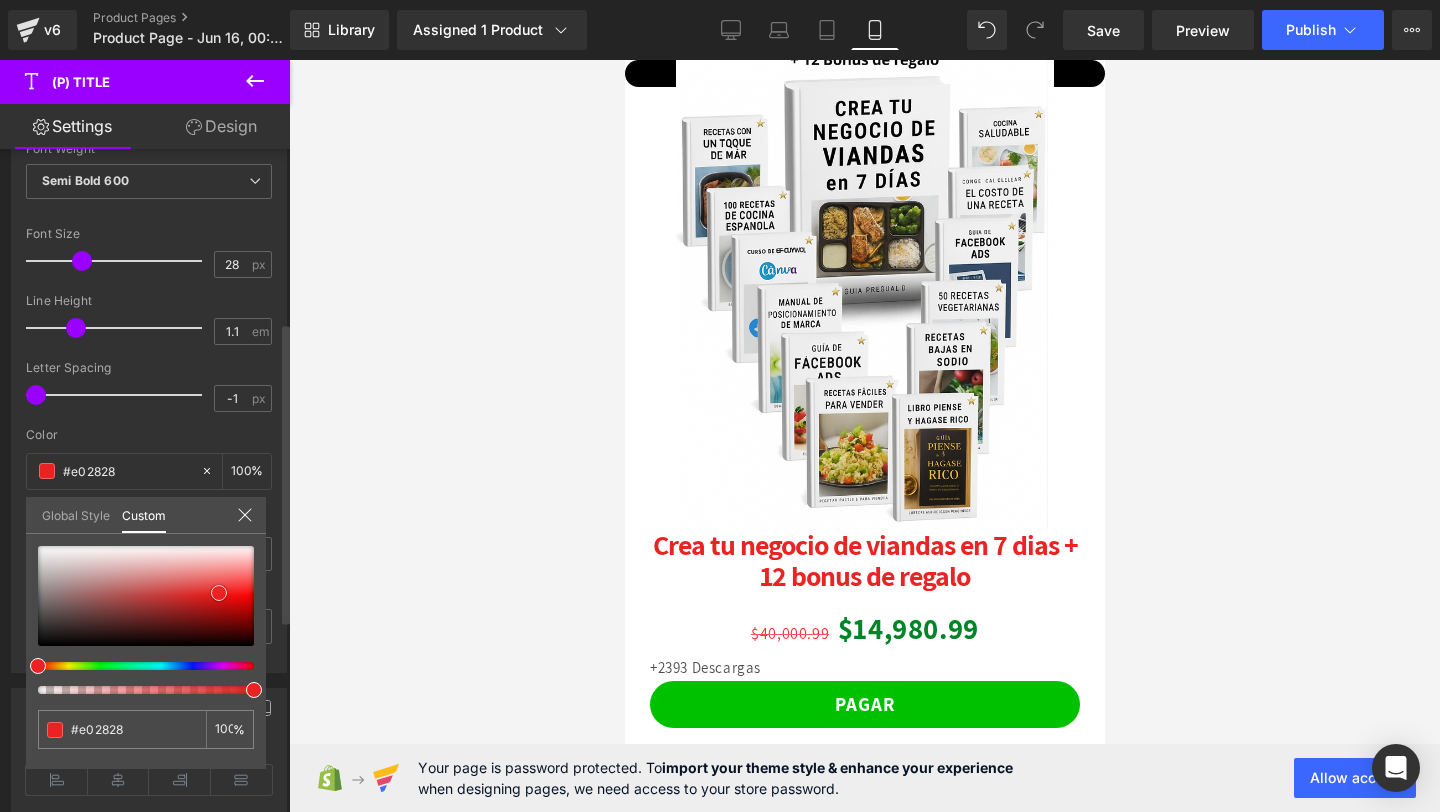 type on "#d92a2a" 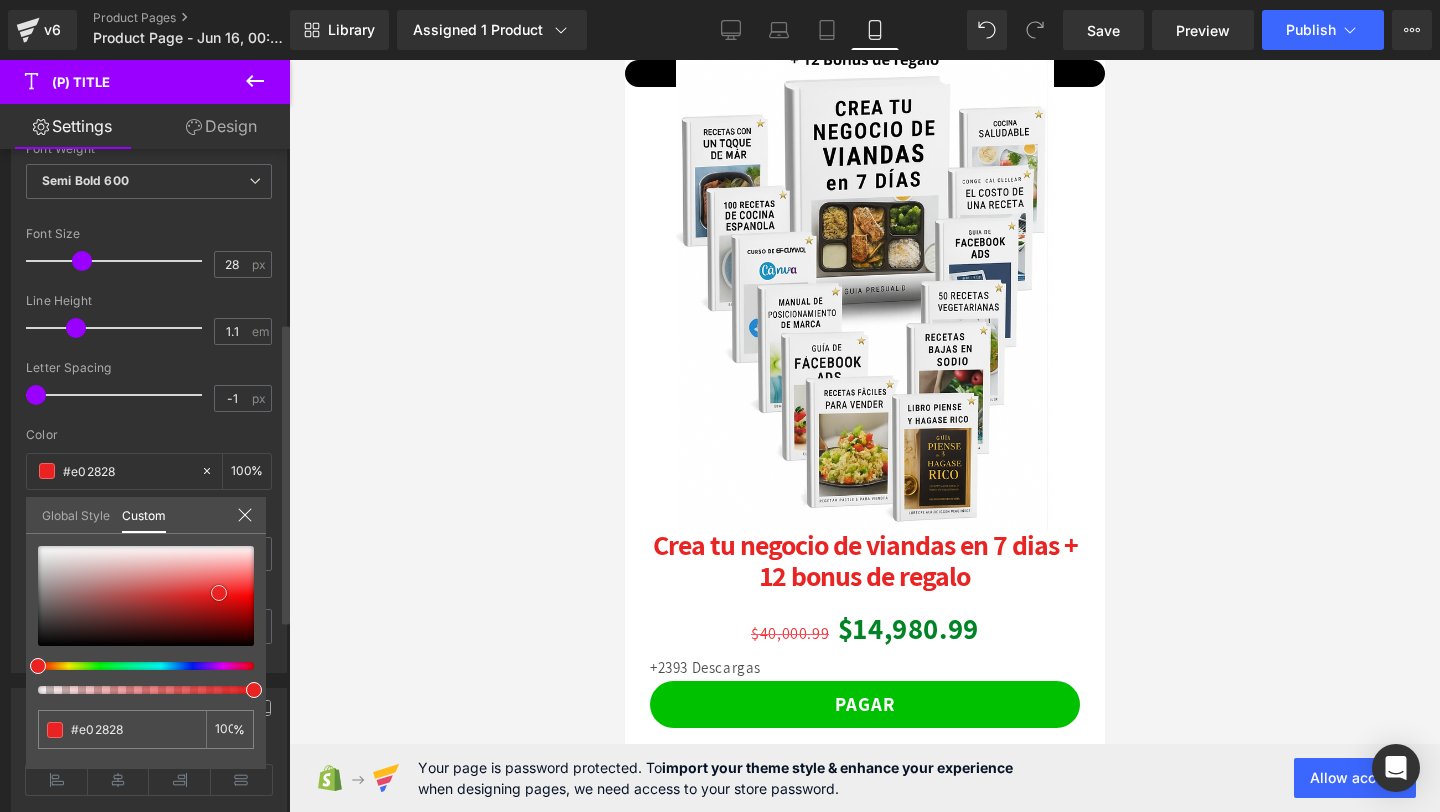 type on "#d92a2a" 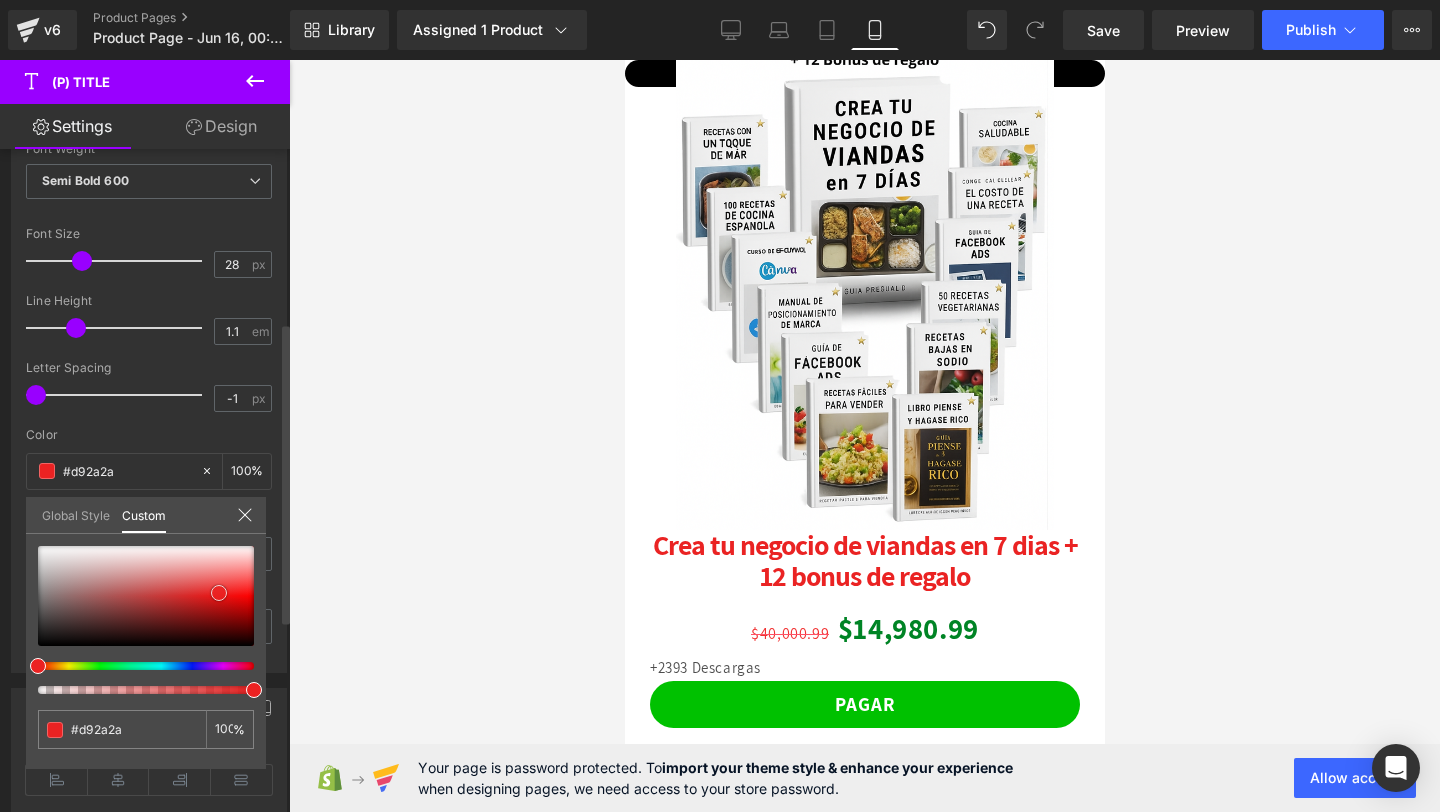 type on "#d33030" 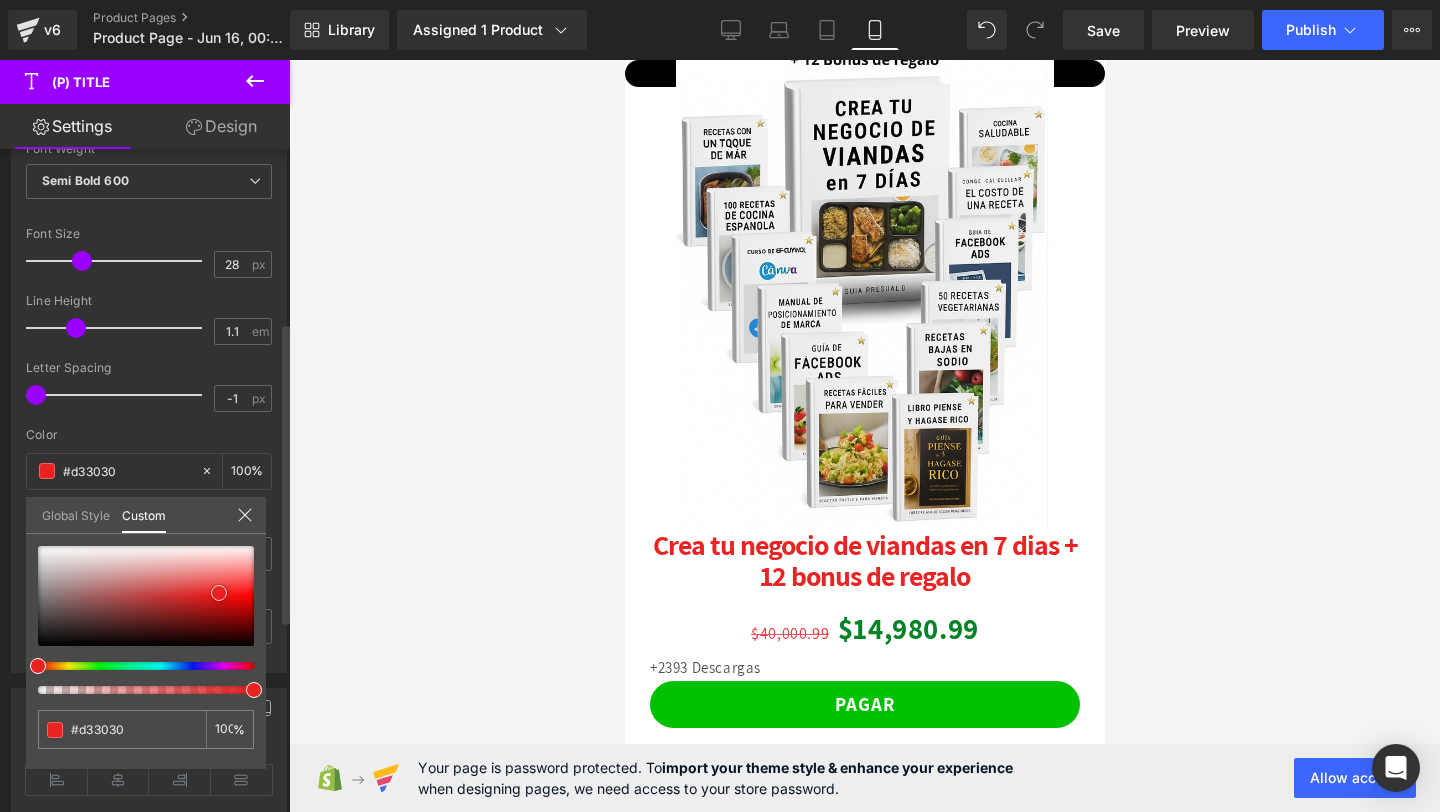 type on "#cf3434" 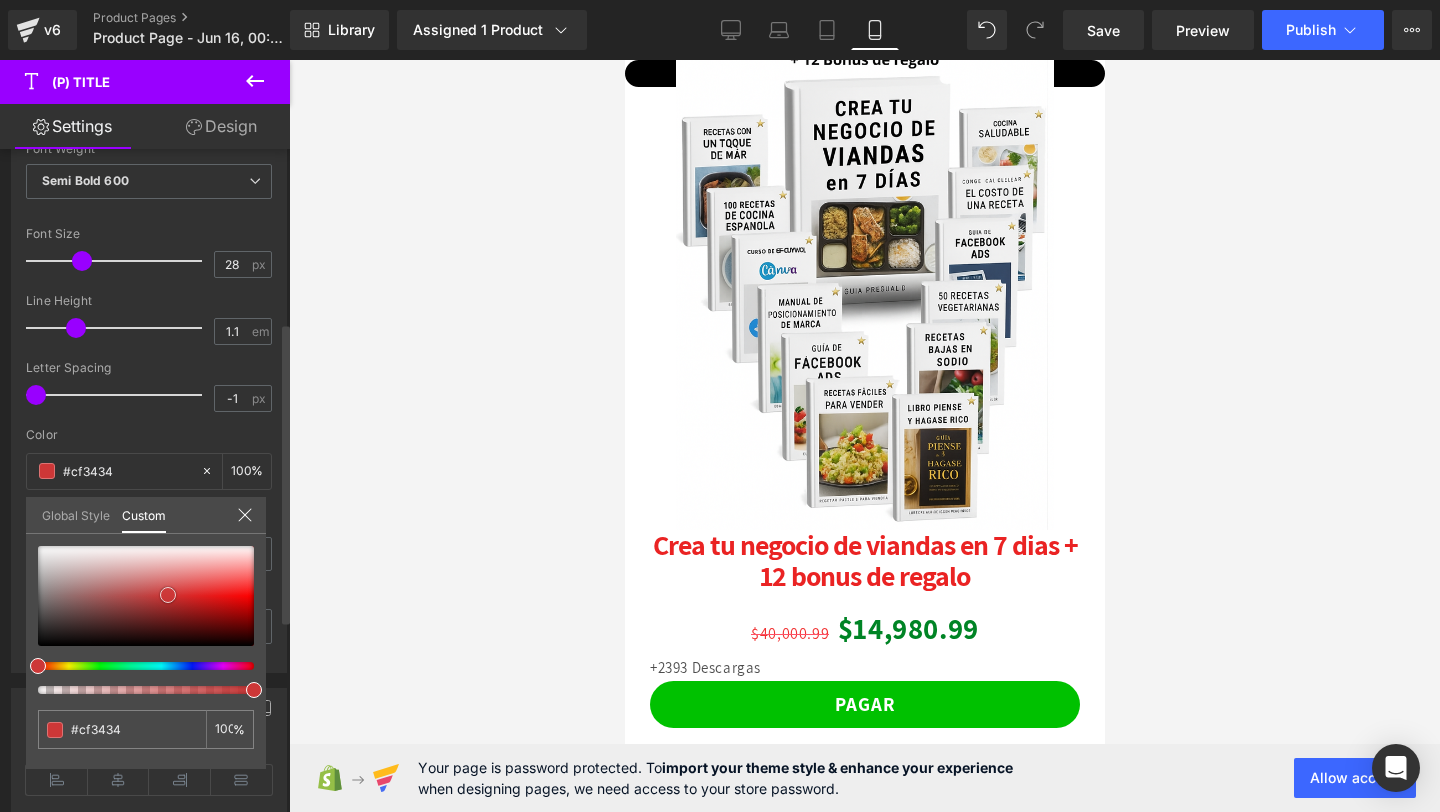 type on "#ce3535" 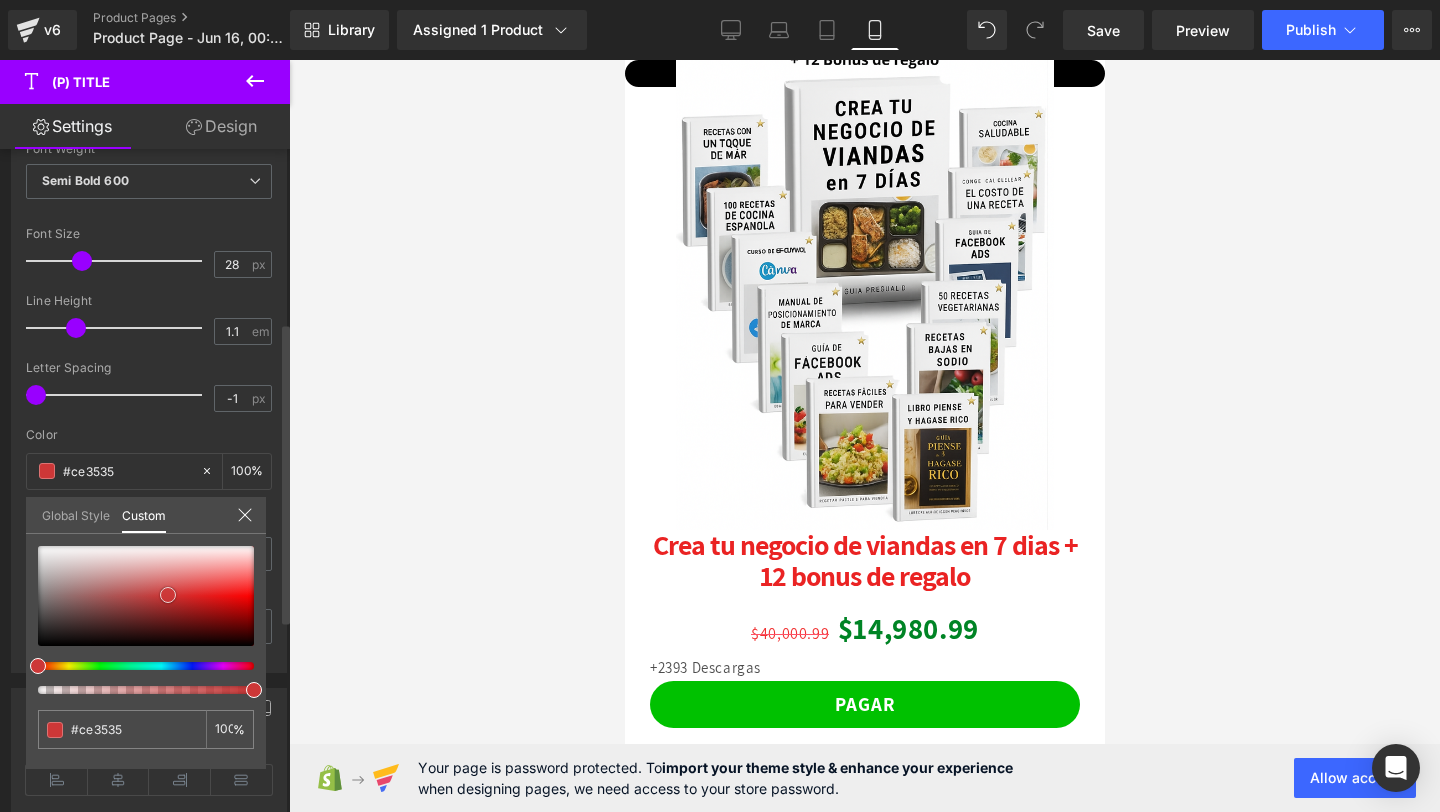 type on "#cd3737" 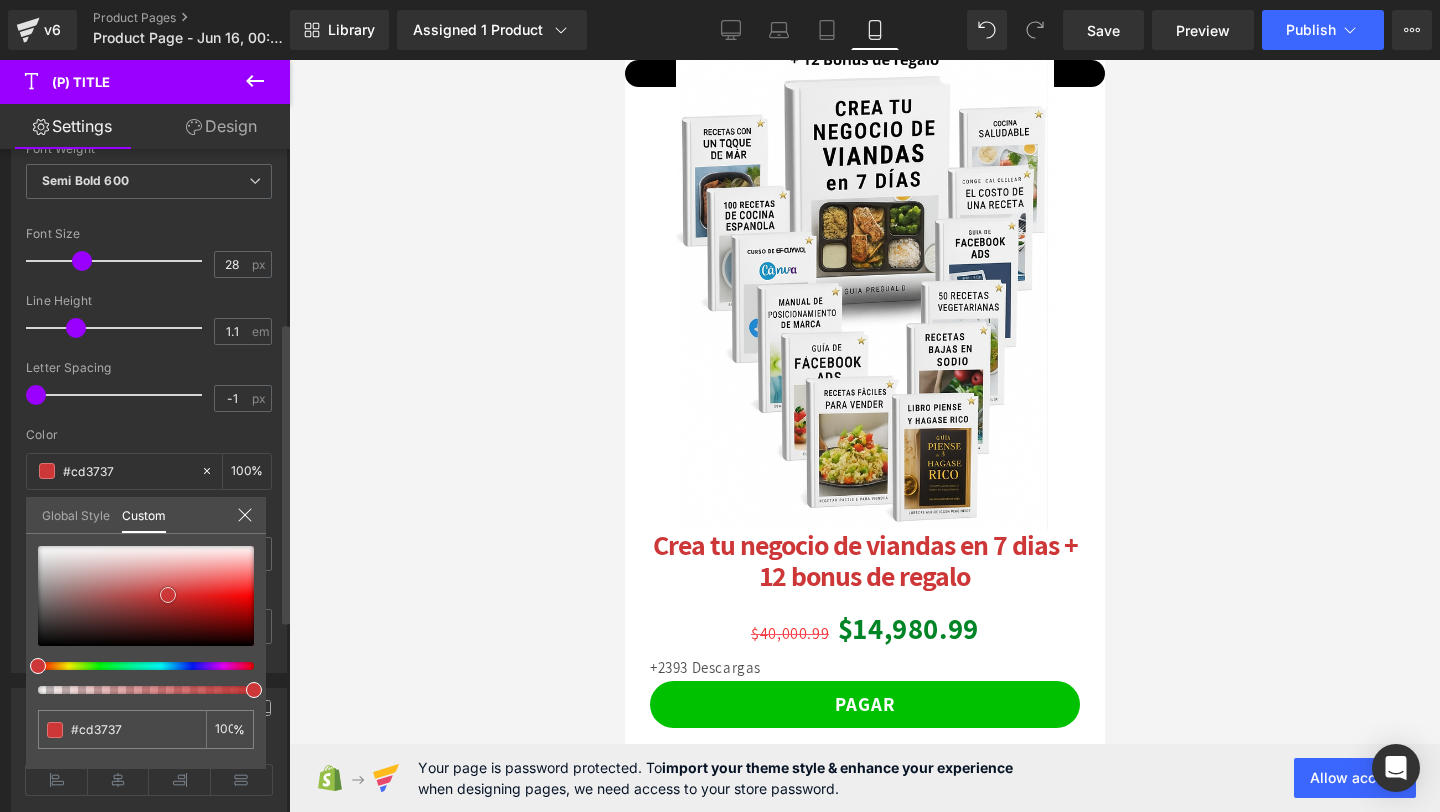 type on "#c93030" 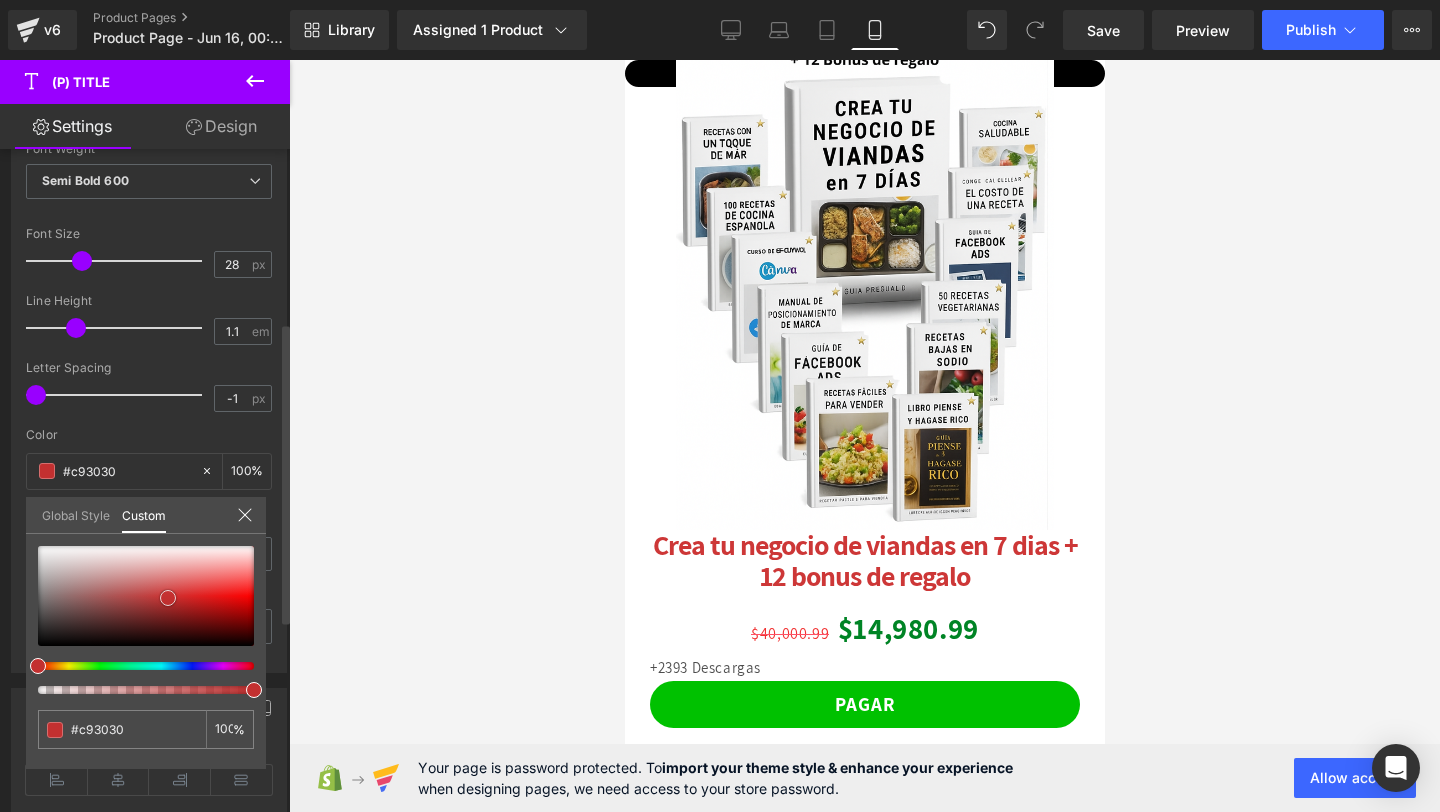 type on "#bc2d2d" 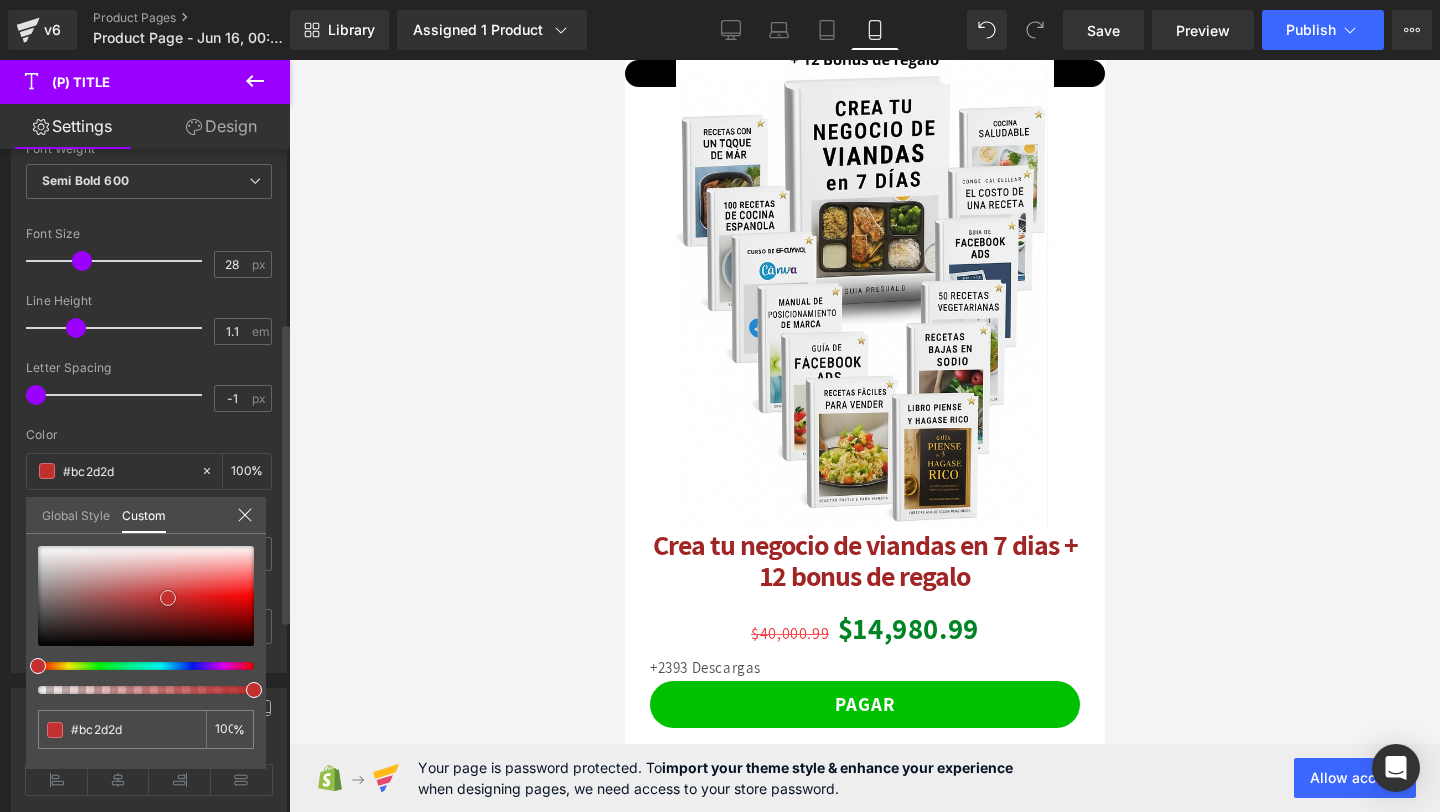type on "#a12525" 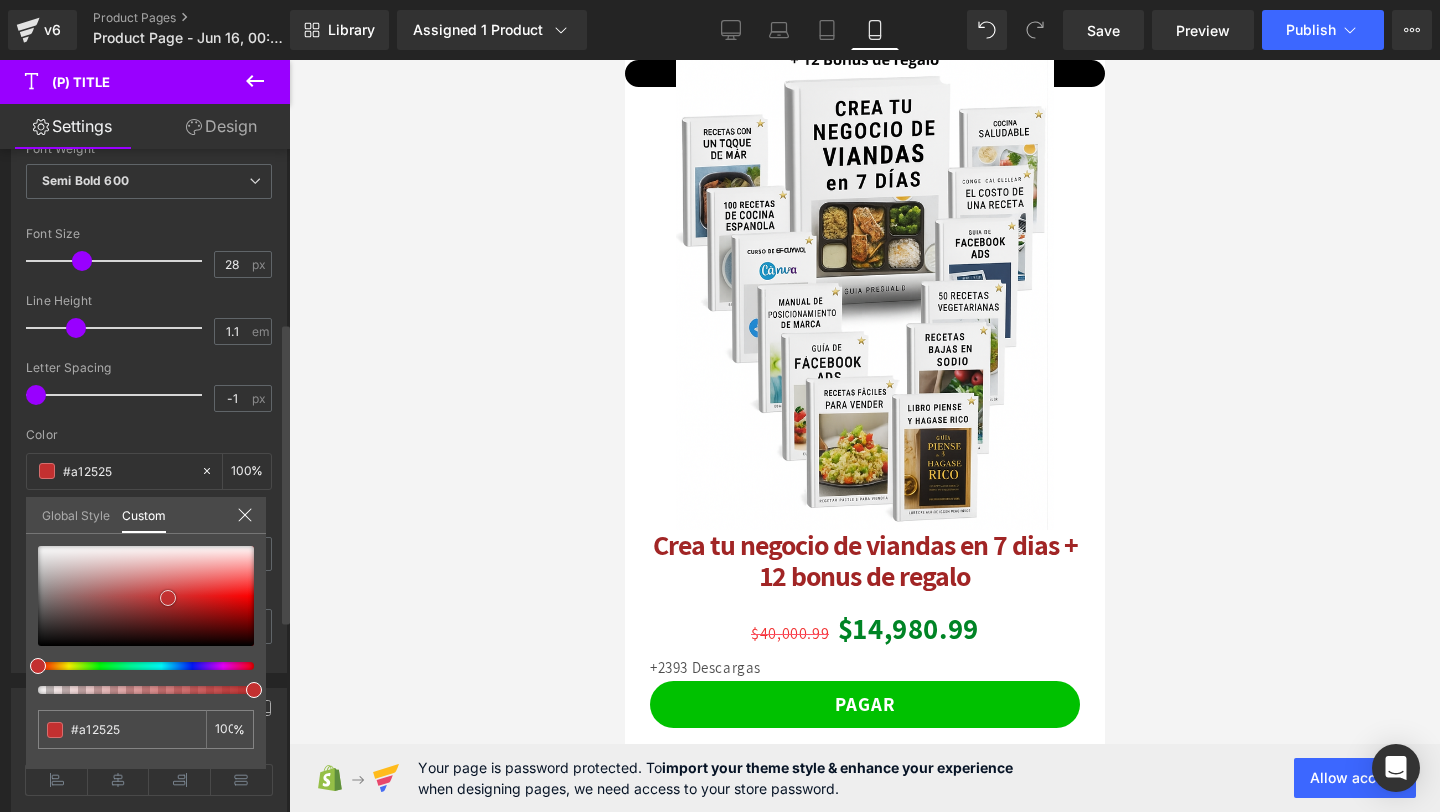 type on "#791a1a" 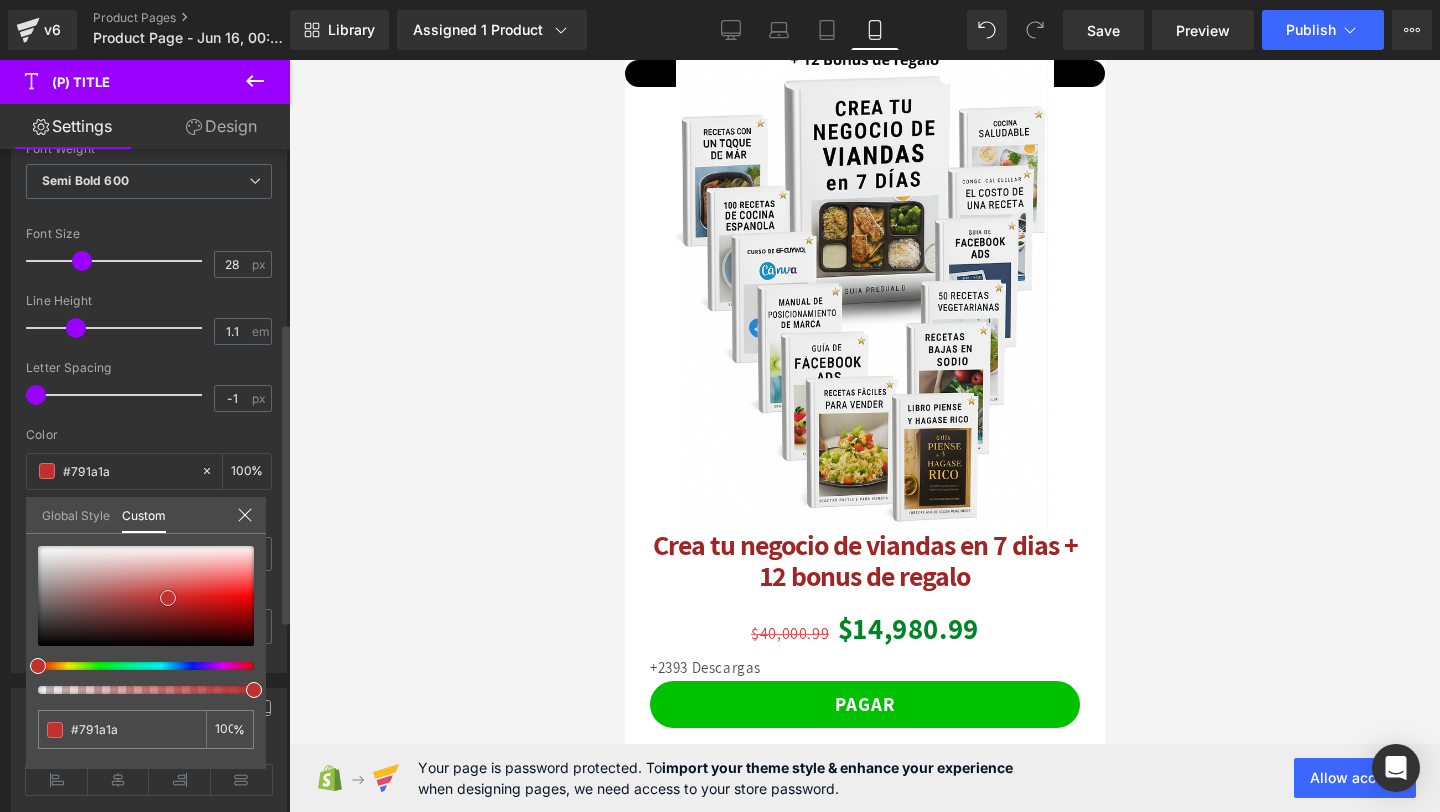 type on "#551010" 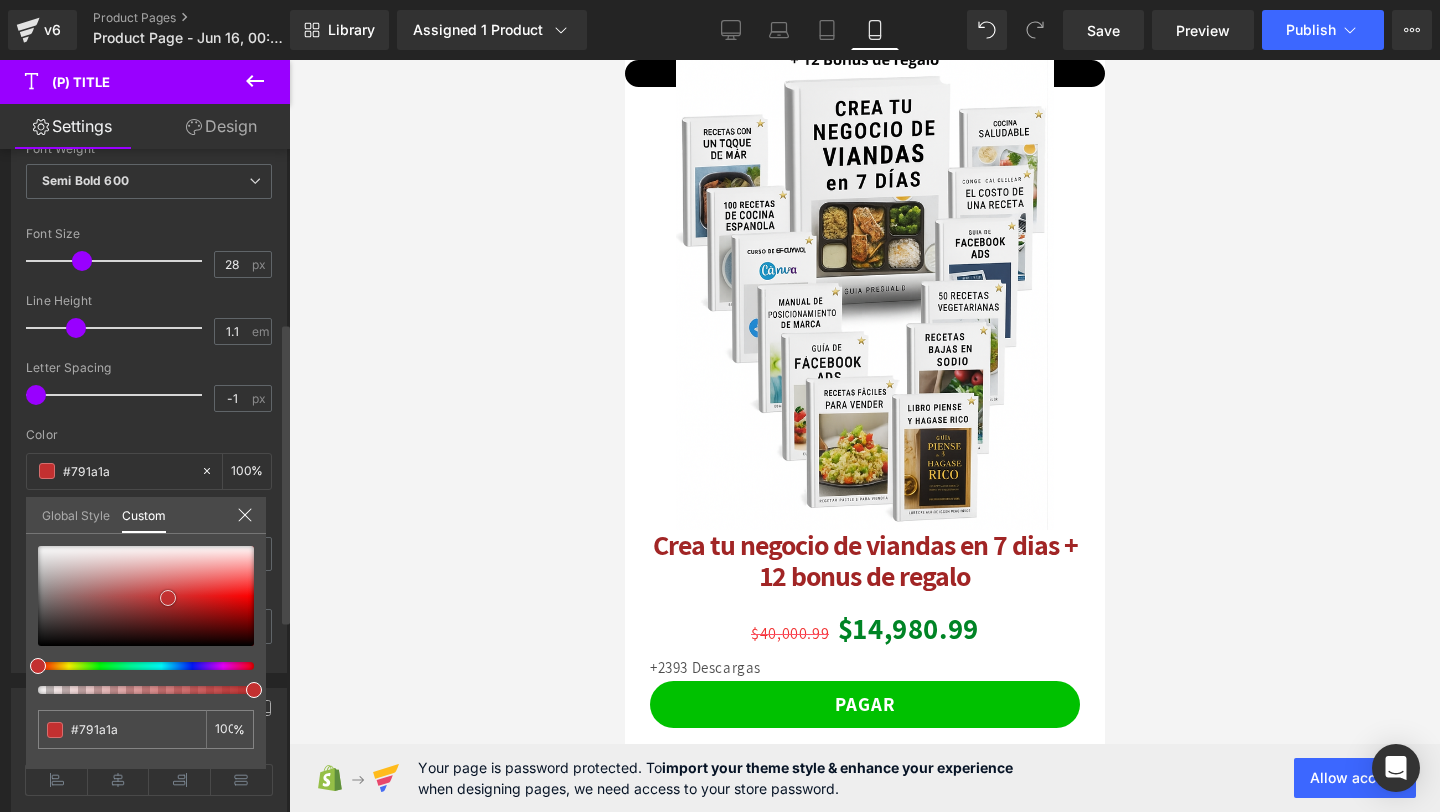 type on "#551010" 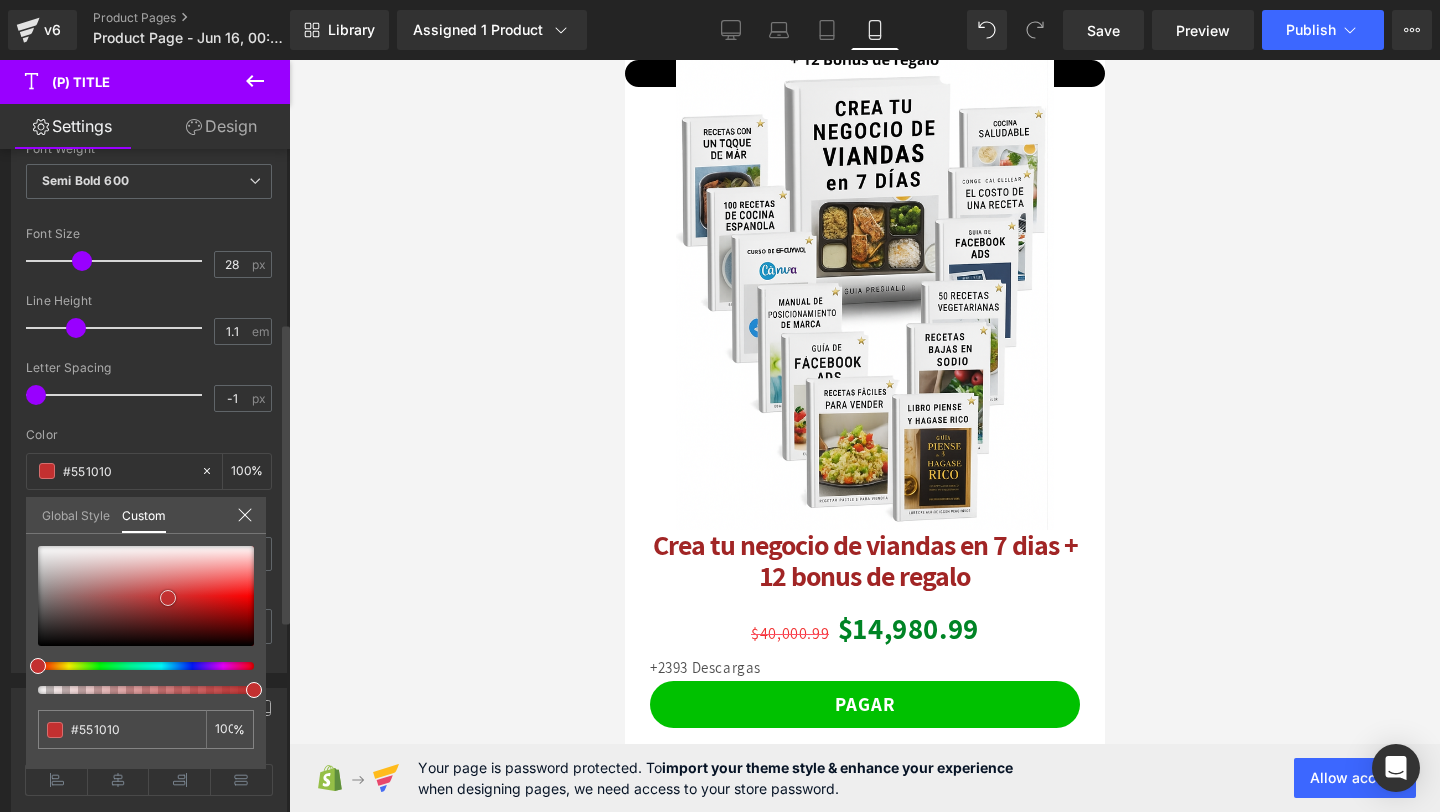 type on "#440d0d" 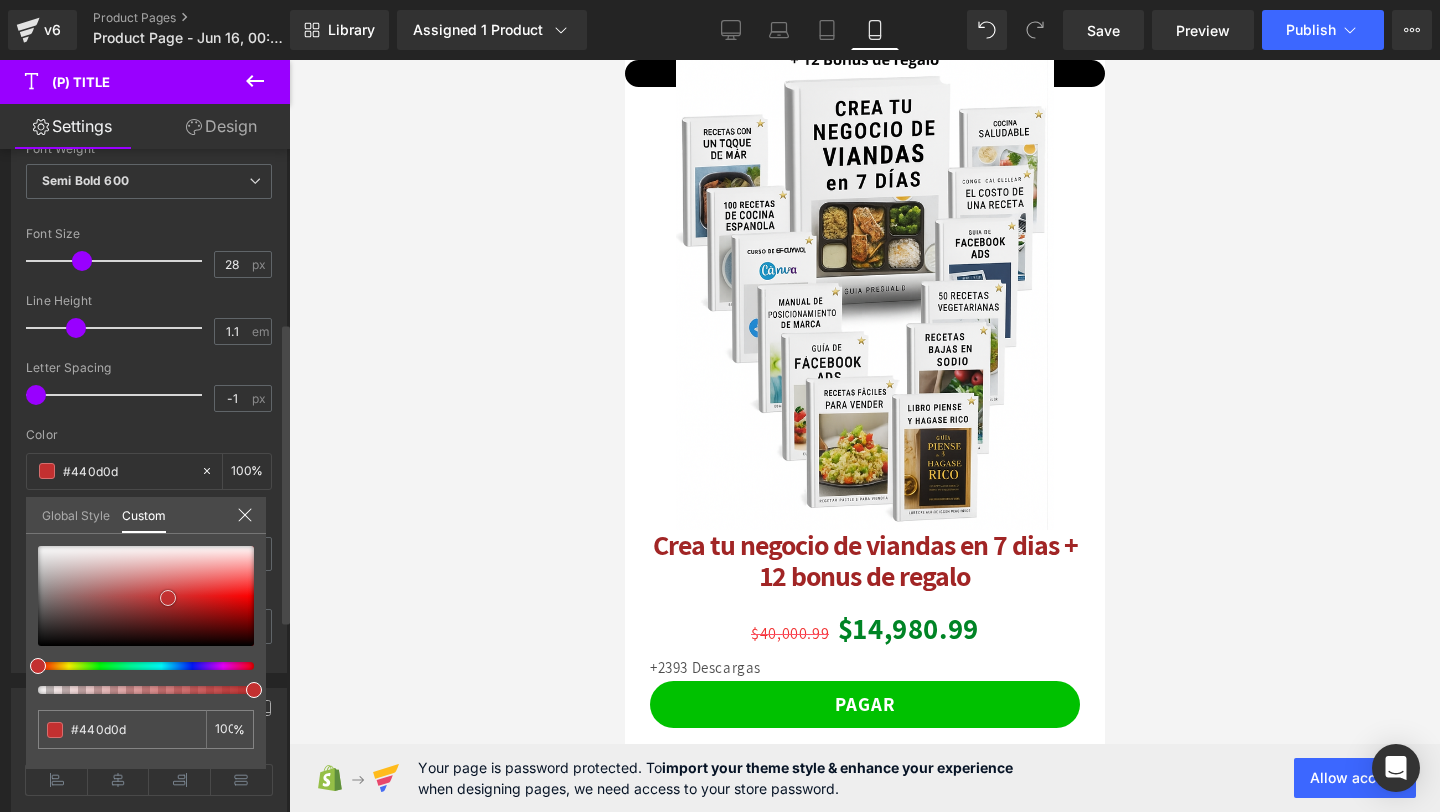 type on "#270606" 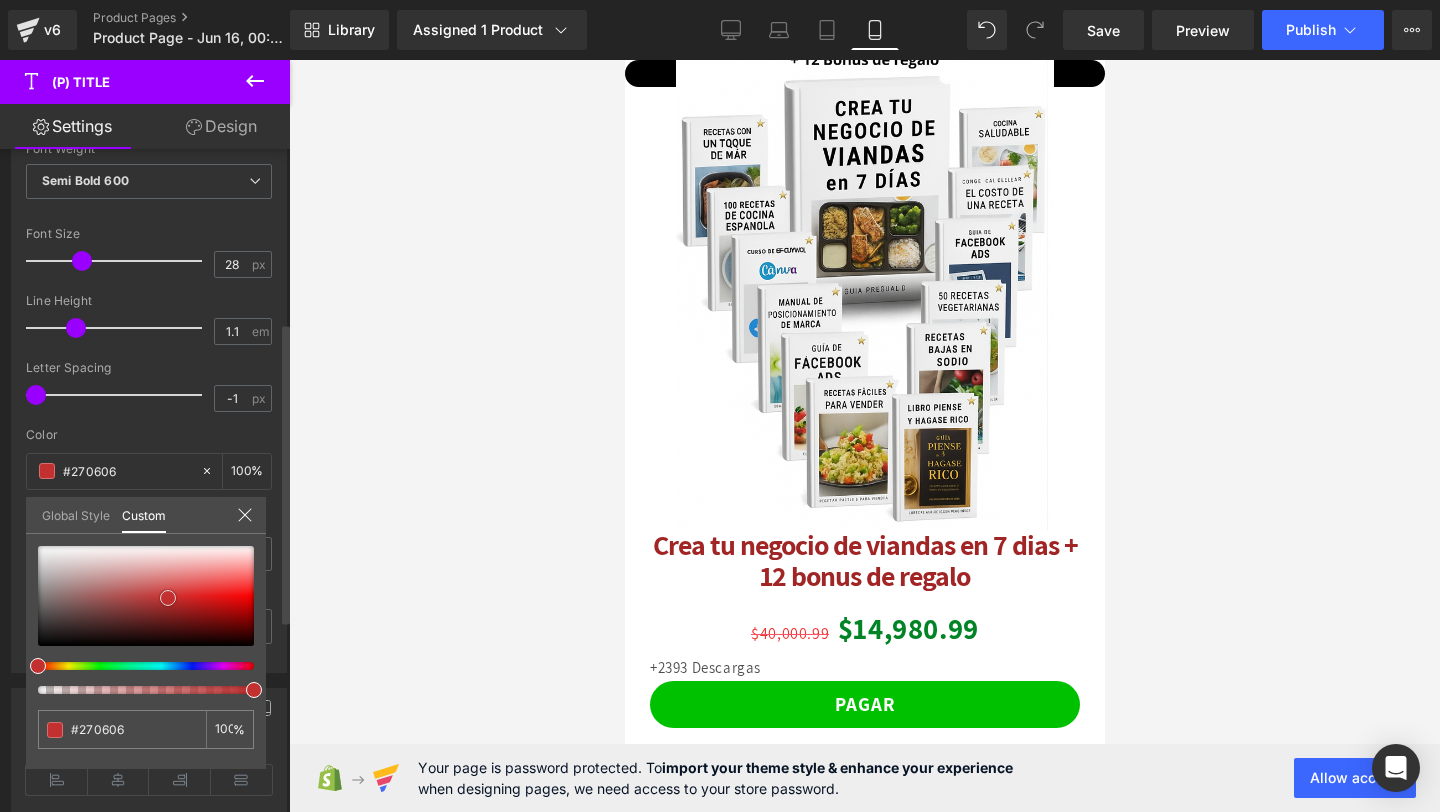 type on "#110202" 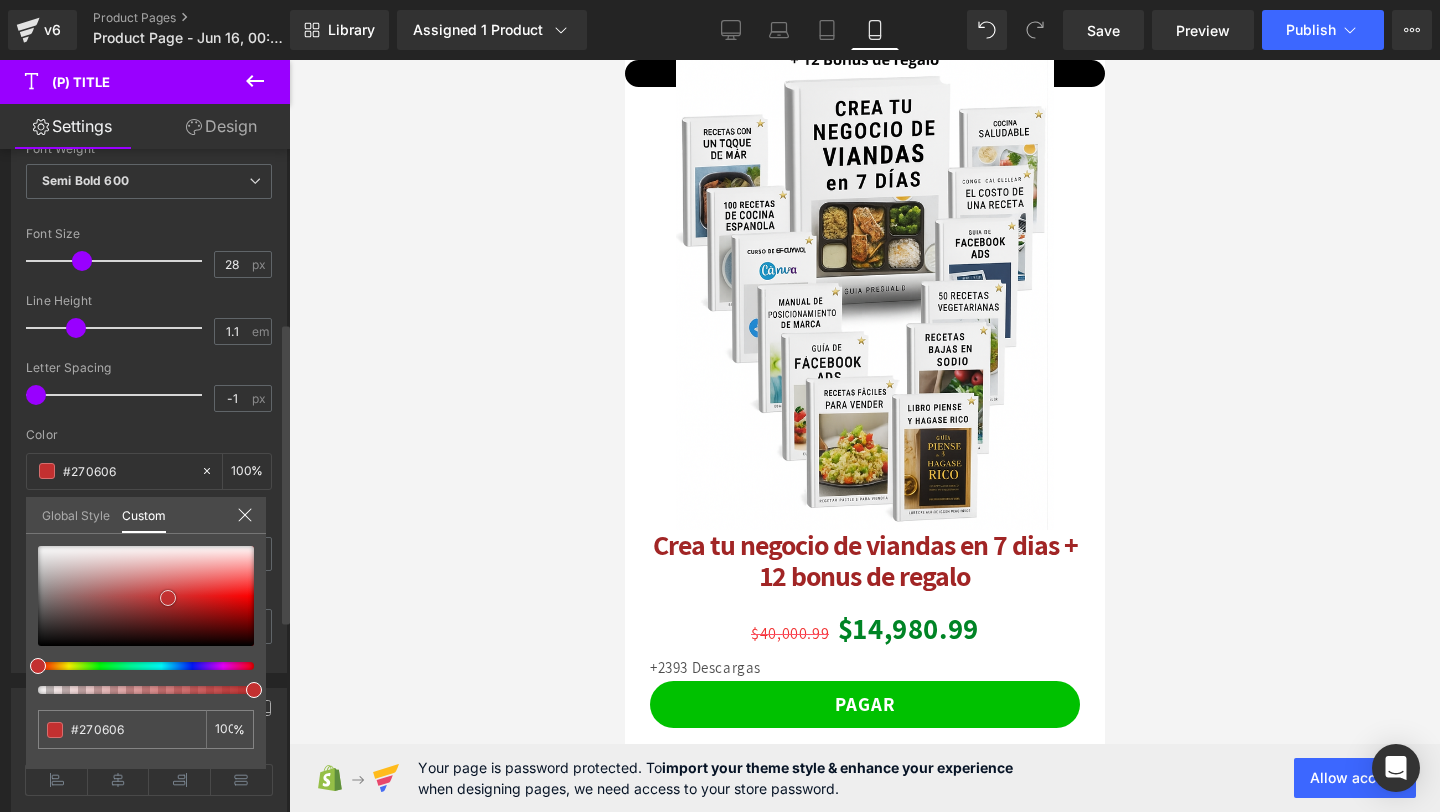 type on "#110202" 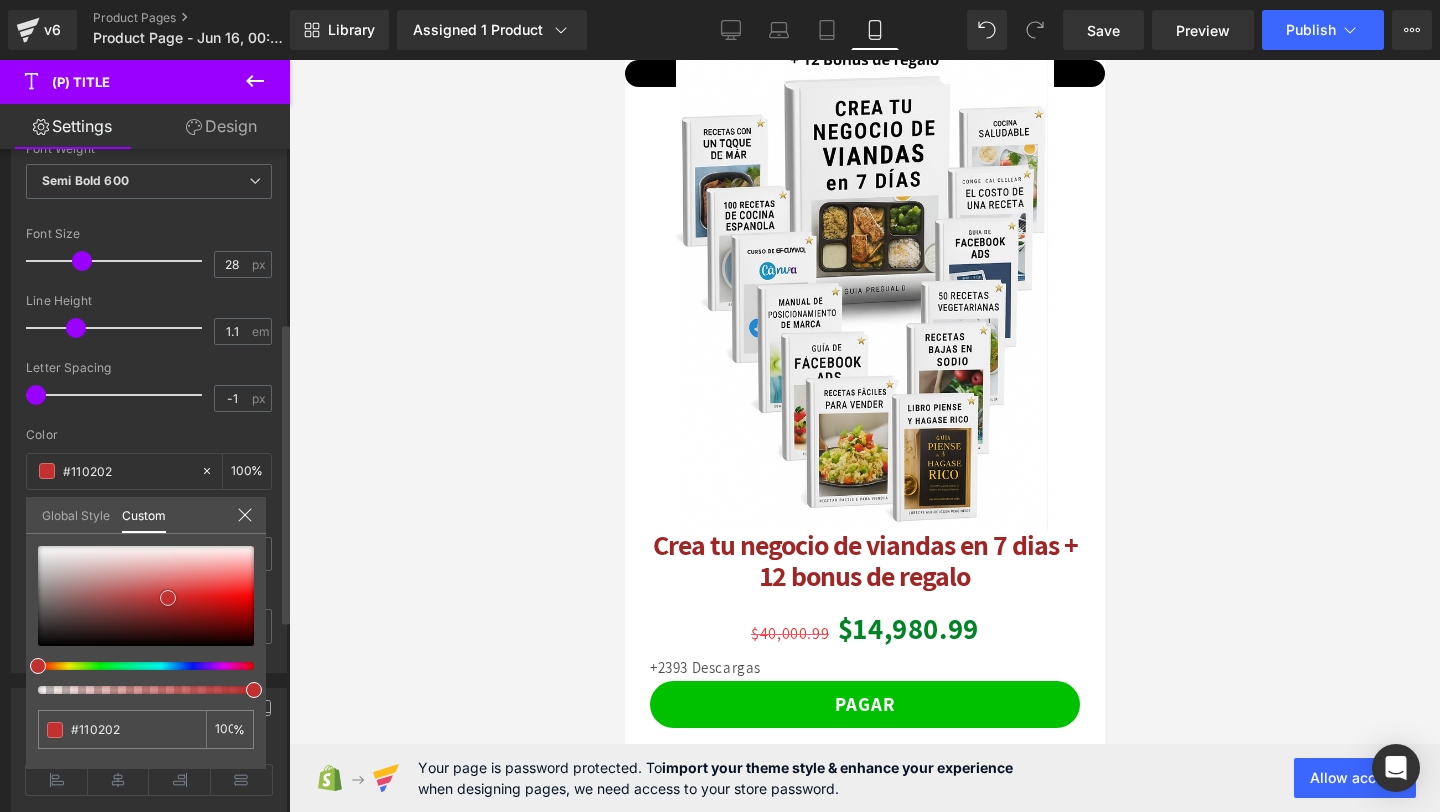type on "#040000" 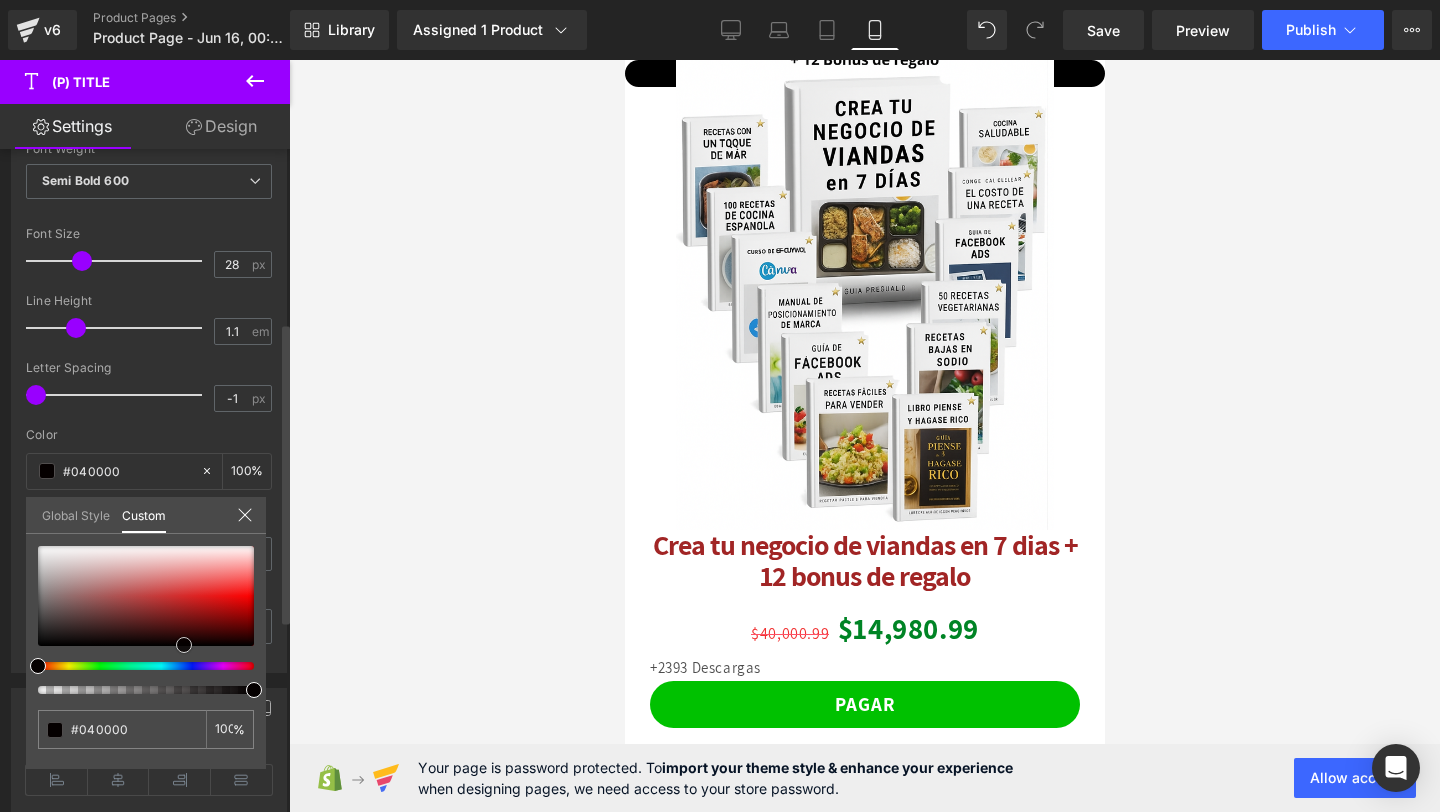 type on "#000000" 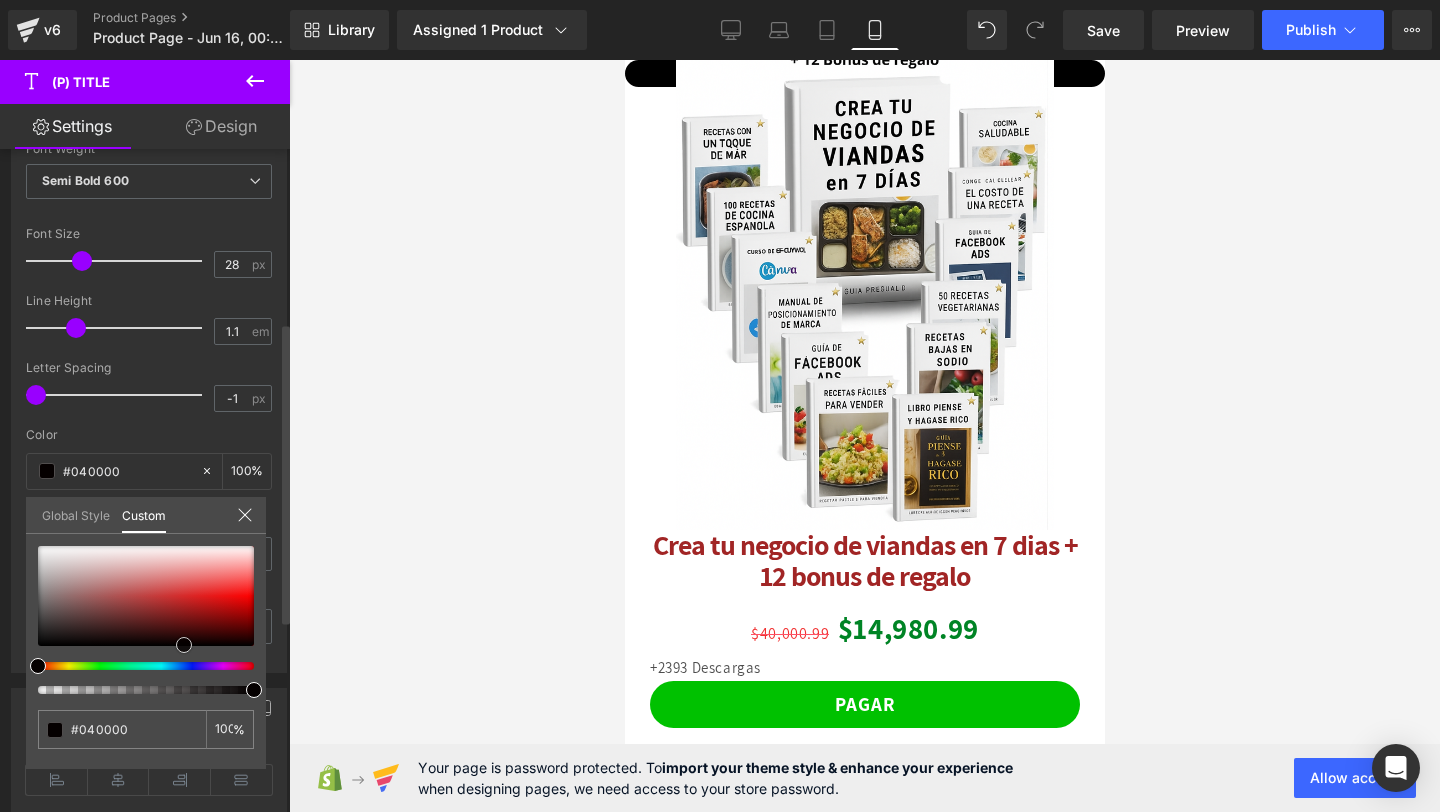 type on "#000000" 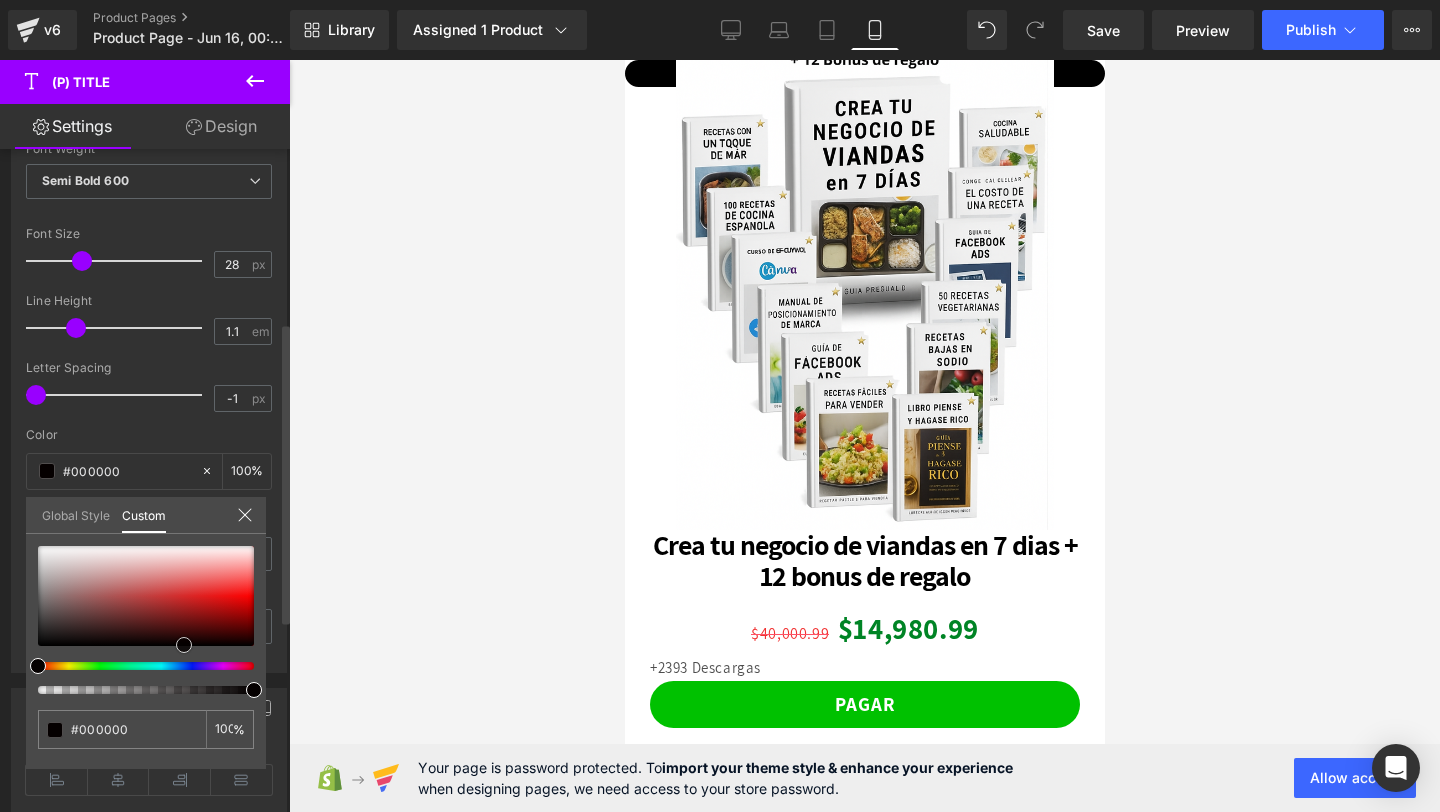 type on "#0f0a0a" 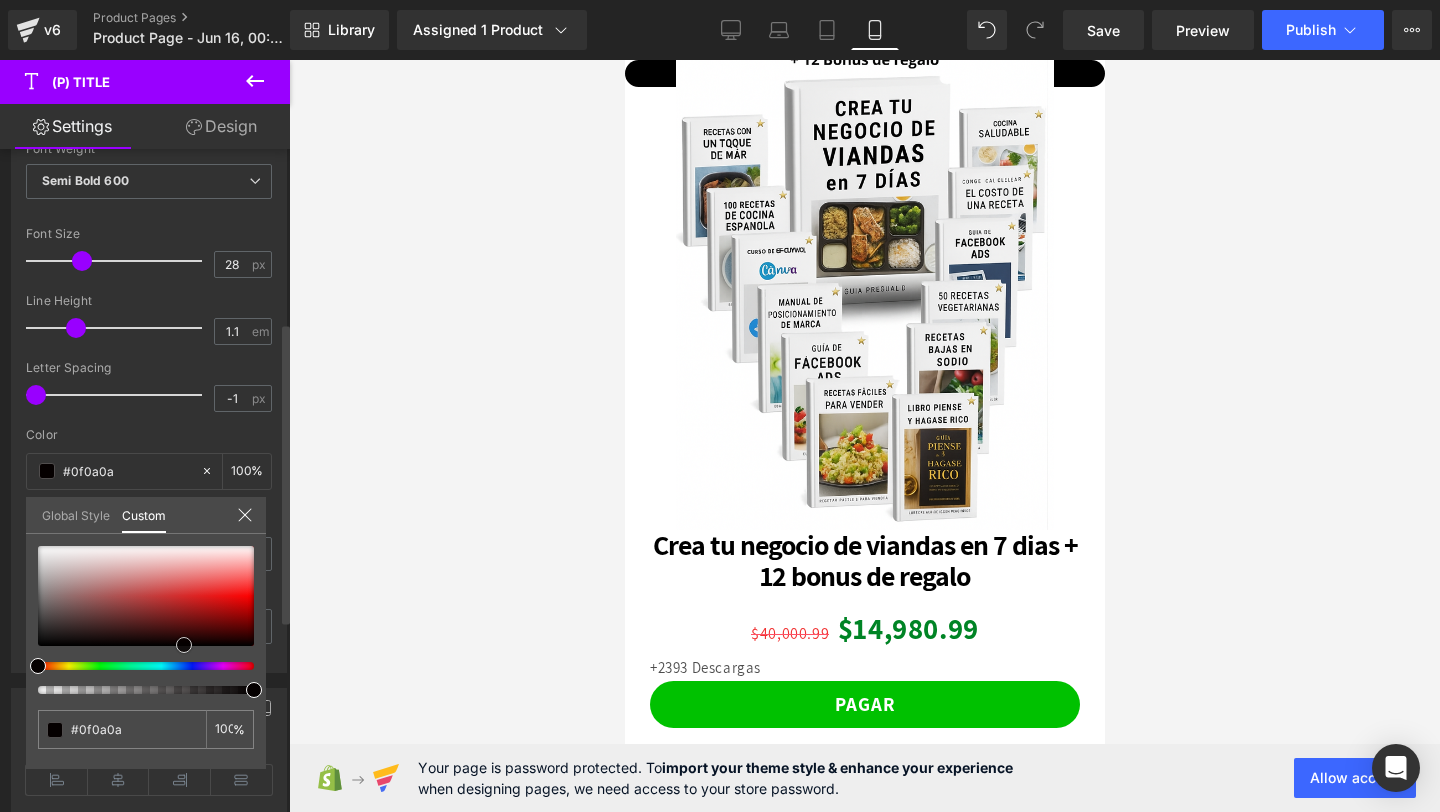 type on "#1a1313" 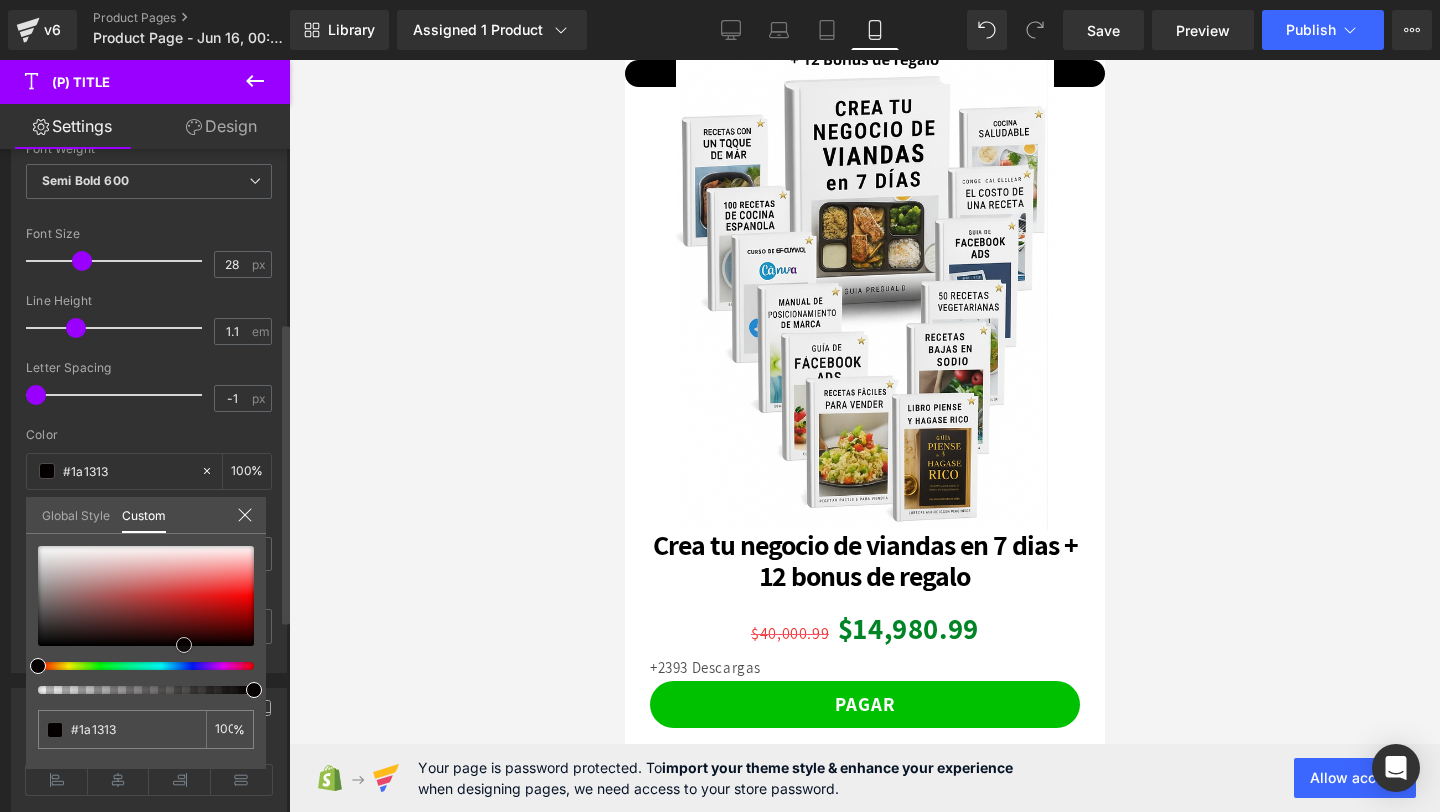 type on "#1f1818" 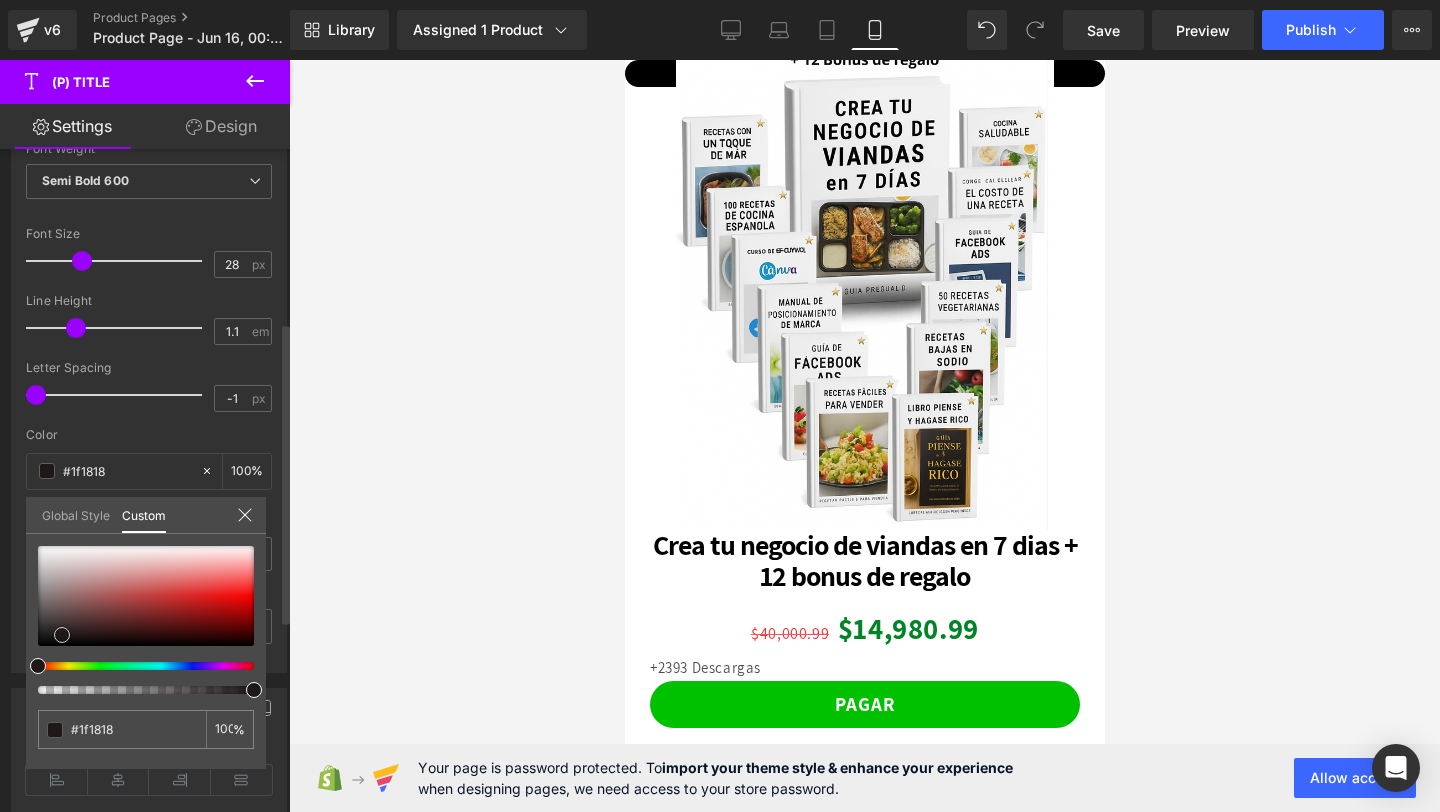 type on "#221a1a" 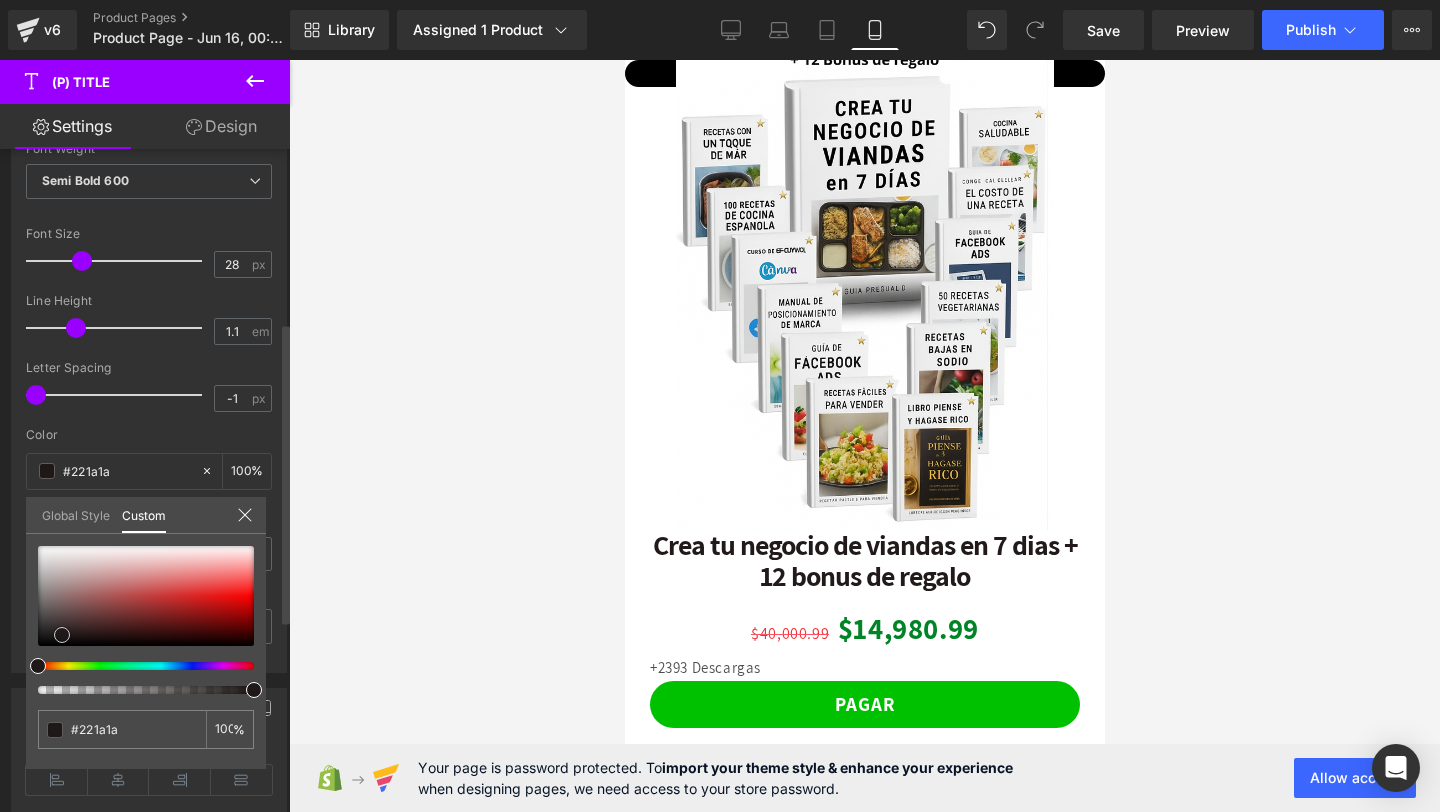 type on "#1e1919" 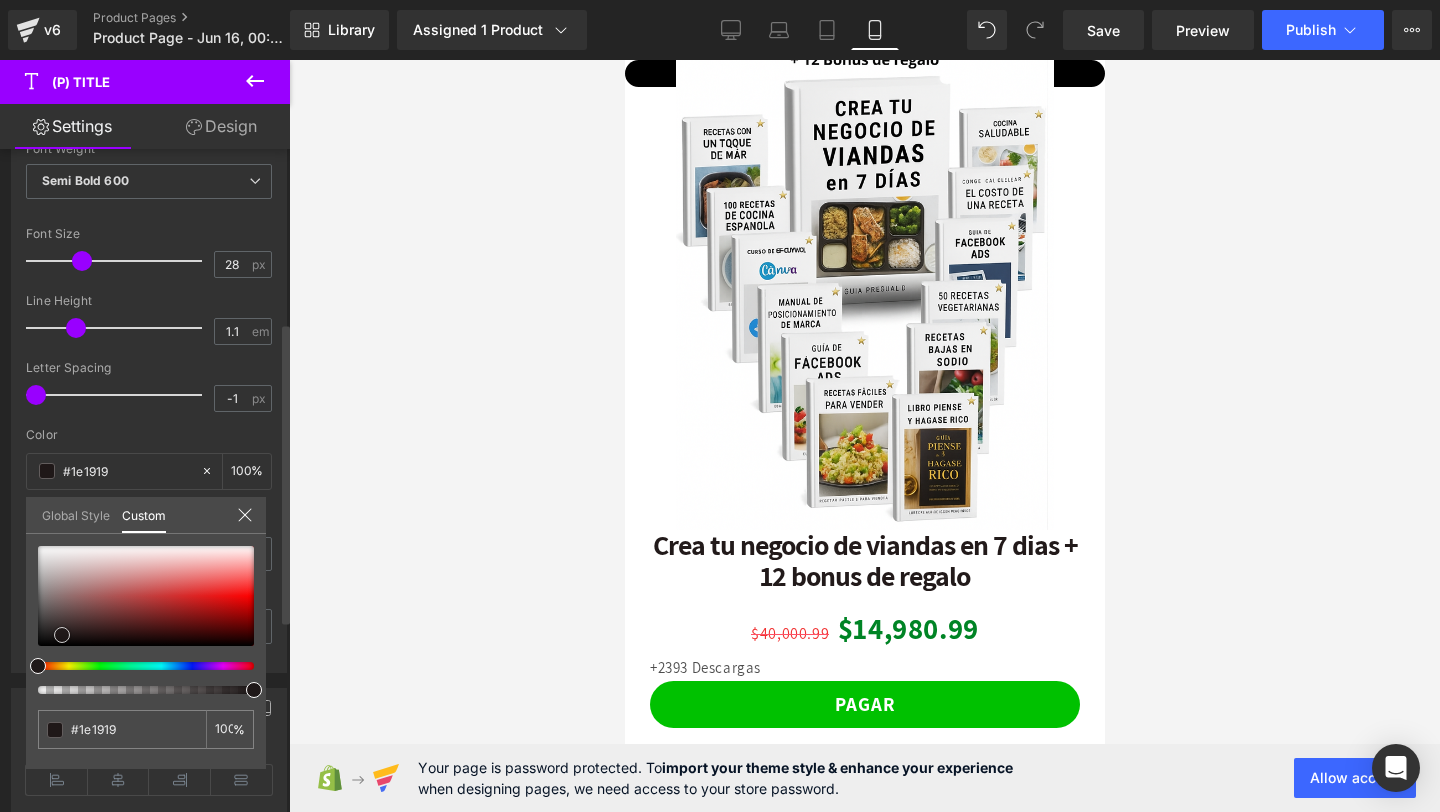 type on "#191414" 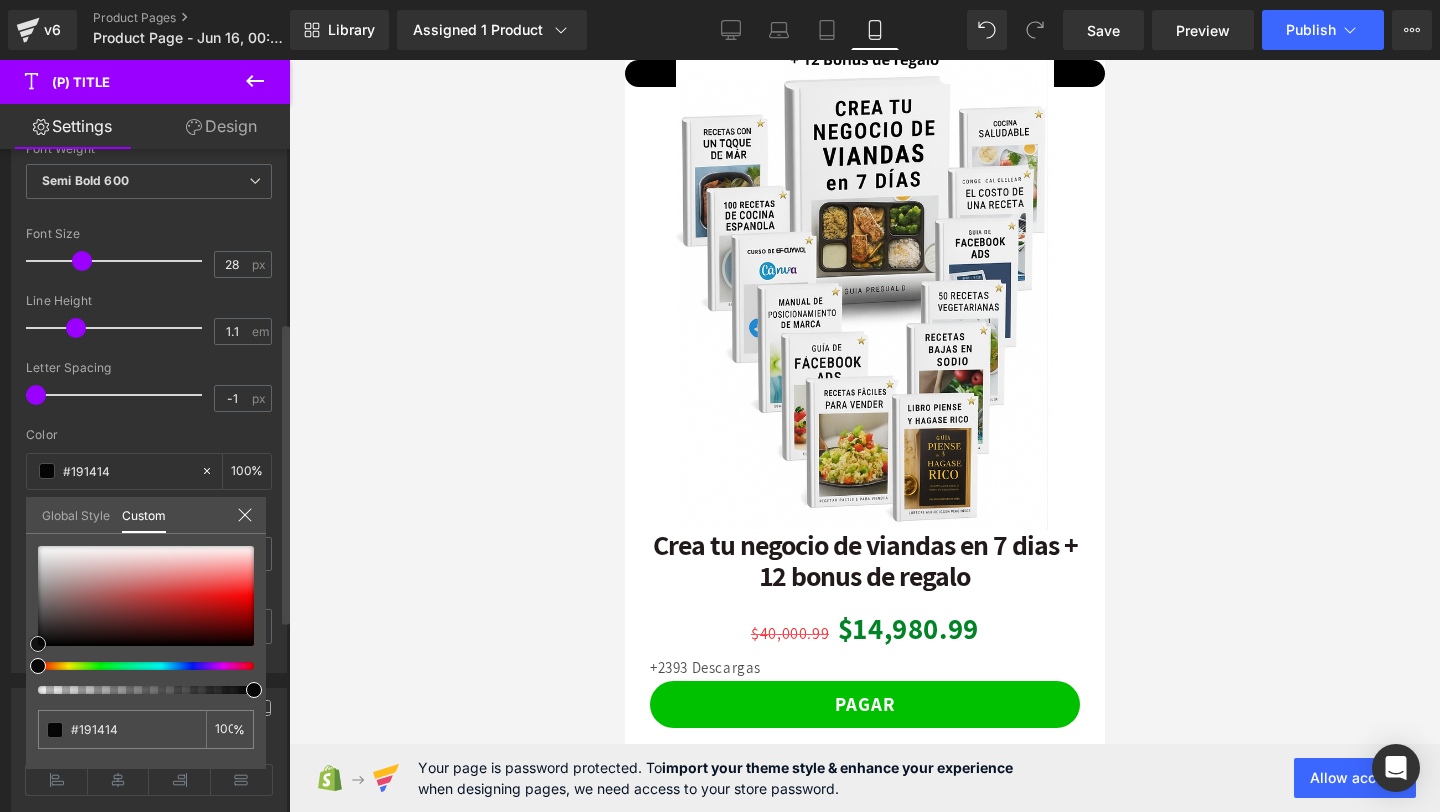 type on "#0d0c0c" 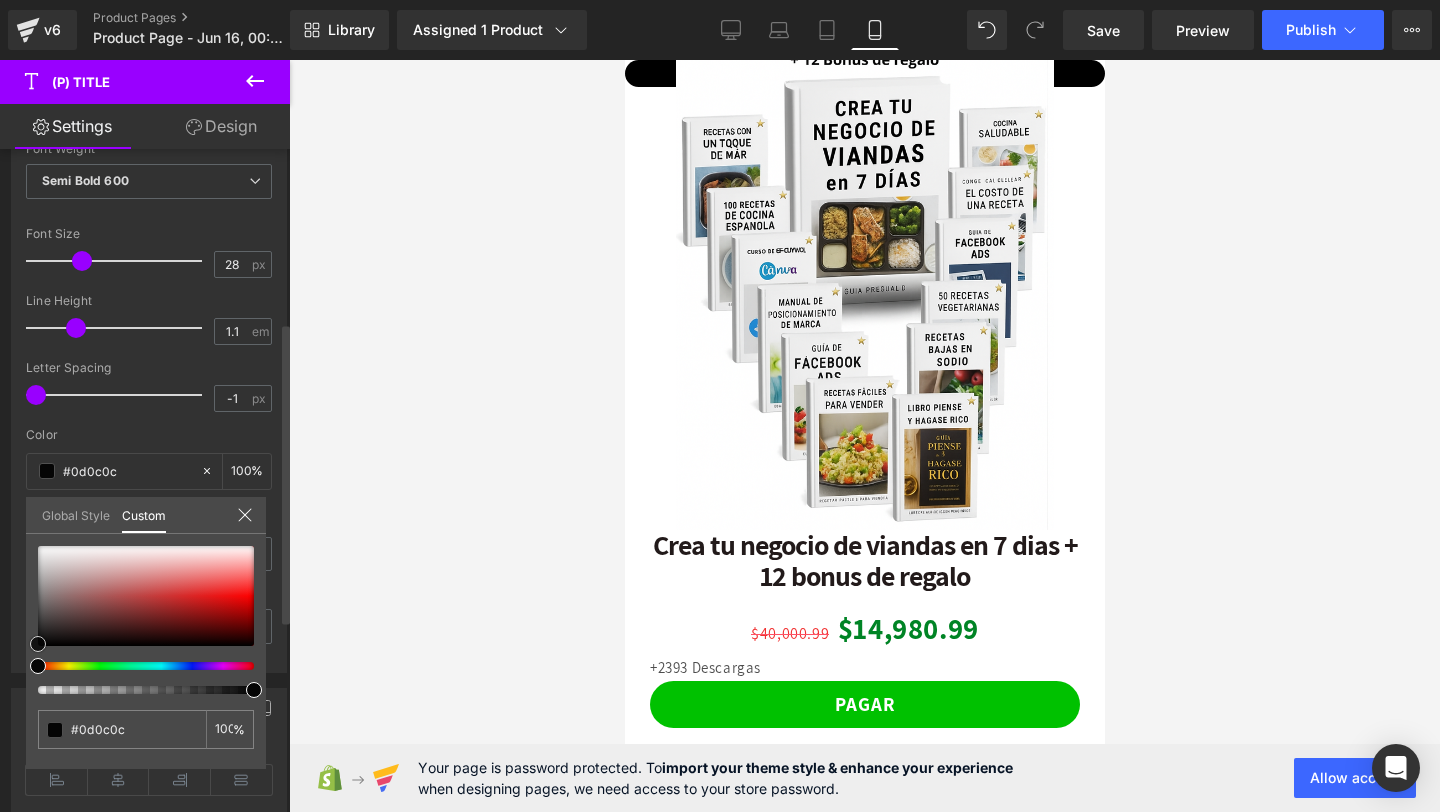 type on "#000000" 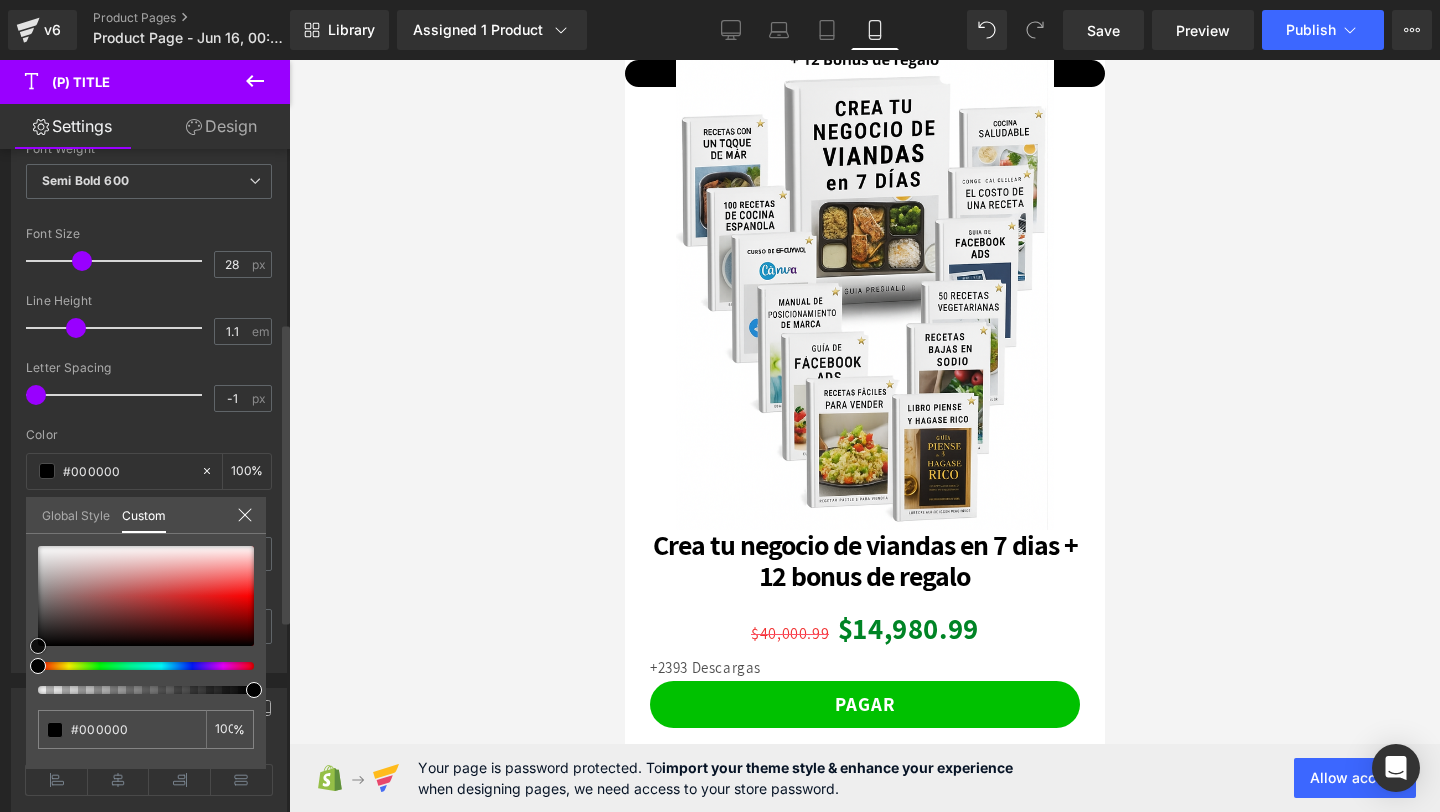 drag, startPoint x: 219, startPoint y: 593, endPoint x: 0, endPoint y: 668, distance: 231.4865 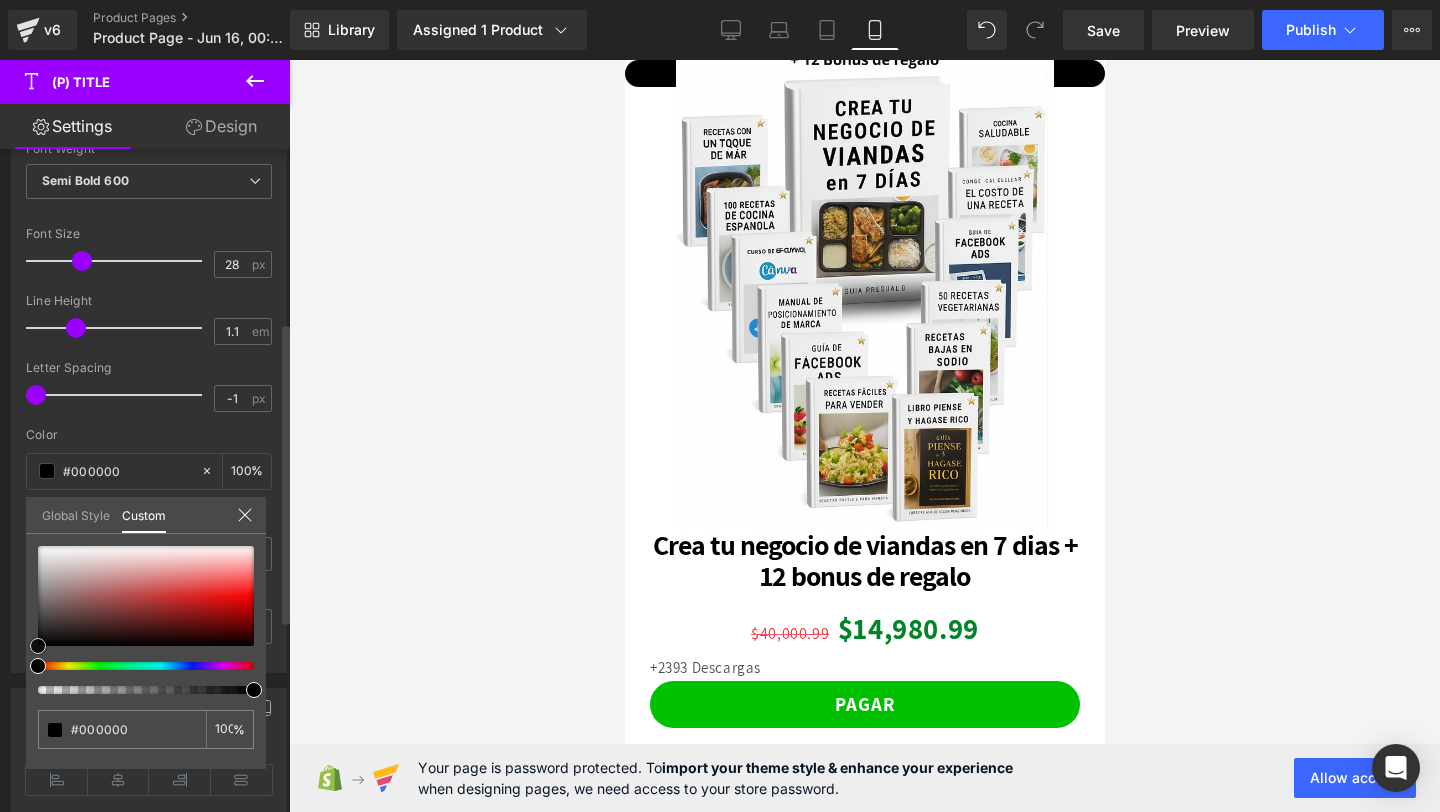 click on "Typography Text Styles Custom
Custom
Setup Global Style
Custom
Setup Global Style
Thin 100 Semi Thin 200 Light 300 Regular 400 Medium 500 Semi Bold 600 Super Bold 800 Boldest 900 Bold 700 Lighter Bolder Font Weight
Semi Bold 600
Thin 100 Semi Thin 200 Light 300 Regular 400 Medium 500 Semi Bold 600 Super Bold 800 Boldest 900 Bold 700 Lighter Bolder 28px Font Size 28 px 1.1em Line Height 1.1 em -1px Letter Spacing -1 px rgba(0, 0, 0, 1) Color #000000 100 %
Font
Default
Default
Default" at bounding box center (149, 329) 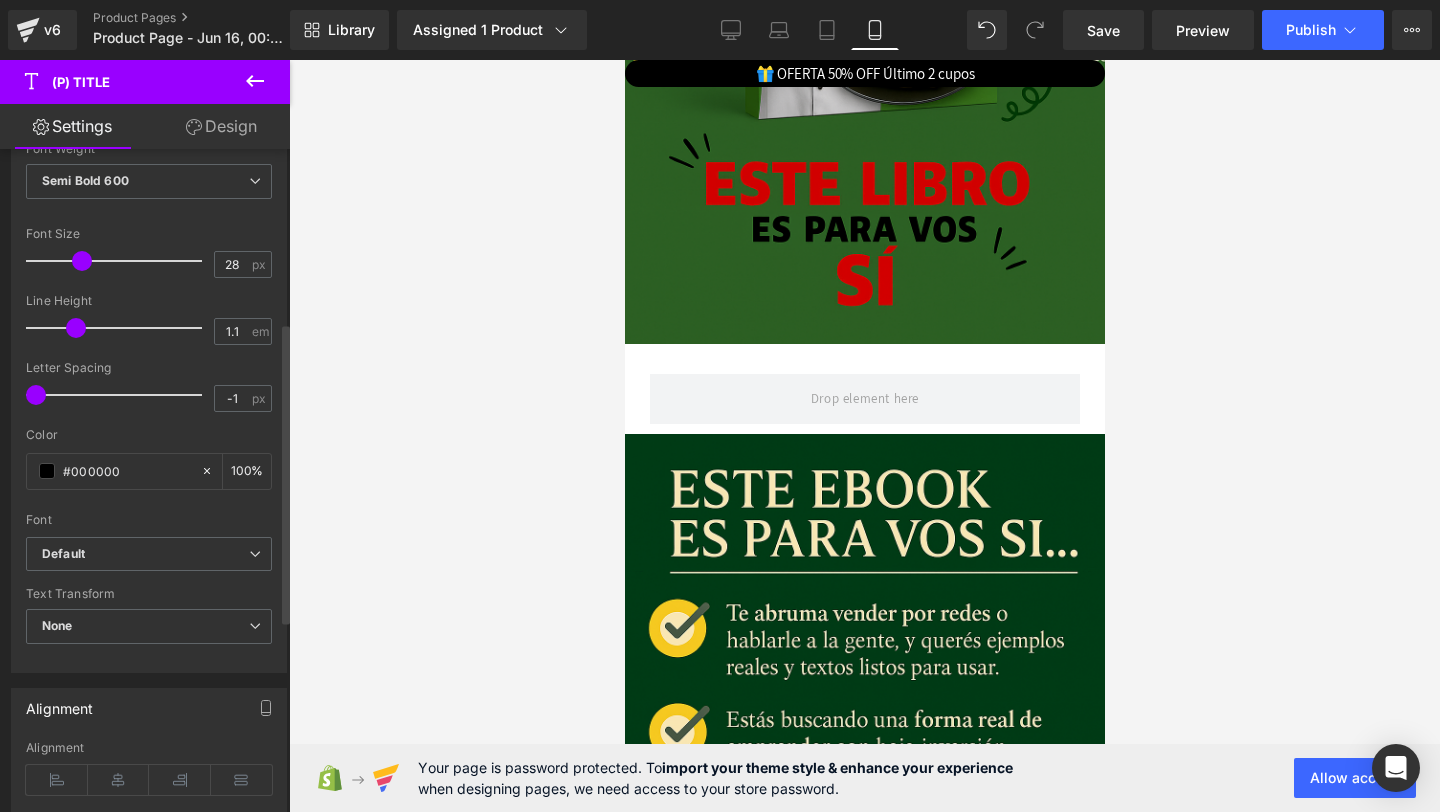 scroll, scrollTop: 1858, scrollLeft: 0, axis: vertical 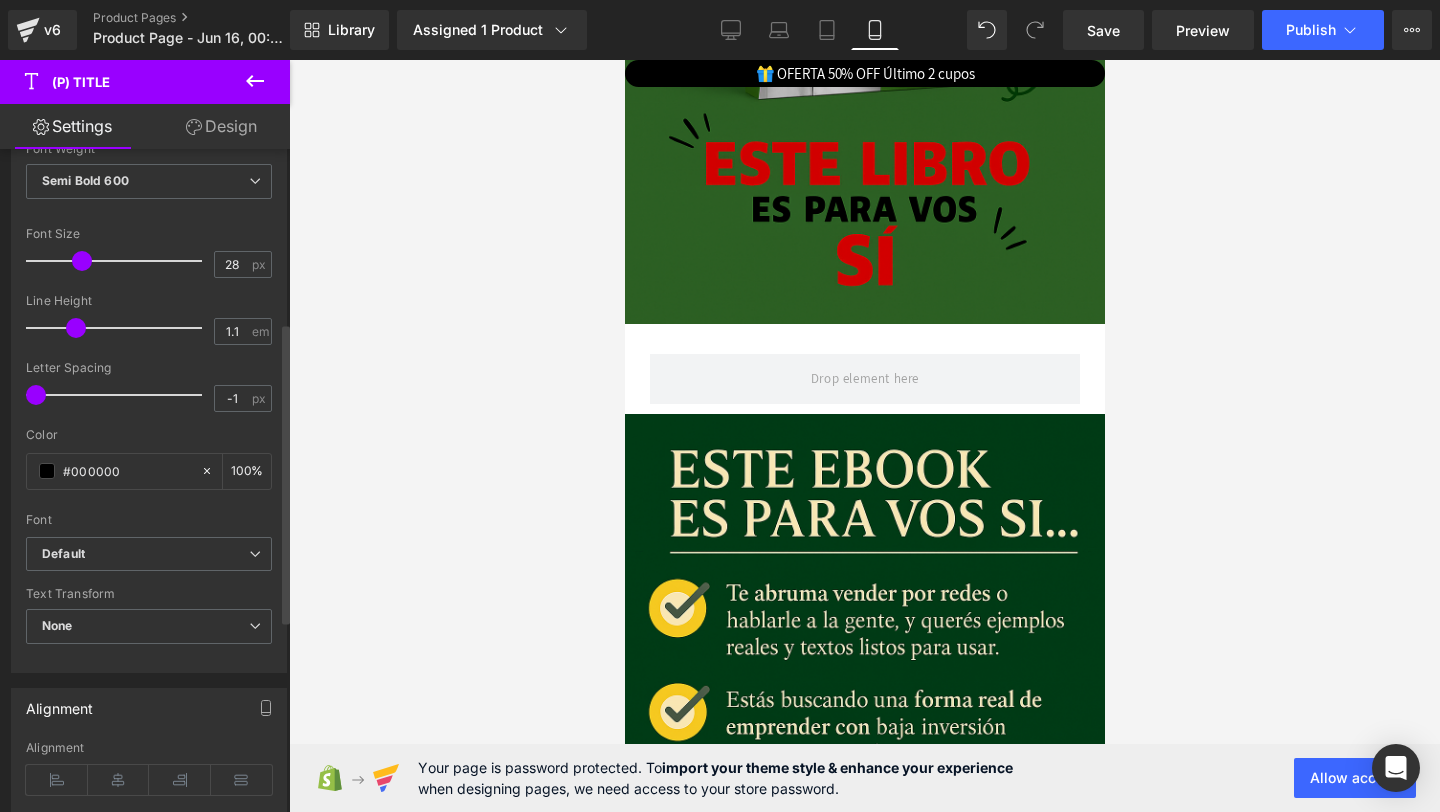 click on "Image         Image
Image
Image
Row         Image
Image
Image
Image
Row         Image         Image         Image         Row         Image         Image         Image         Row         Image         Image         Image         Row
Image
Row
37 personas  están viendo
Text Block
no-track-quantity
ULTIMOS!    5  CUPOS CON DESCUENTO
(P) Stock Counter
Sale Off" at bounding box center [864, 1335] 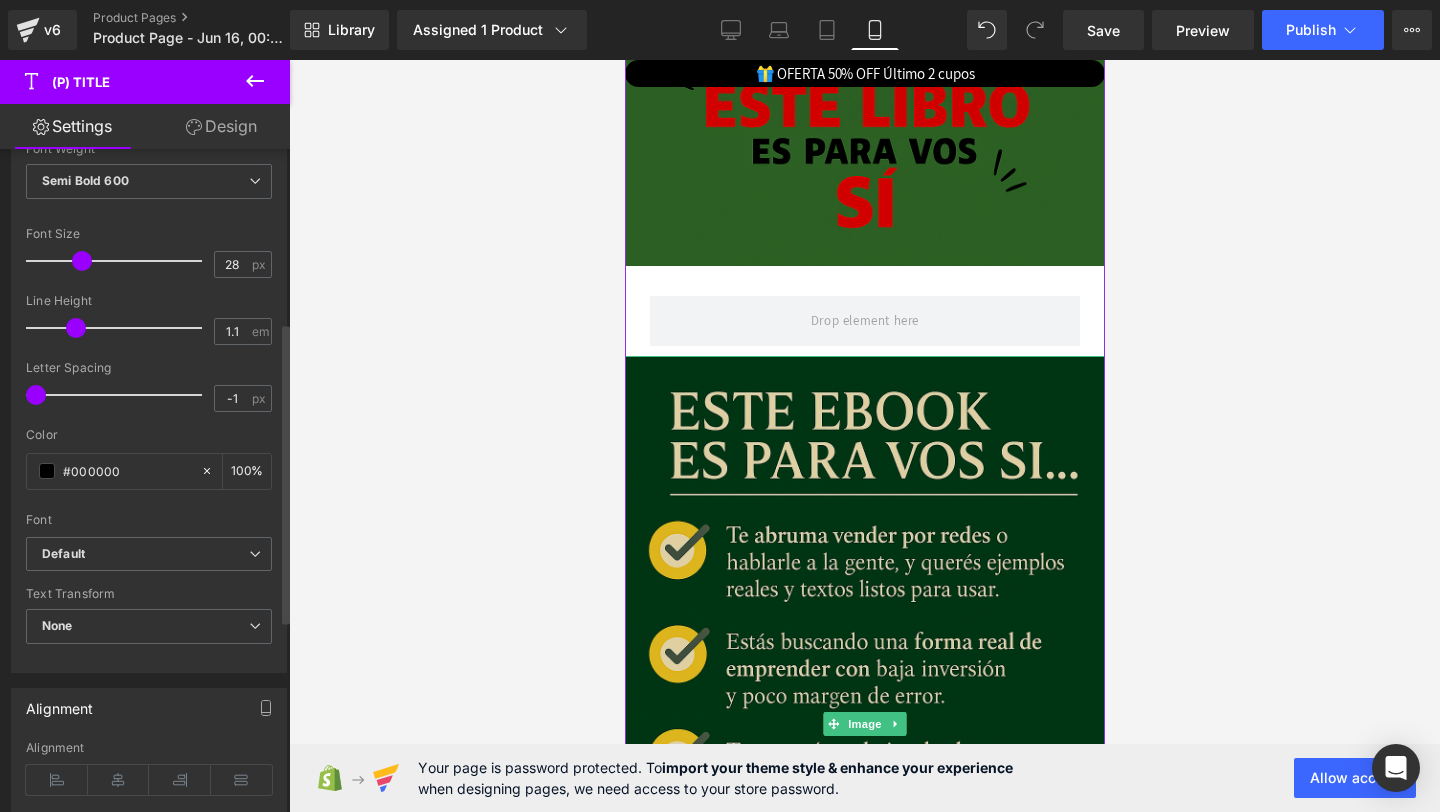 scroll, scrollTop: 1933, scrollLeft: 0, axis: vertical 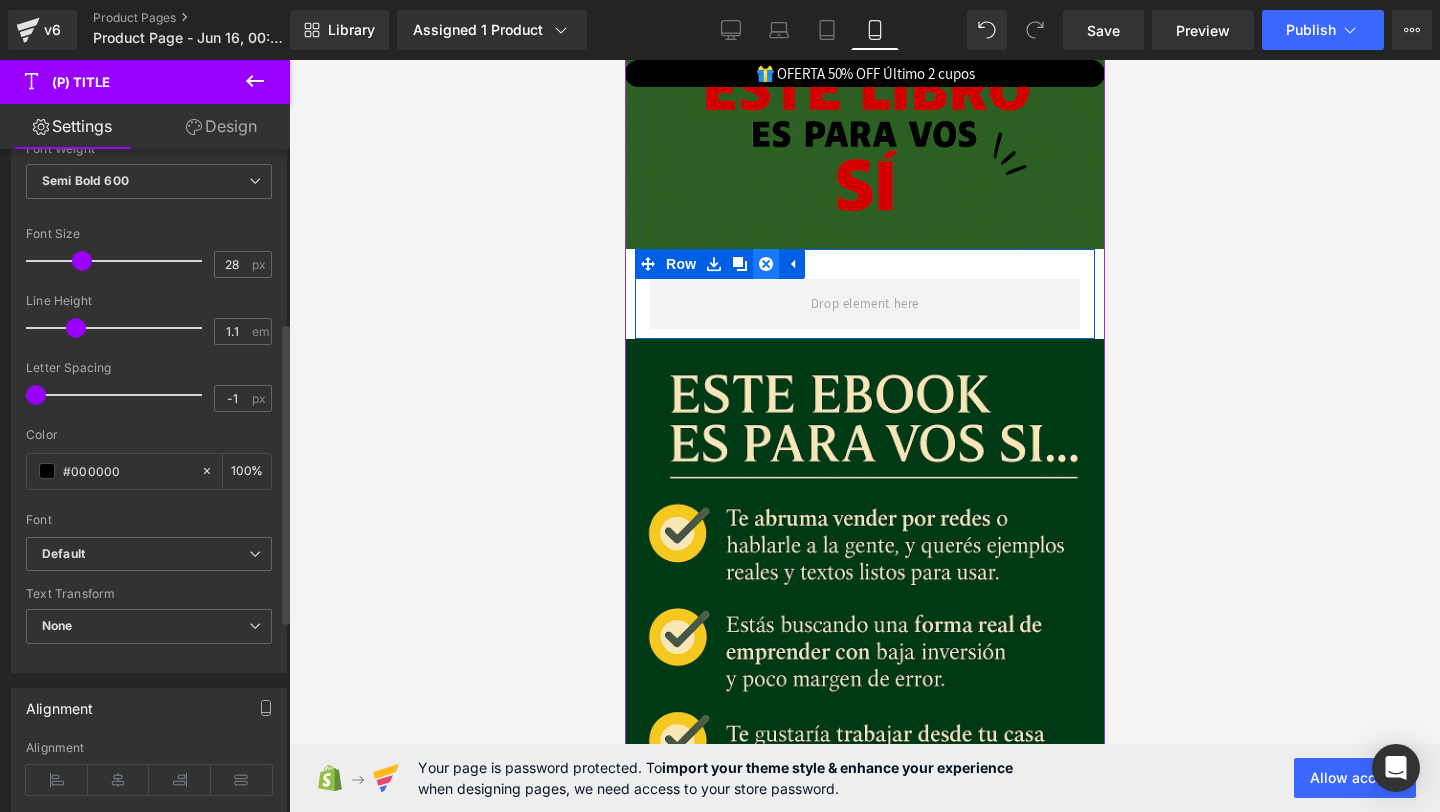 click 